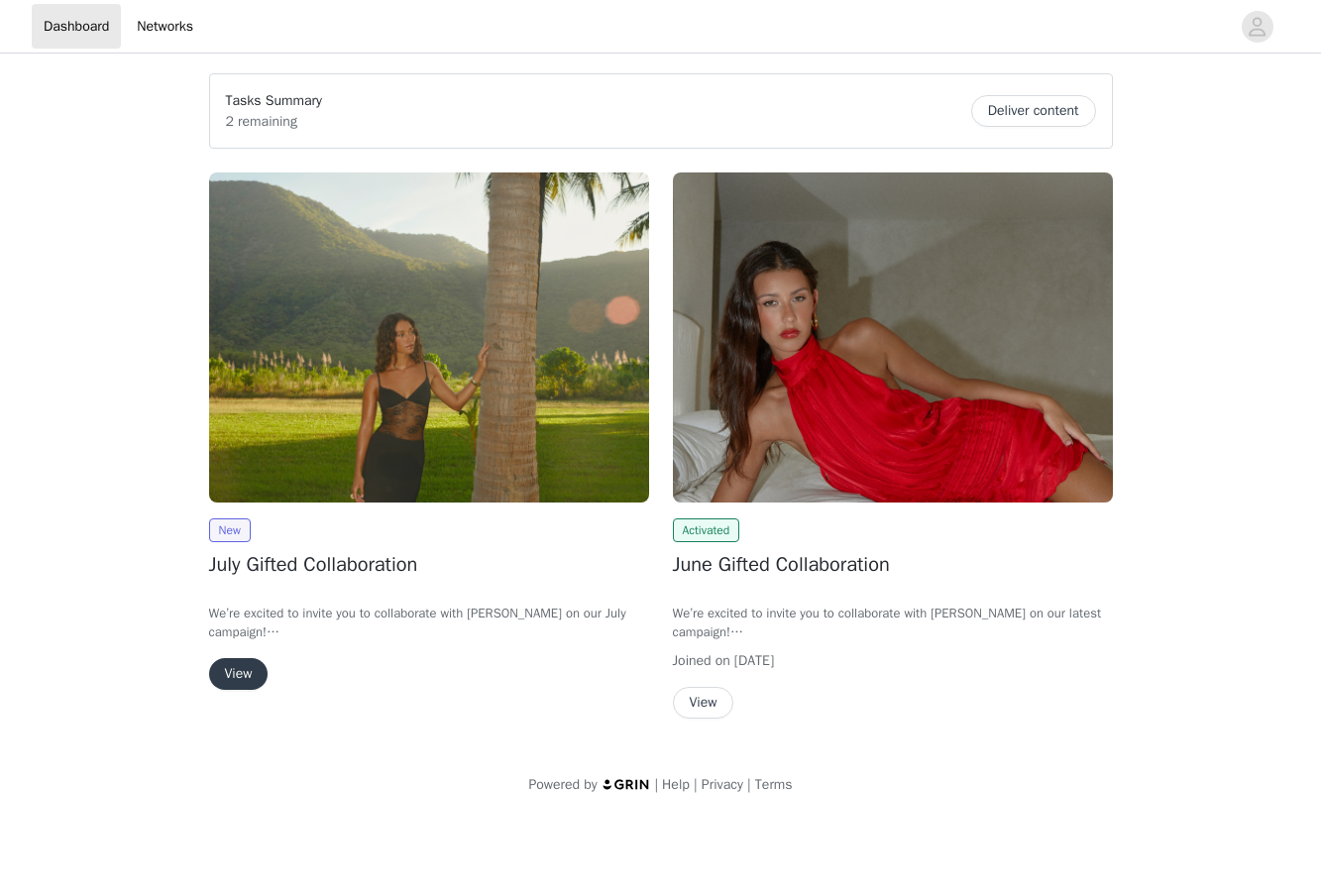 scroll, scrollTop: 0, scrollLeft: 0, axis: both 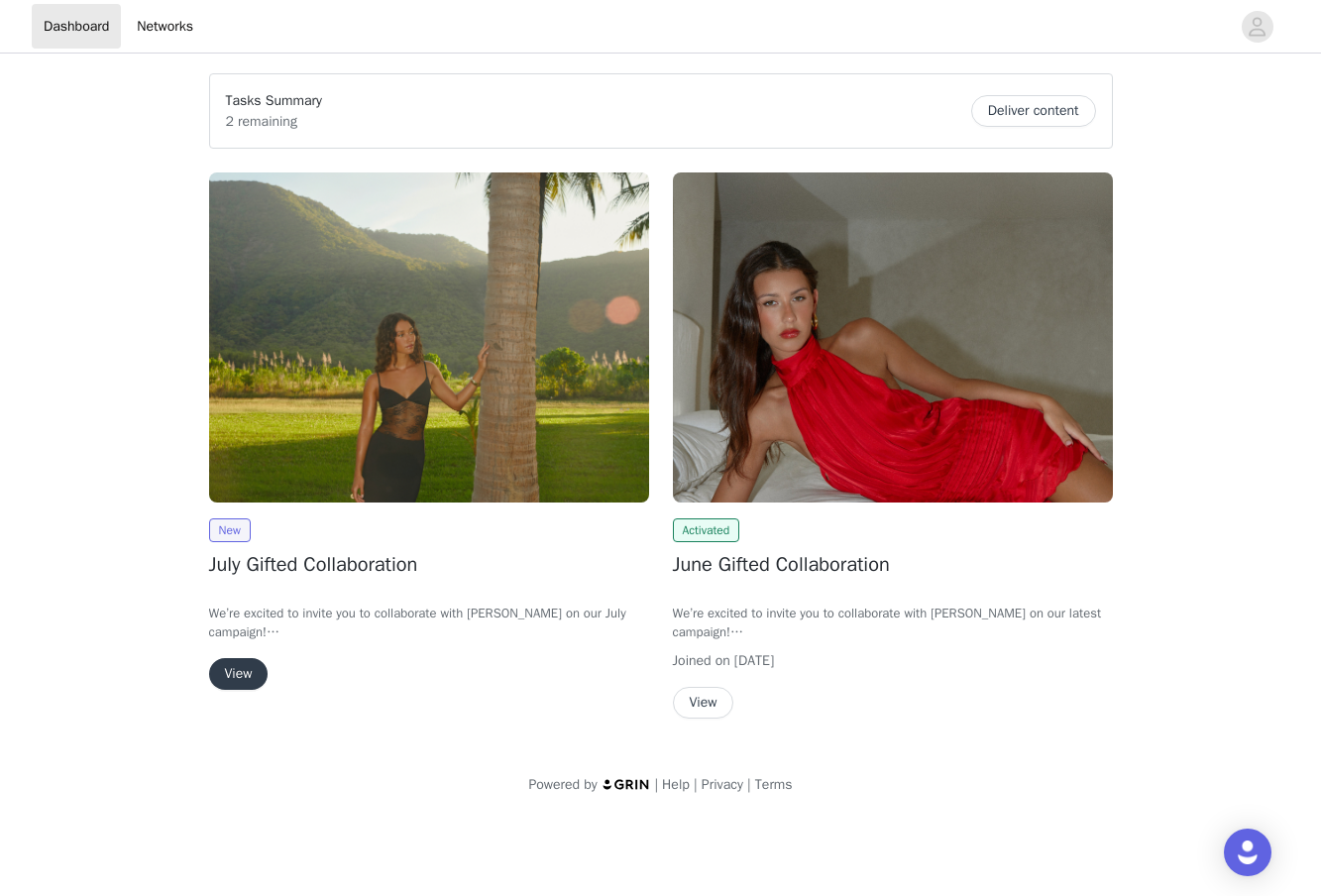 click on "View" at bounding box center (239, 674) 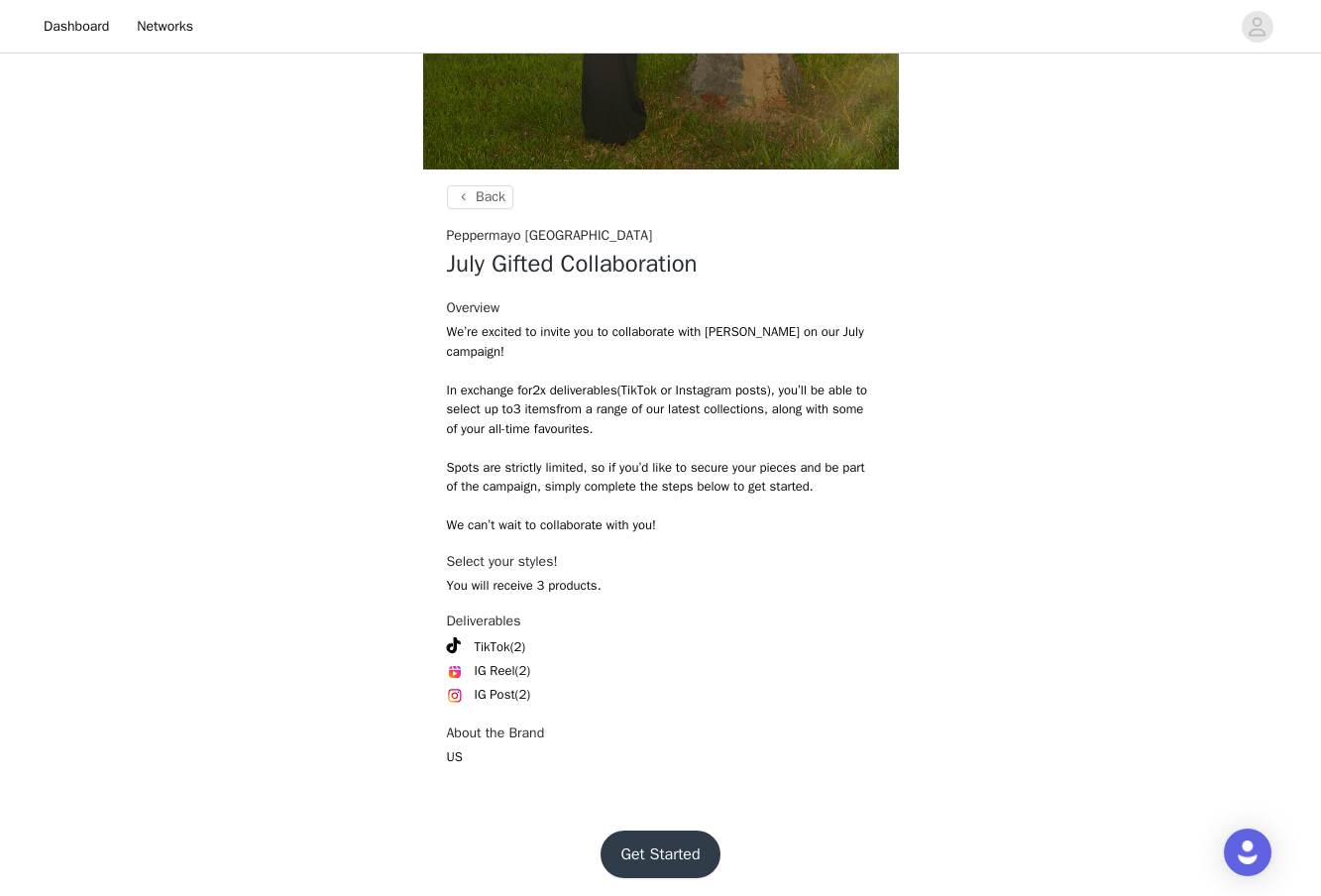 scroll, scrollTop: 601, scrollLeft: 0, axis: vertical 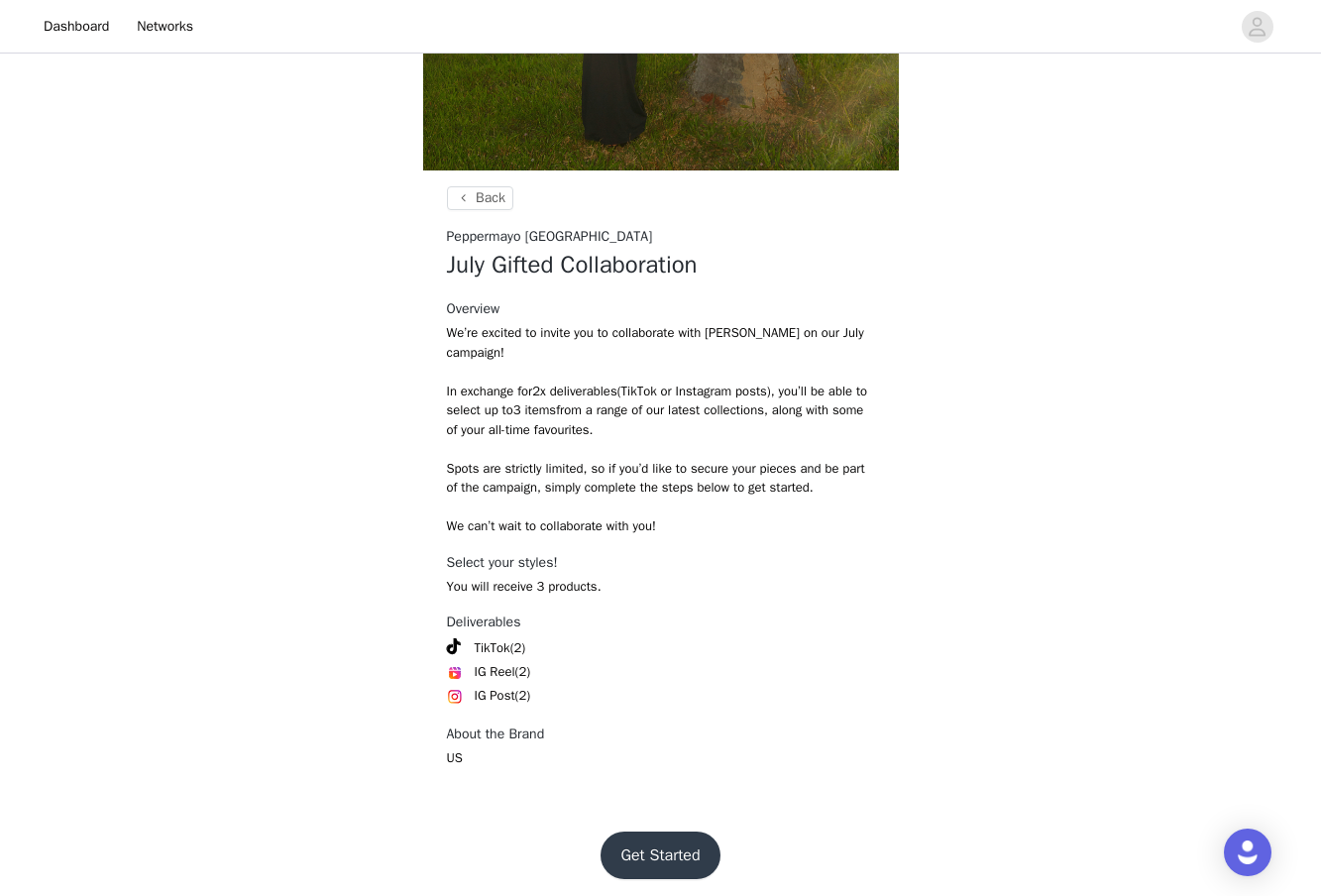 click on "Get Started" at bounding box center (660, 855) 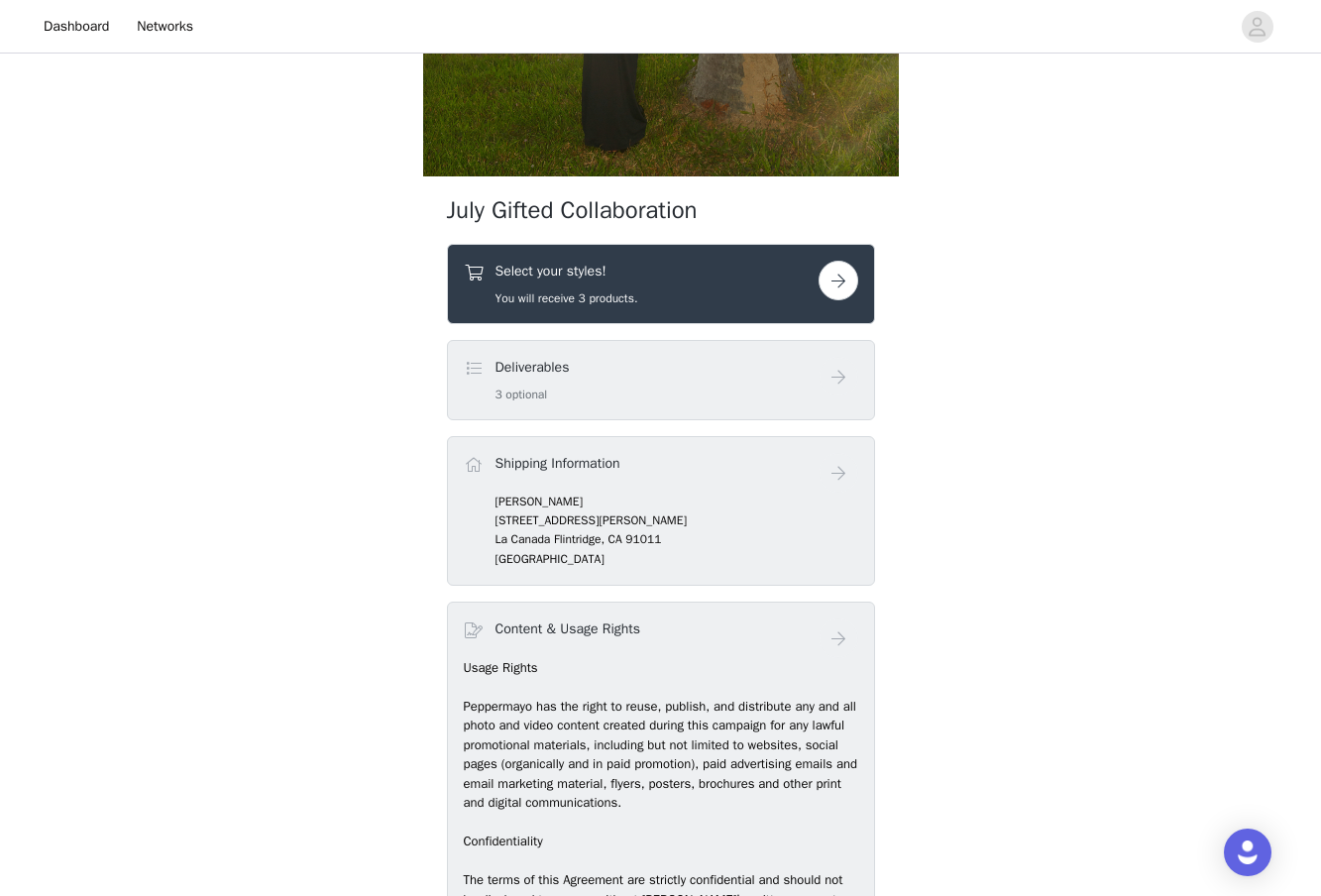 scroll, scrollTop: 617, scrollLeft: 0, axis: vertical 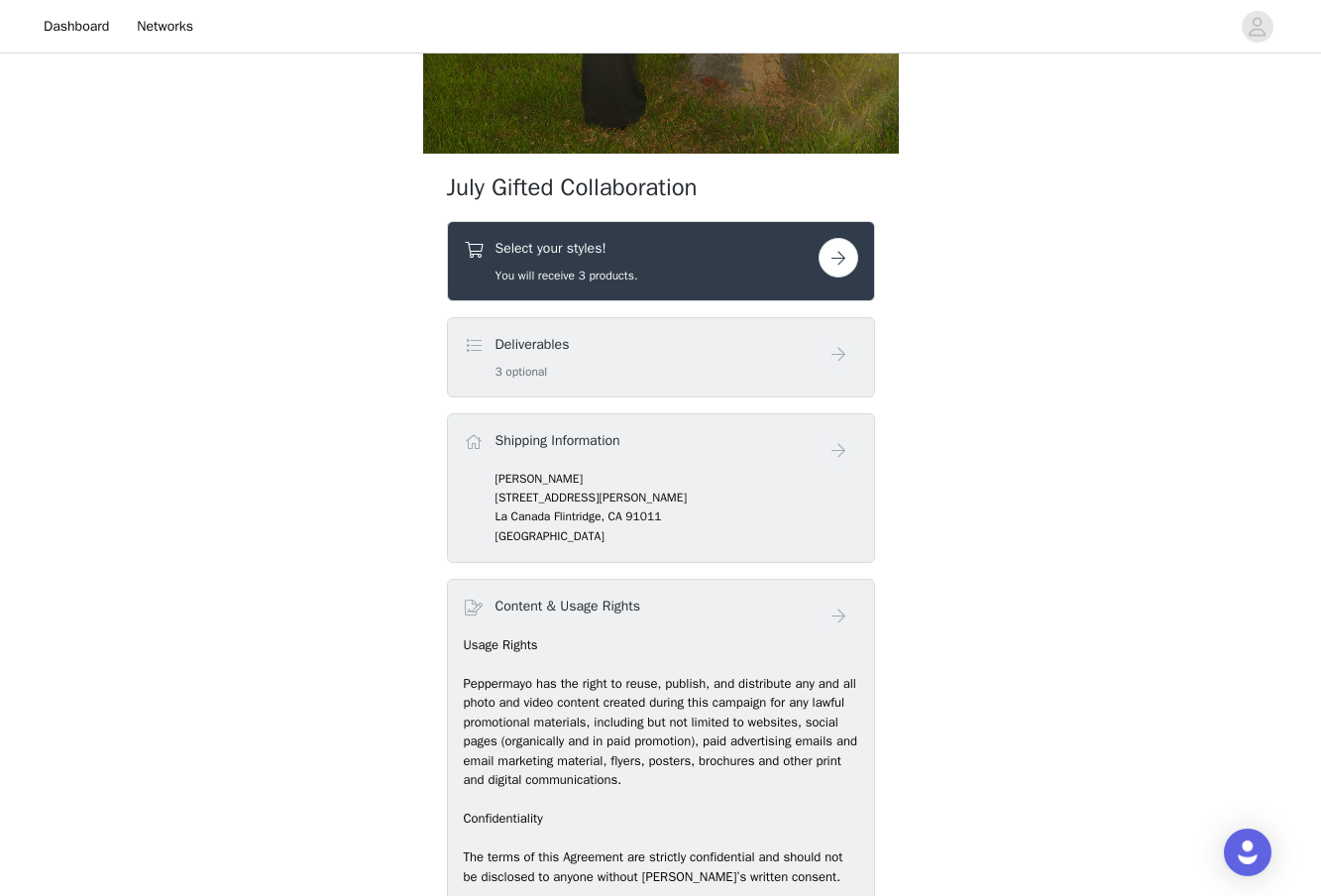 click at bounding box center (838, 258) 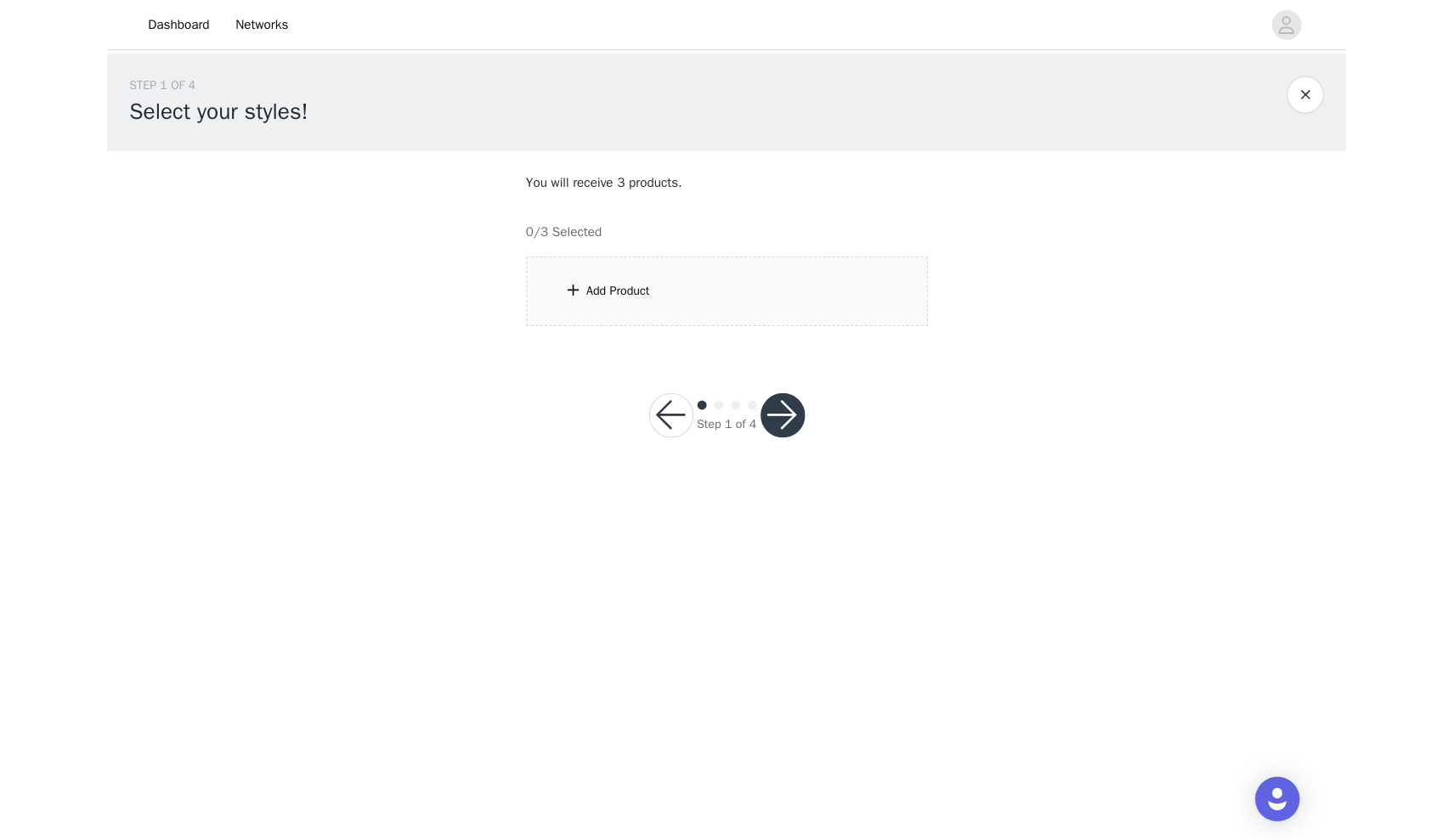 scroll, scrollTop: 0, scrollLeft: 0, axis: both 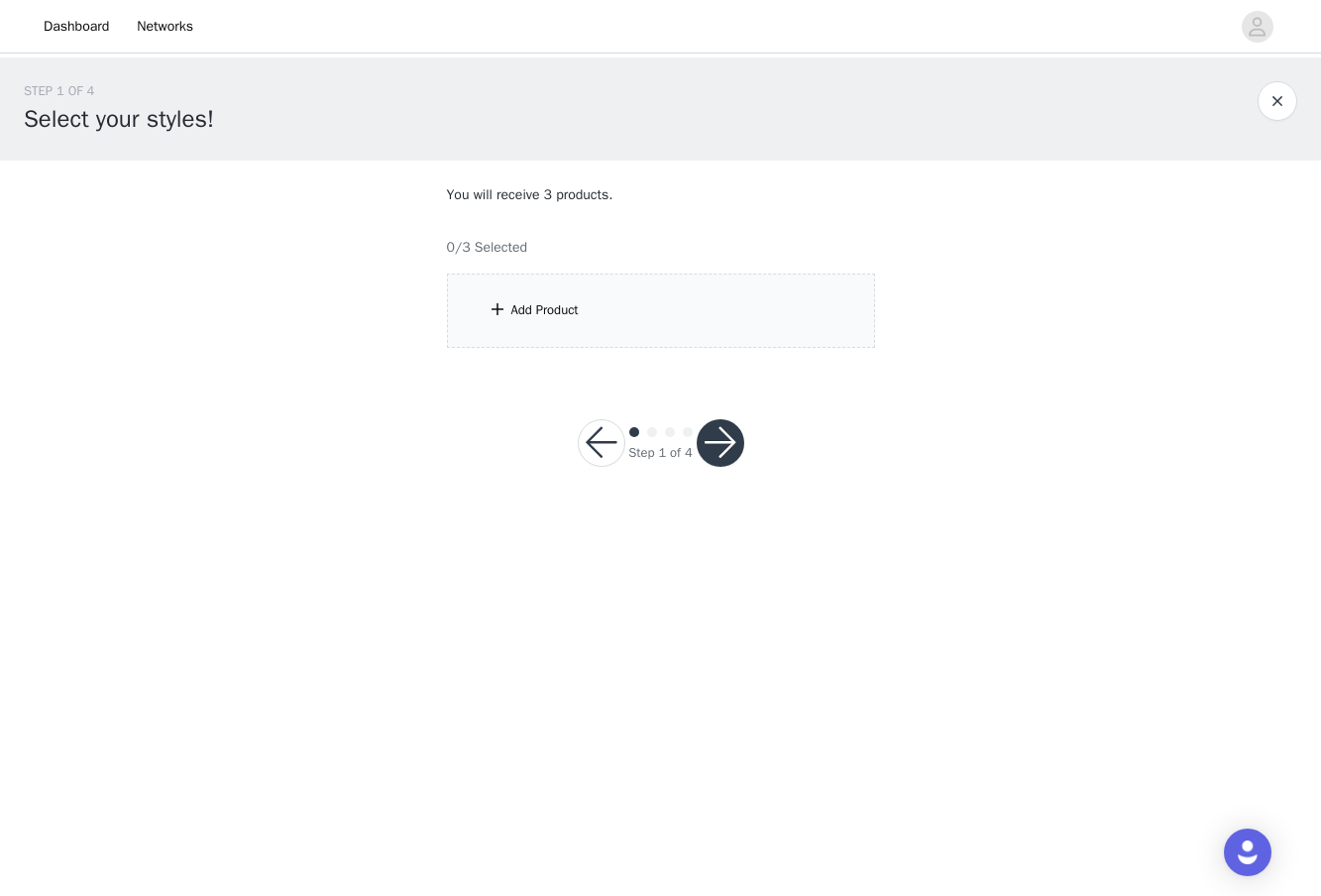 click on "Add Product" at bounding box center [661, 310] 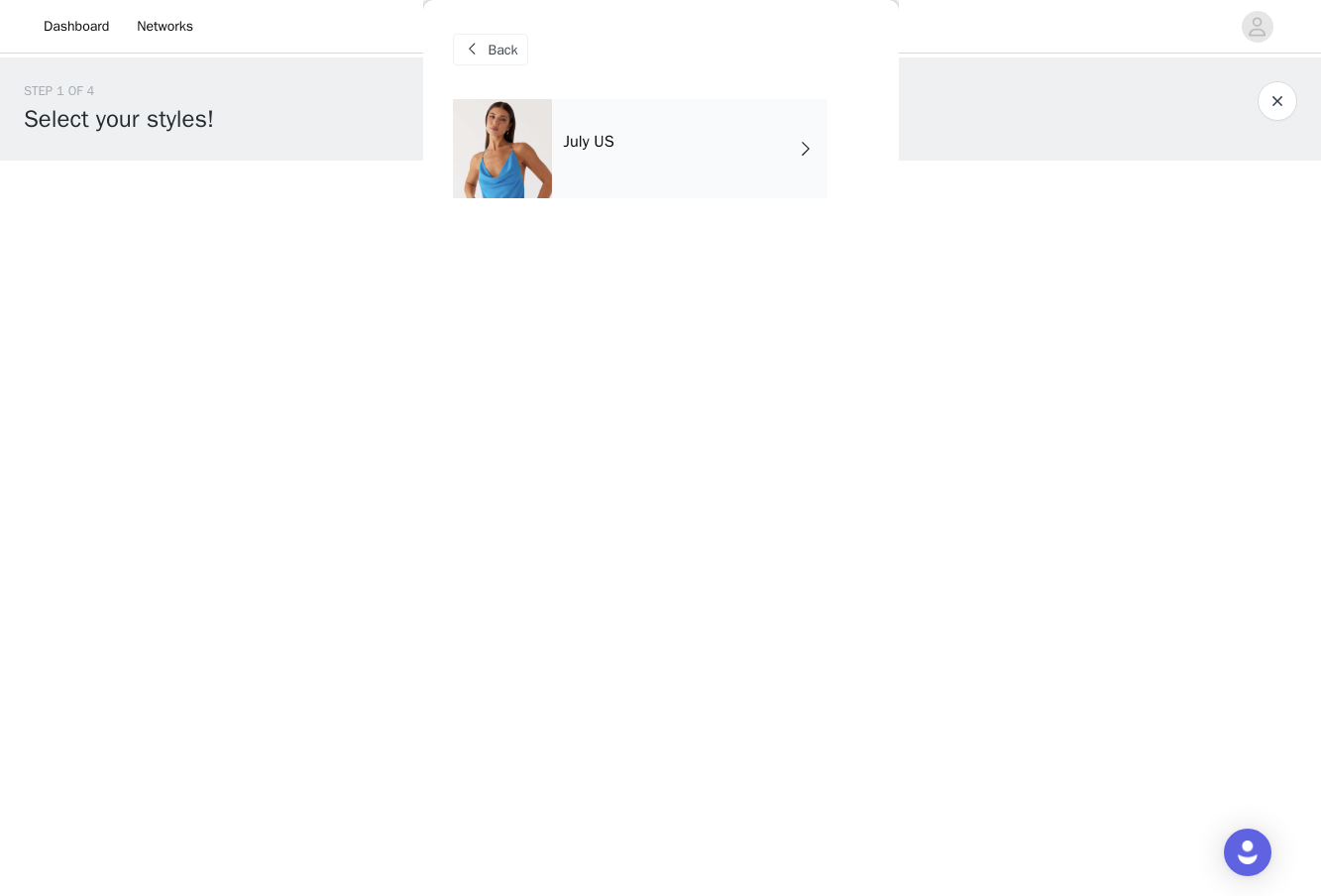 click on "July US" at bounding box center (690, 149) 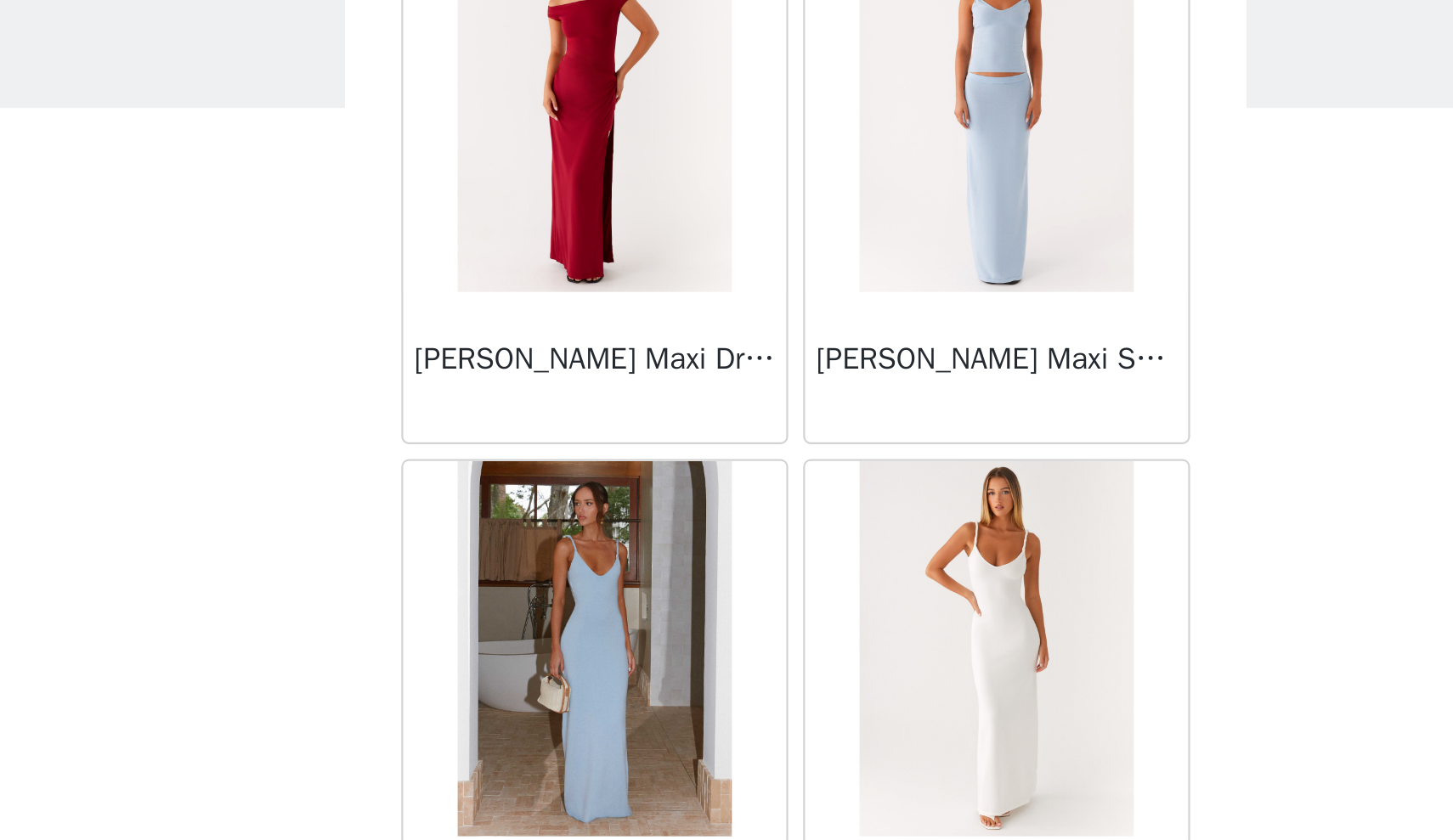 scroll, scrollTop: 1759, scrollLeft: 0, axis: vertical 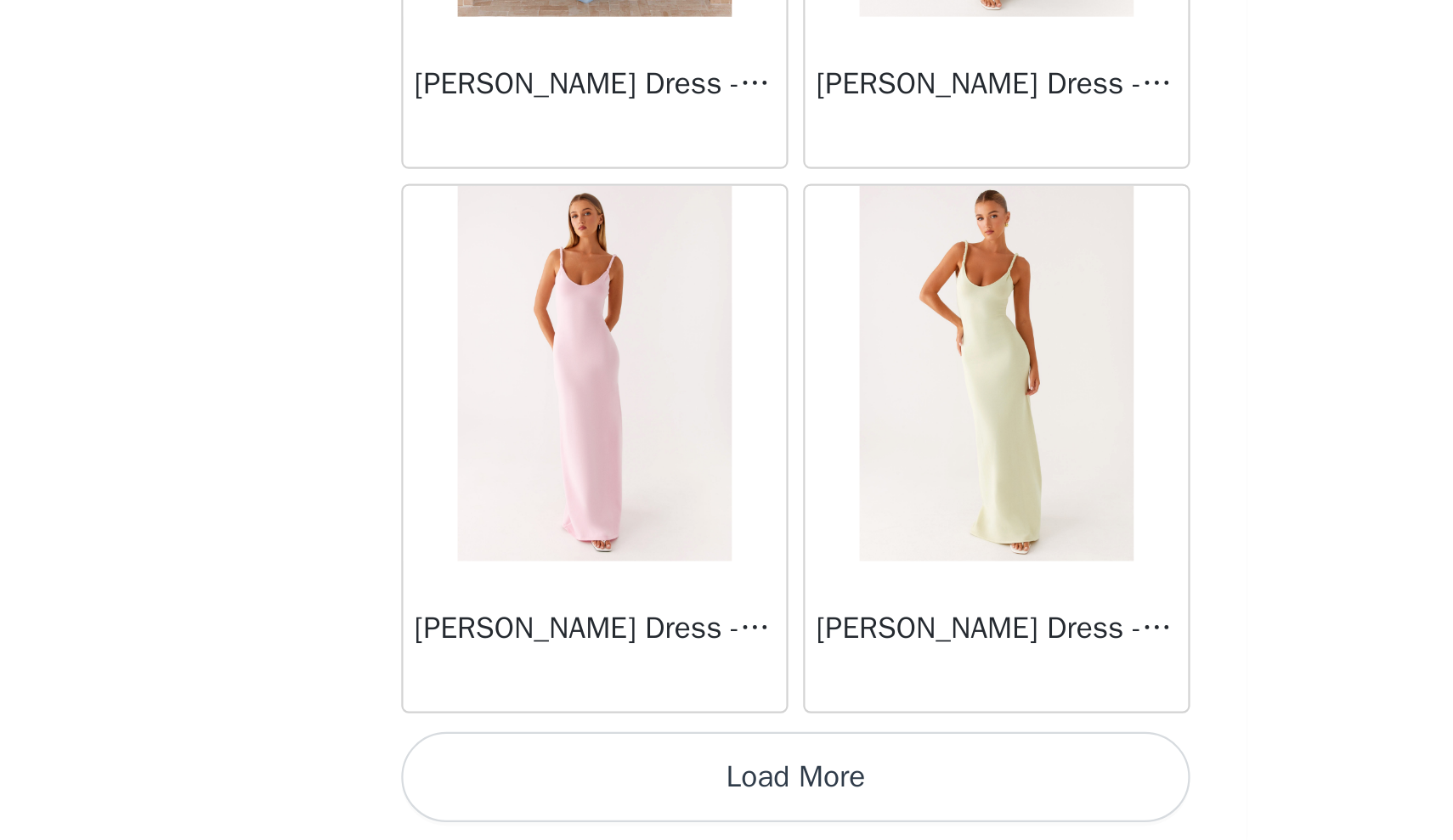 click on "Load More" at bounding box center (726, 811) 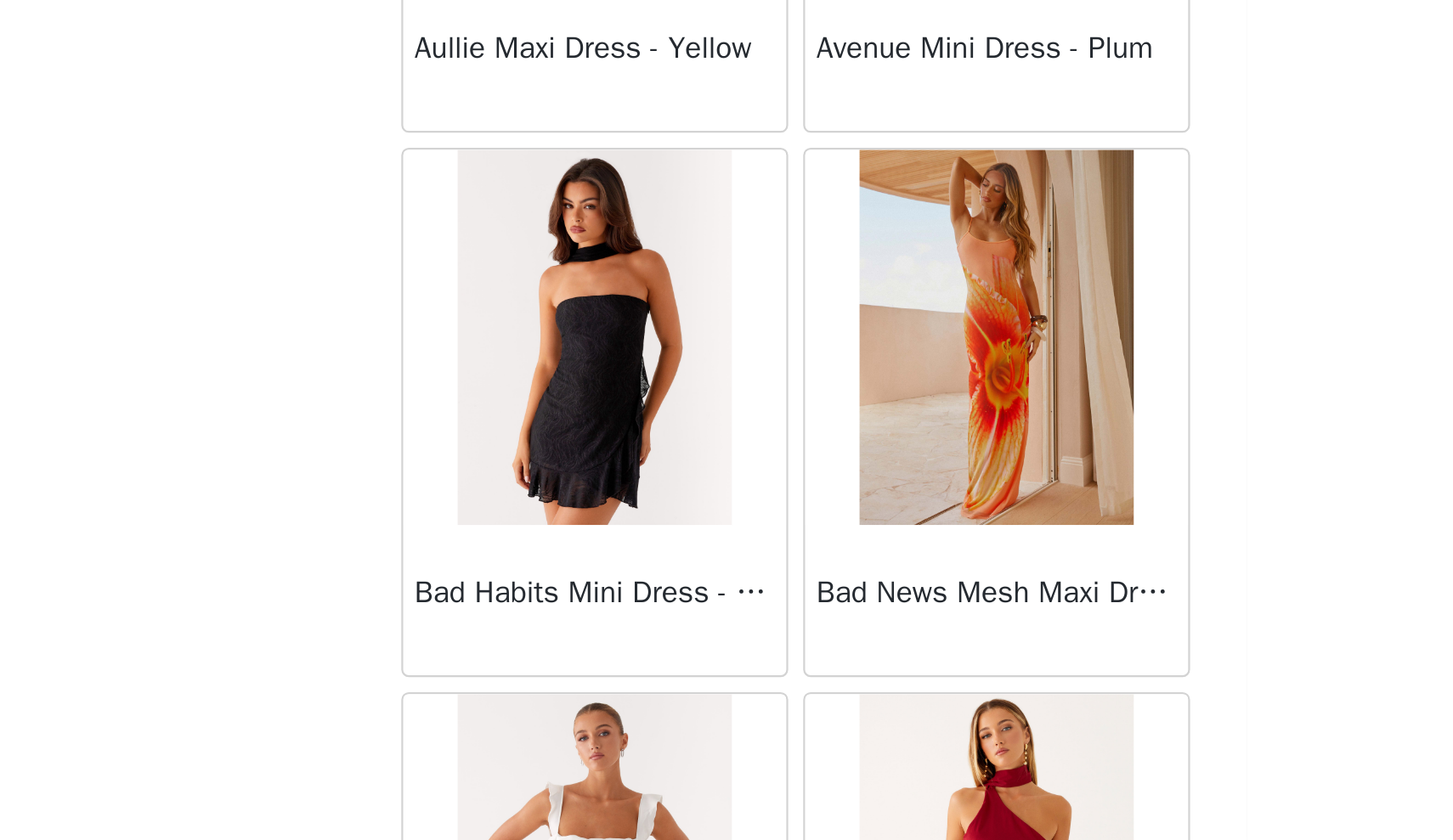 scroll, scrollTop: 4222, scrollLeft: 0, axis: vertical 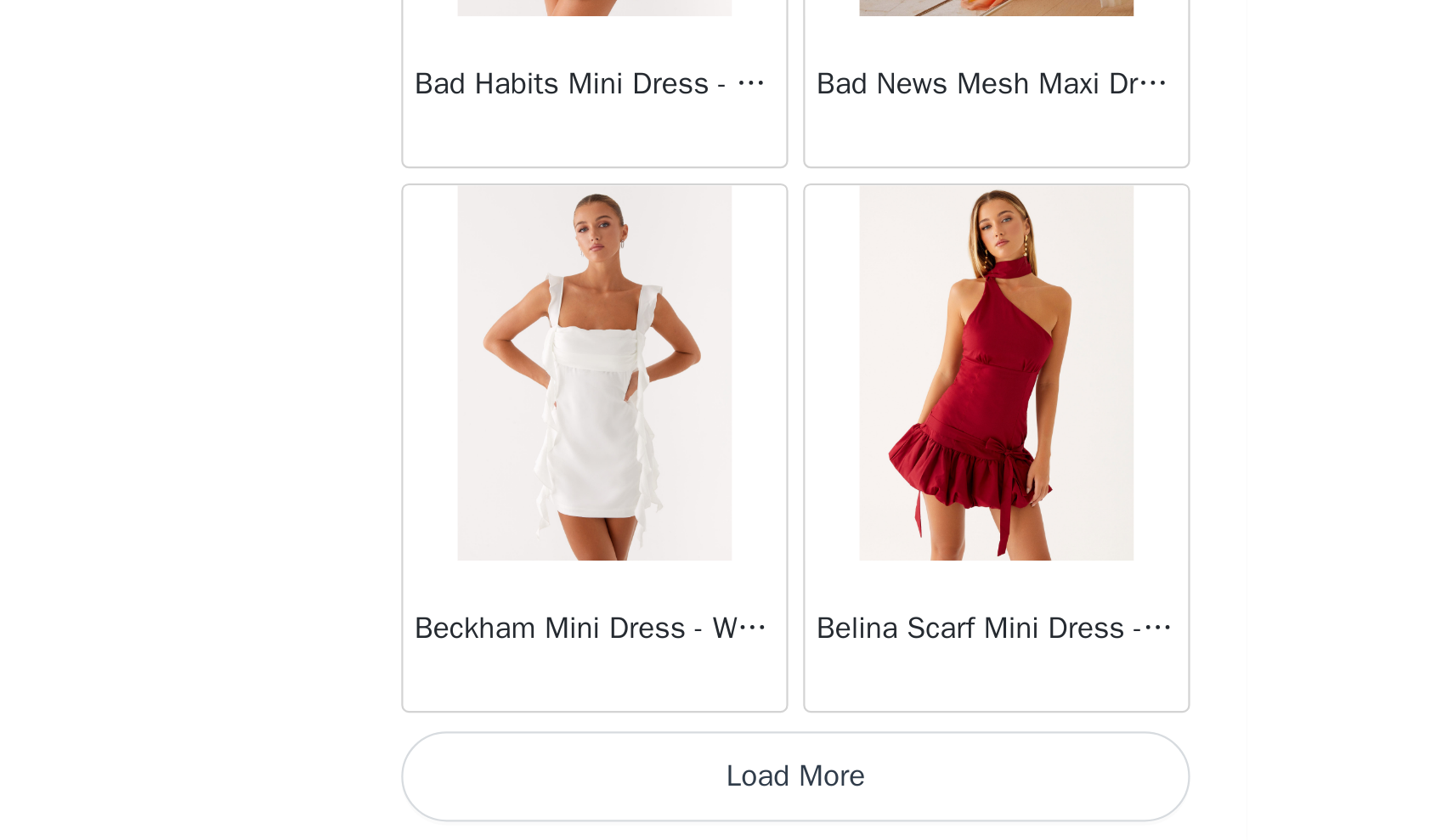 click on "Load More" at bounding box center [726, 811] 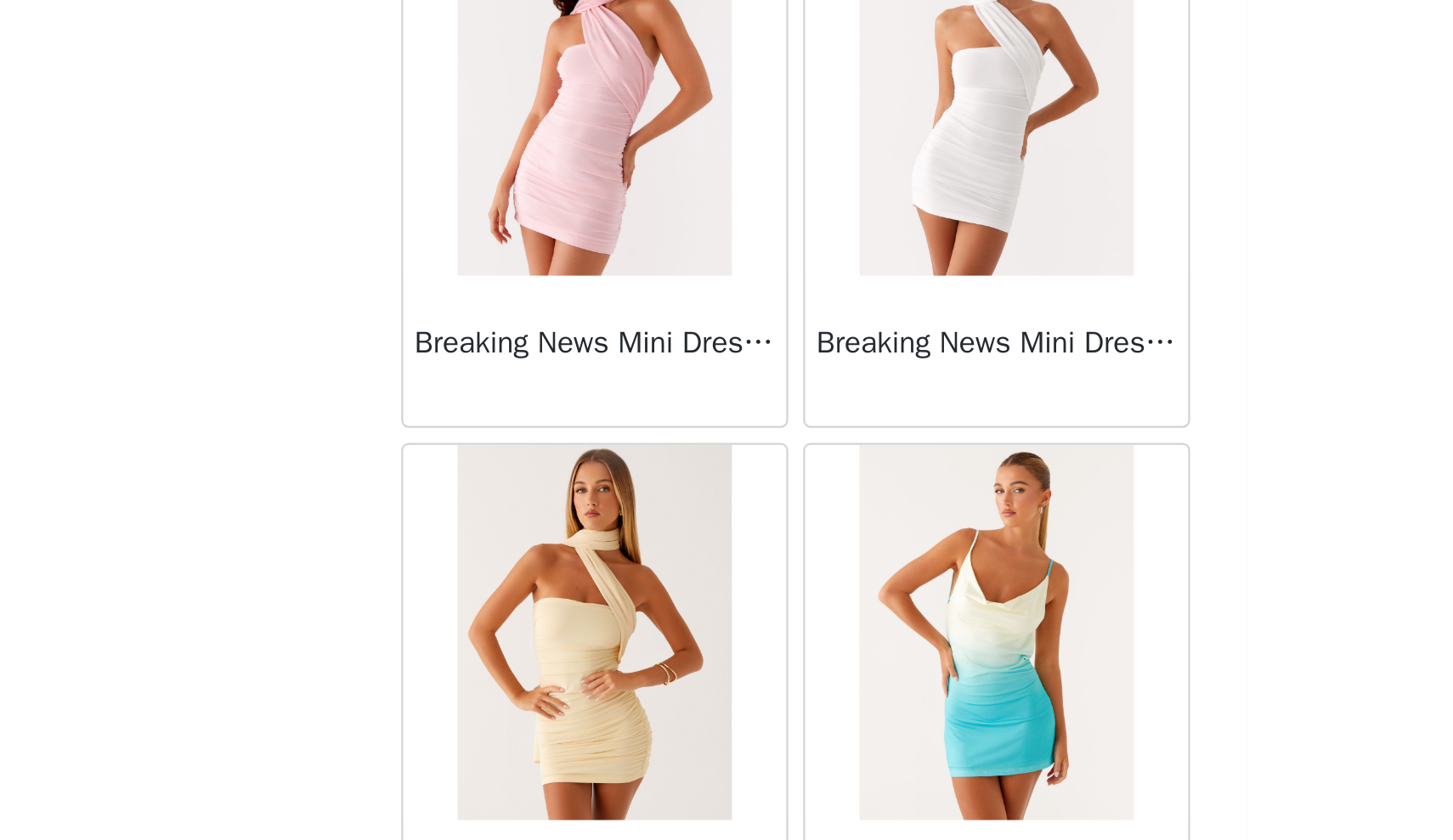 scroll, scrollTop: 6324, scrollLeft: 0, axis: vertical 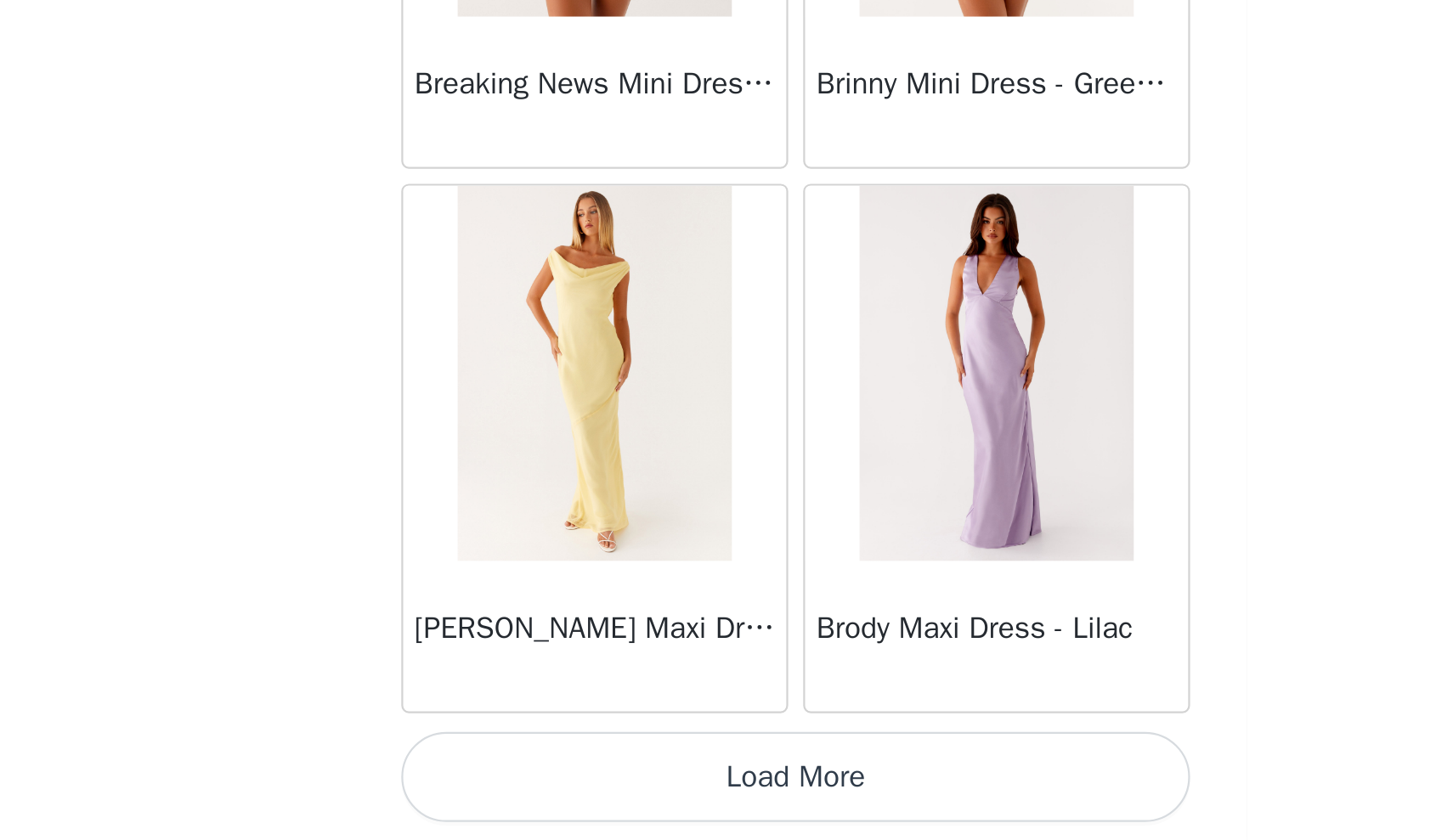 click on "Load More" at bounding box center [726, 811] 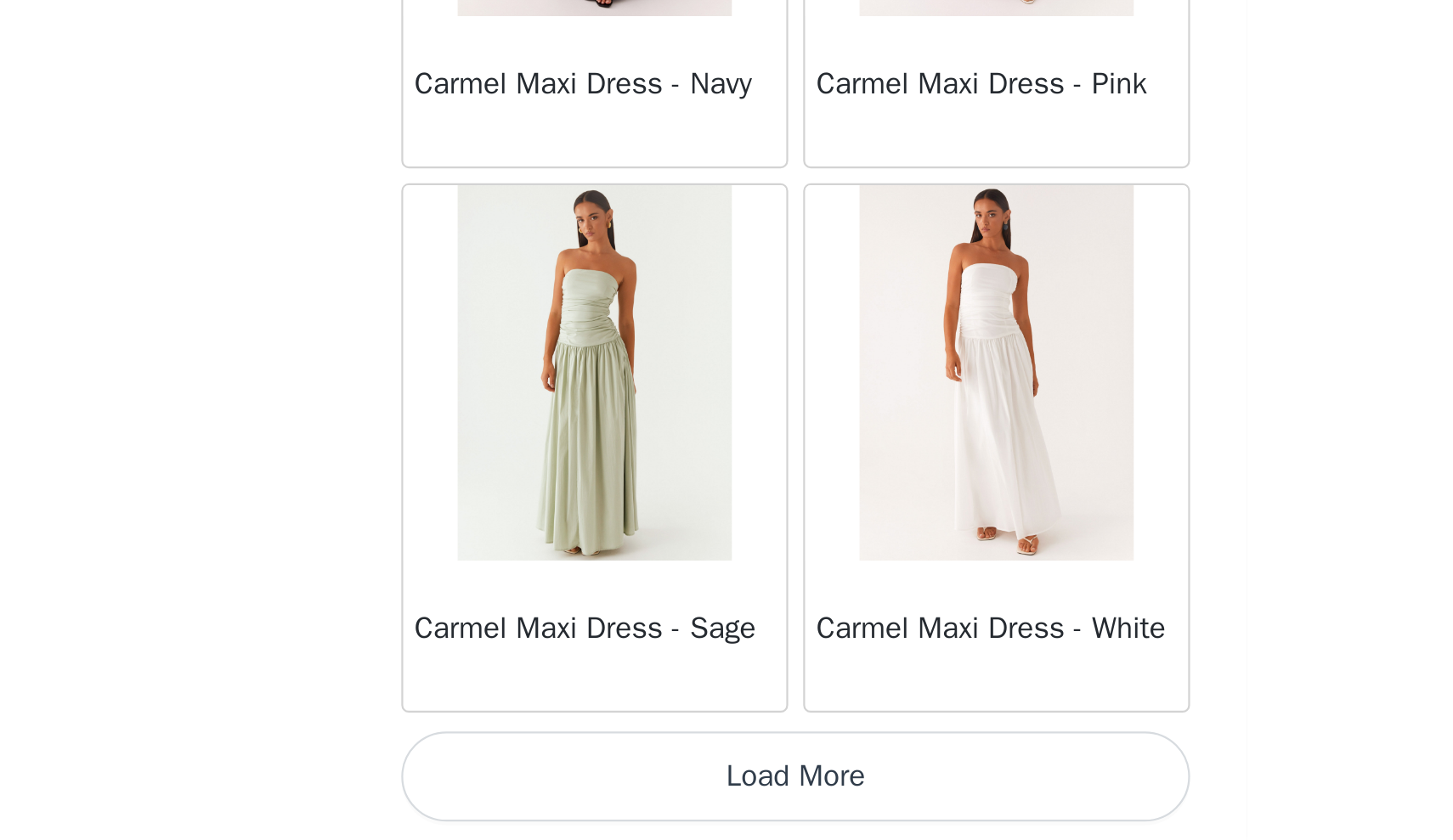 scroll, scrollTop: 9148, scrollLeft: 0, axis: vertical 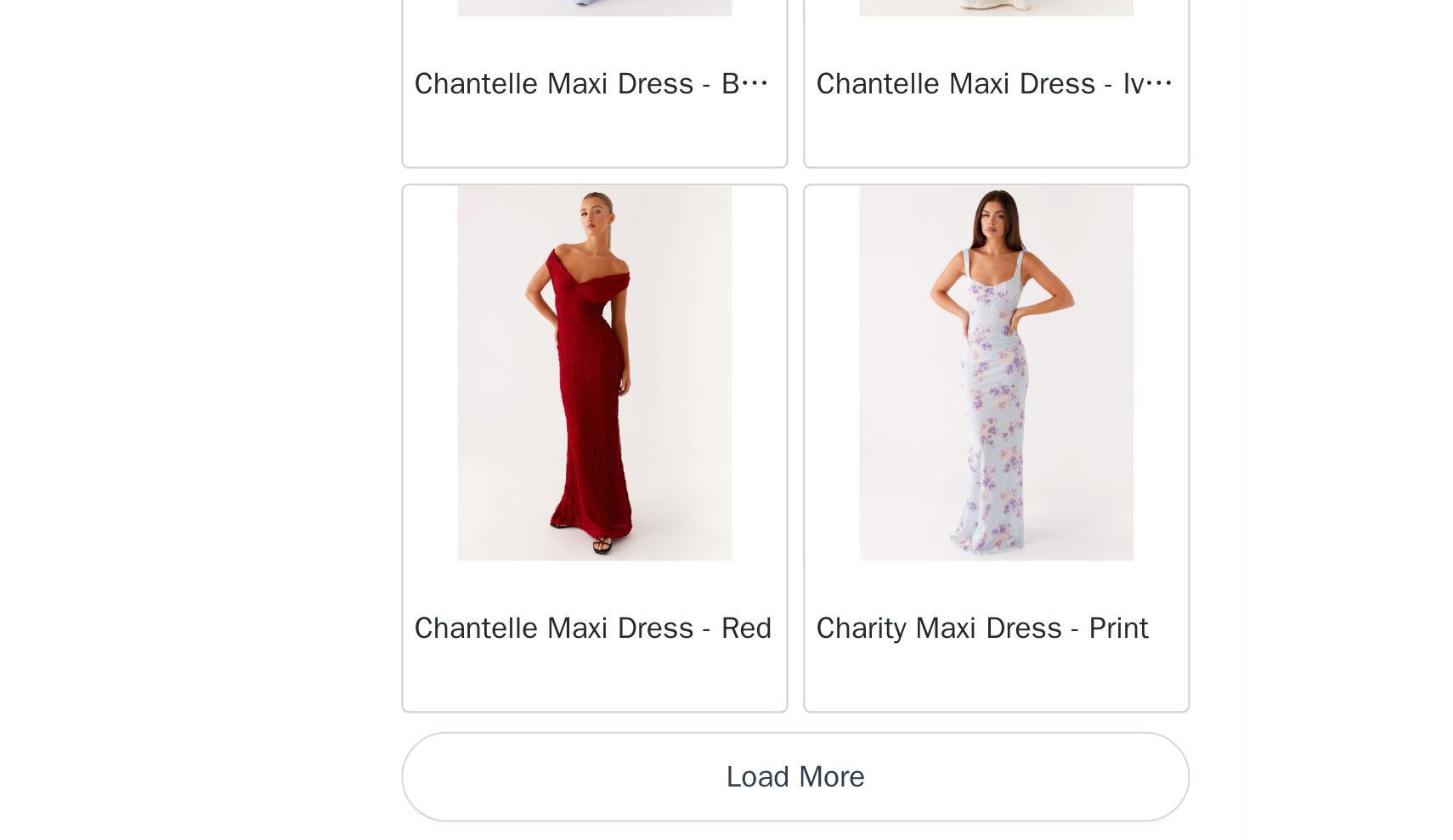 click on "Load More" at bounding box center (726, 811) 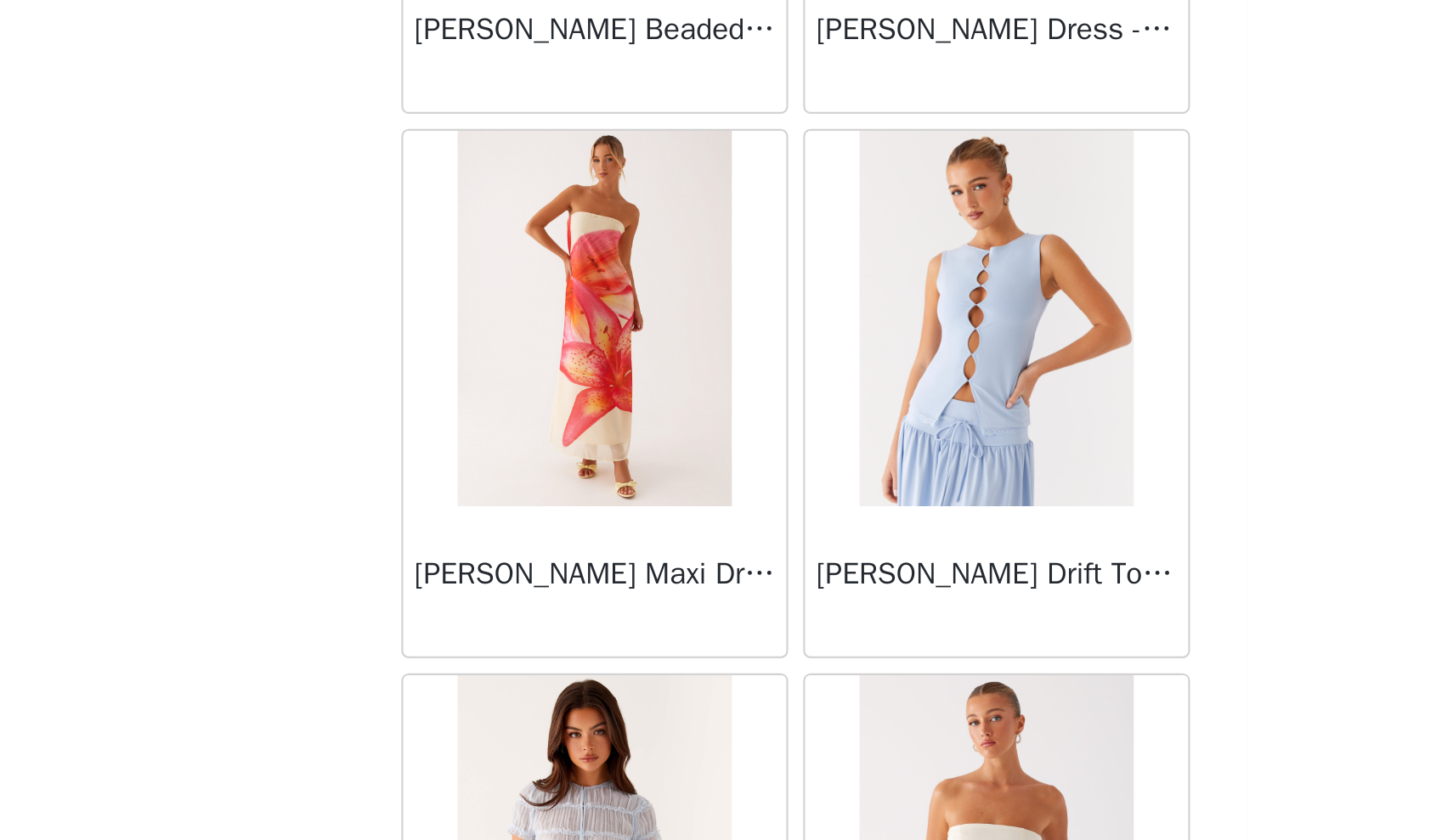 scroll, scrollTop: 14074, scrollLeft: 0, axis: vertical 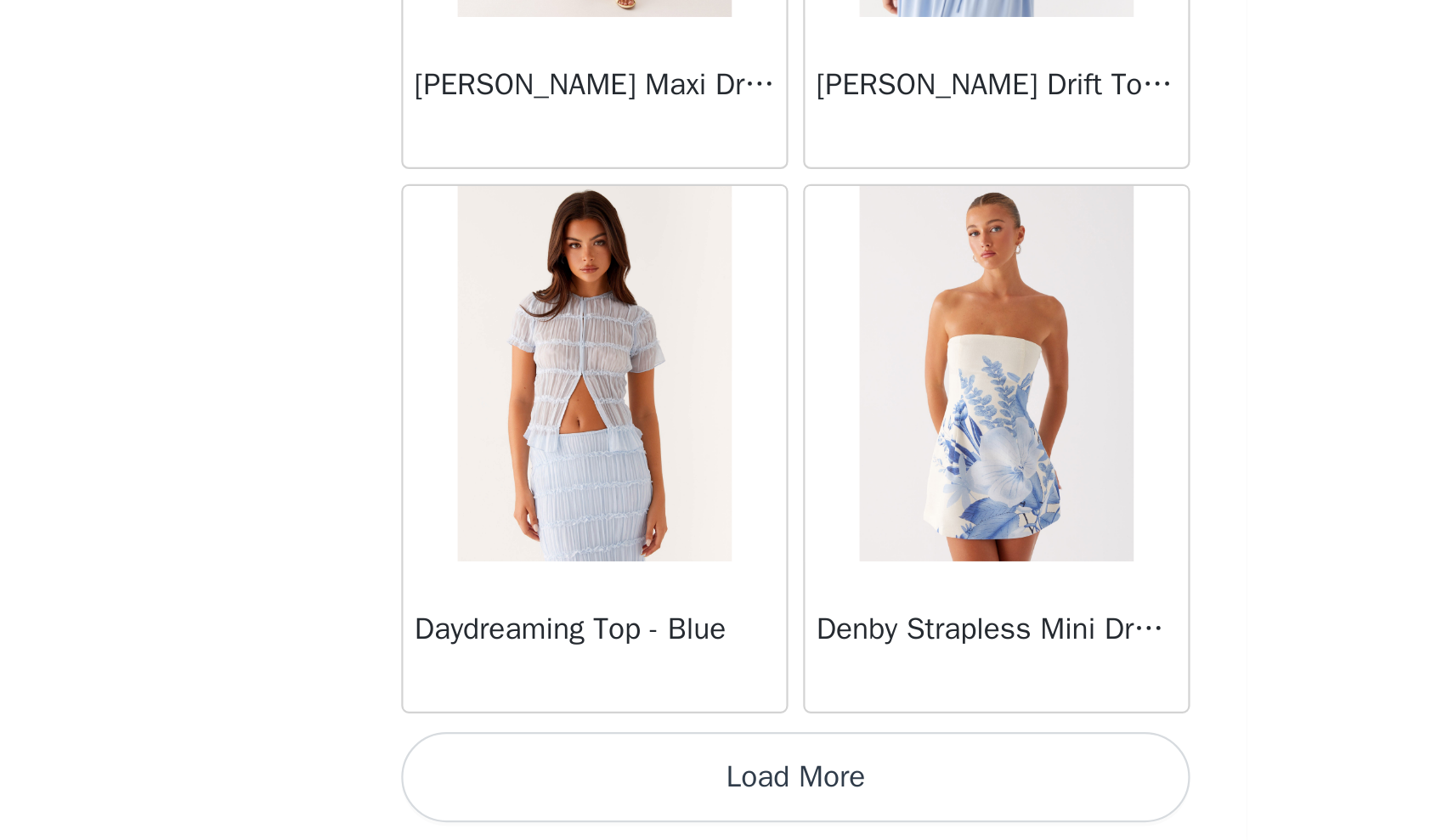 click on "Load More" at bounding box center (726, 811) 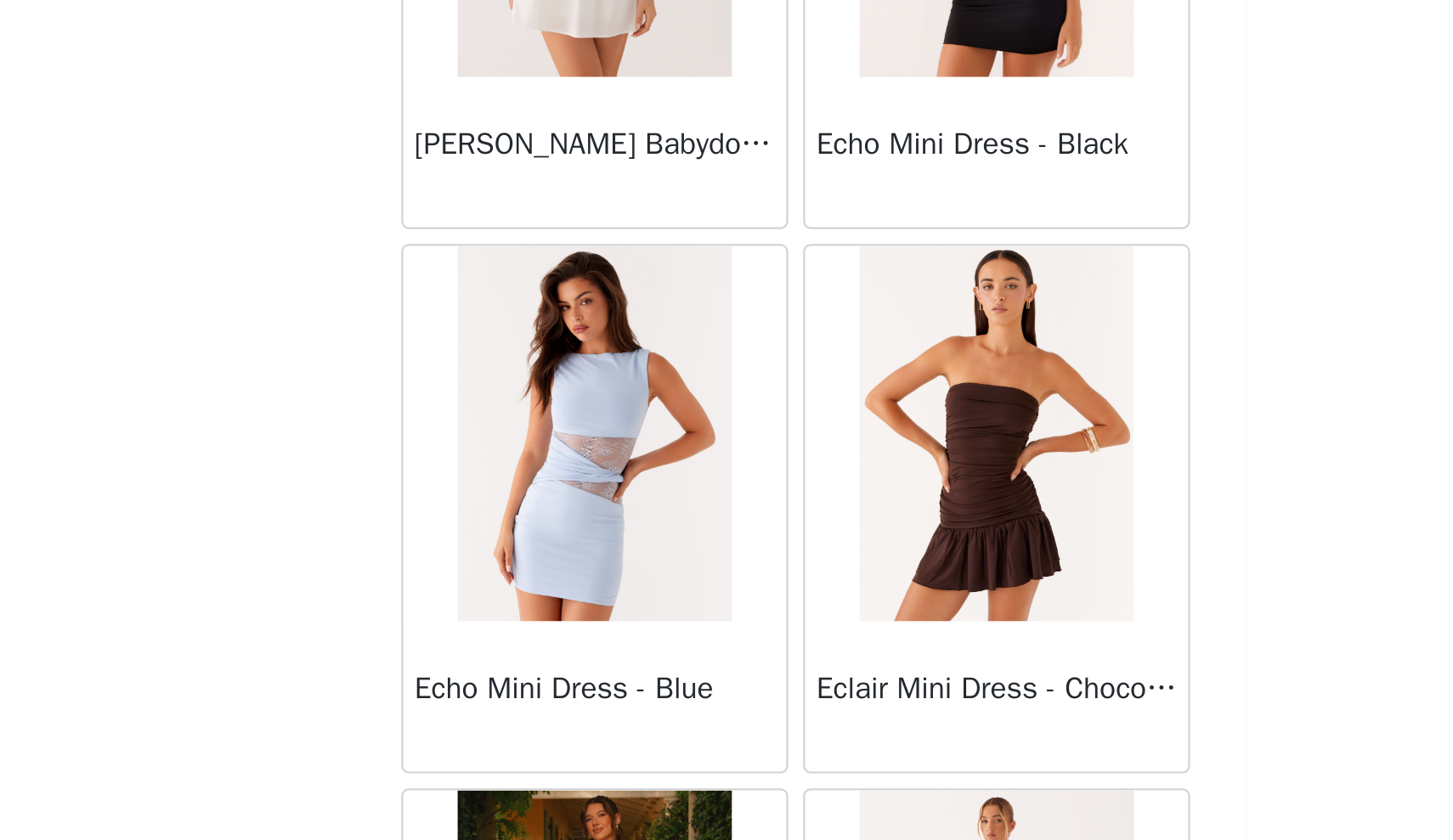 scroll, scrollTop: 15526, scrollLeft: 0, axis: vertical 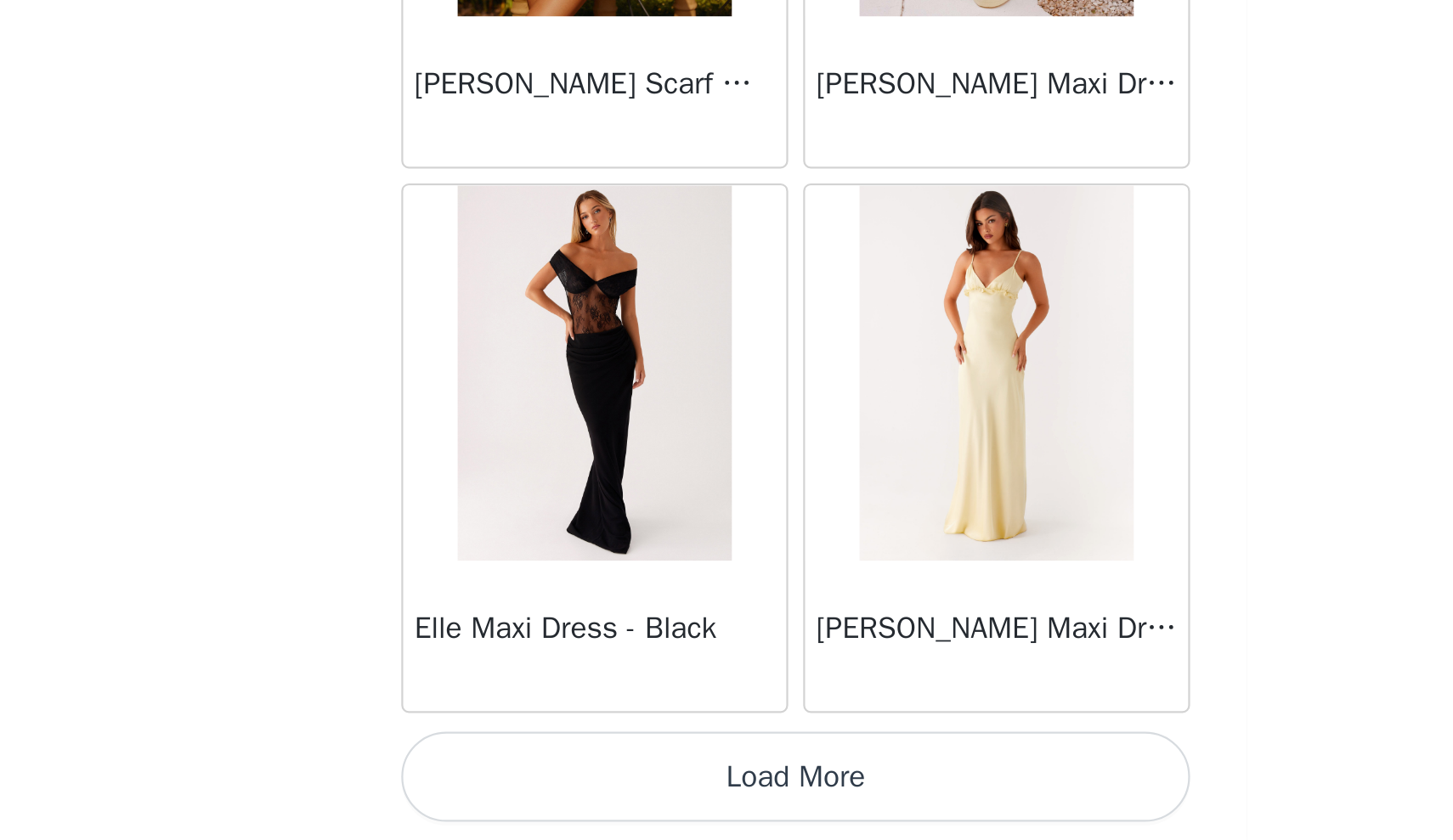 click on "Load More" at bounding box center [726, 811] 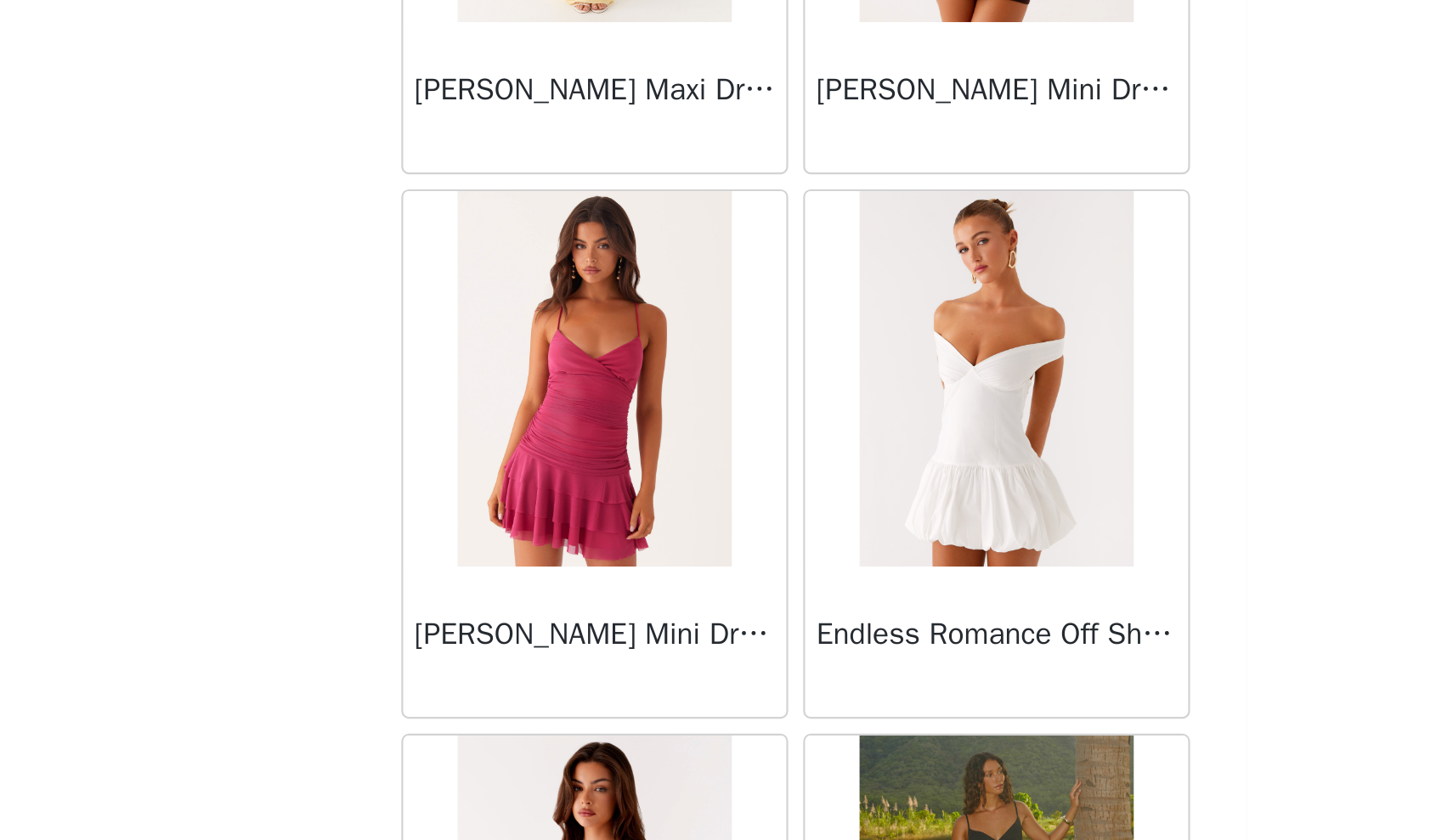 scroll, scrollTop: 17525, scrollLeft: 0, axis: vertical 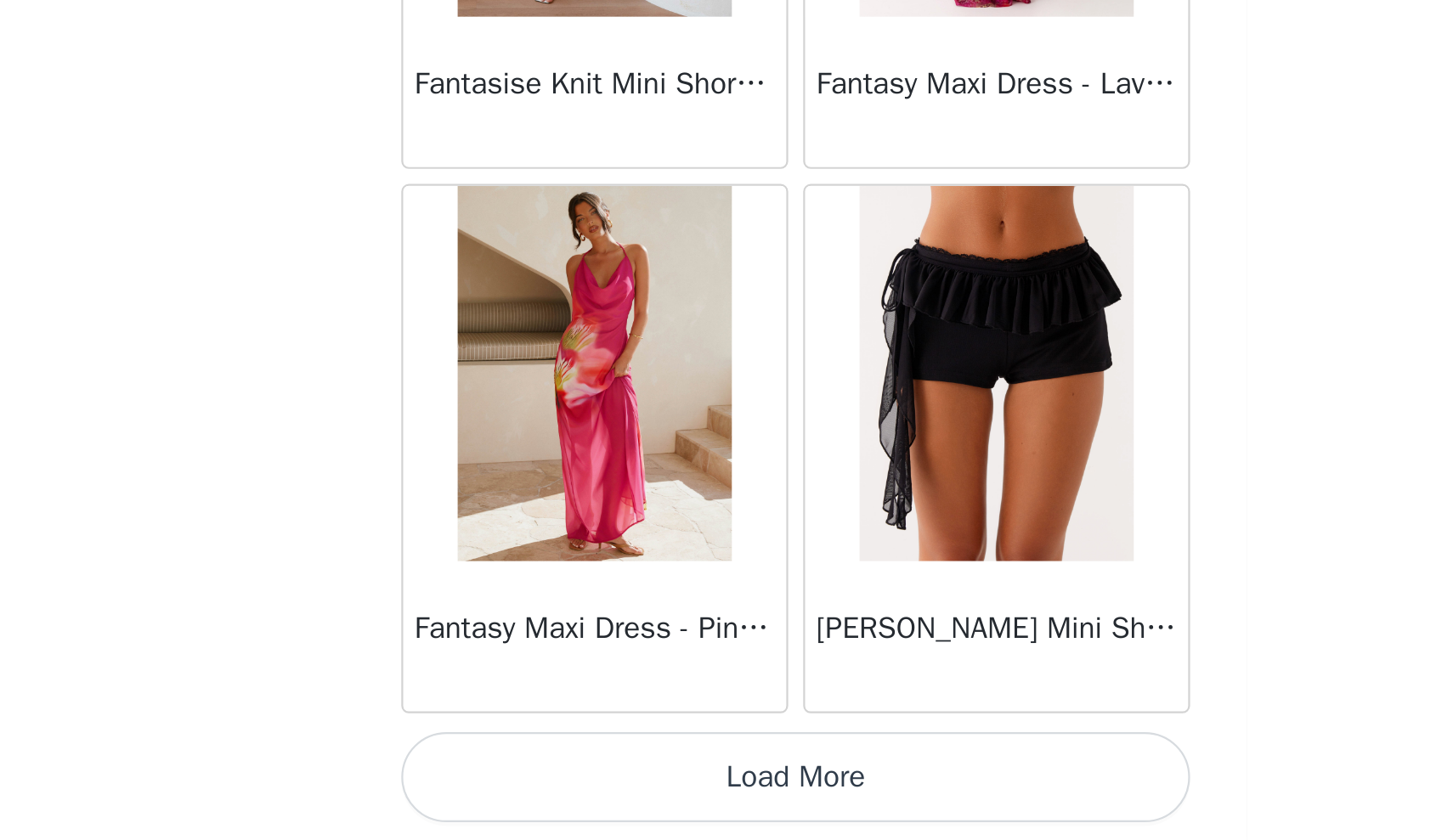click on "Load More" at bounding box center (726, 811) 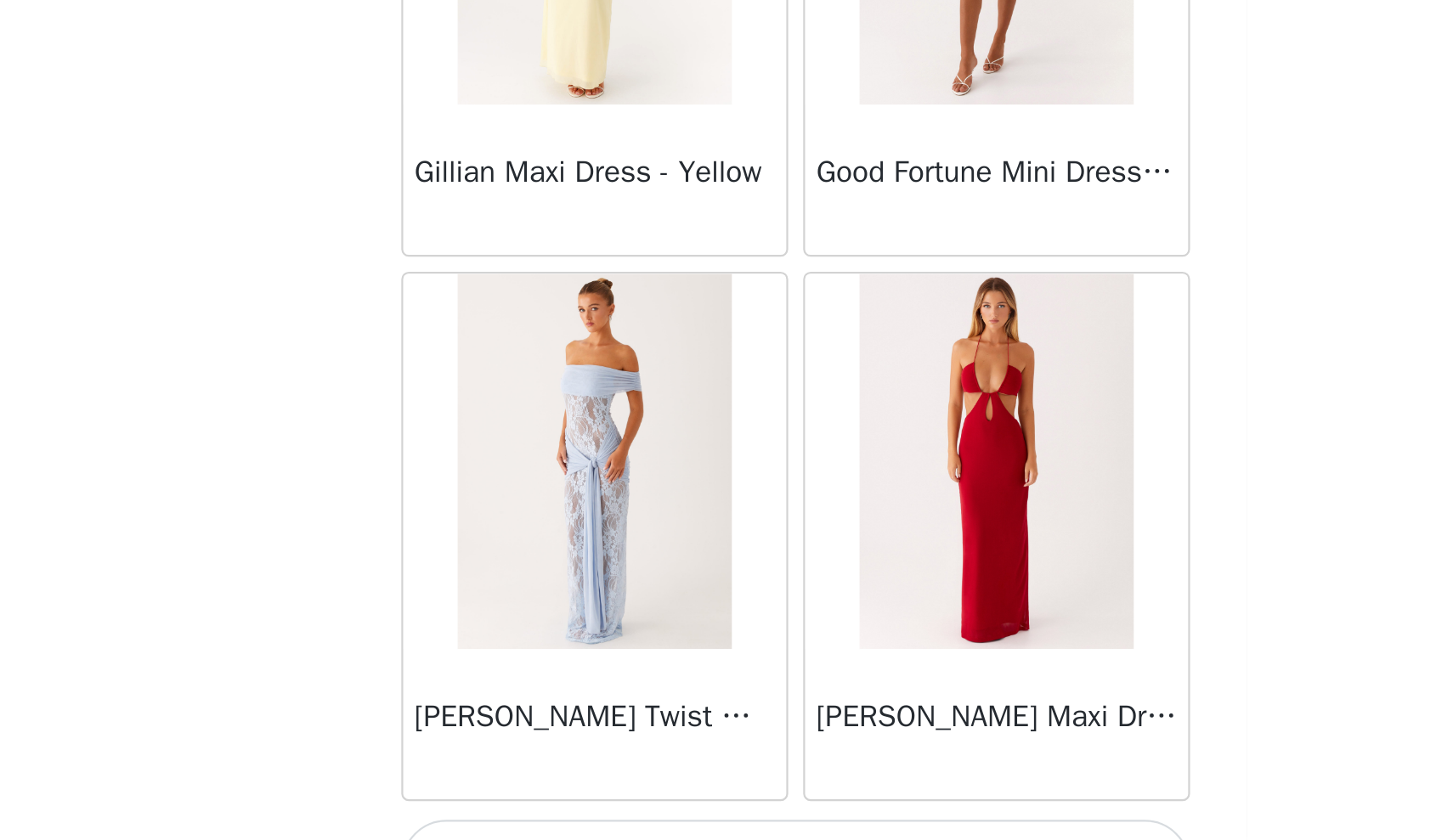scroll, scrollTop: 21427, scrollLeft: 0, axis: vertical 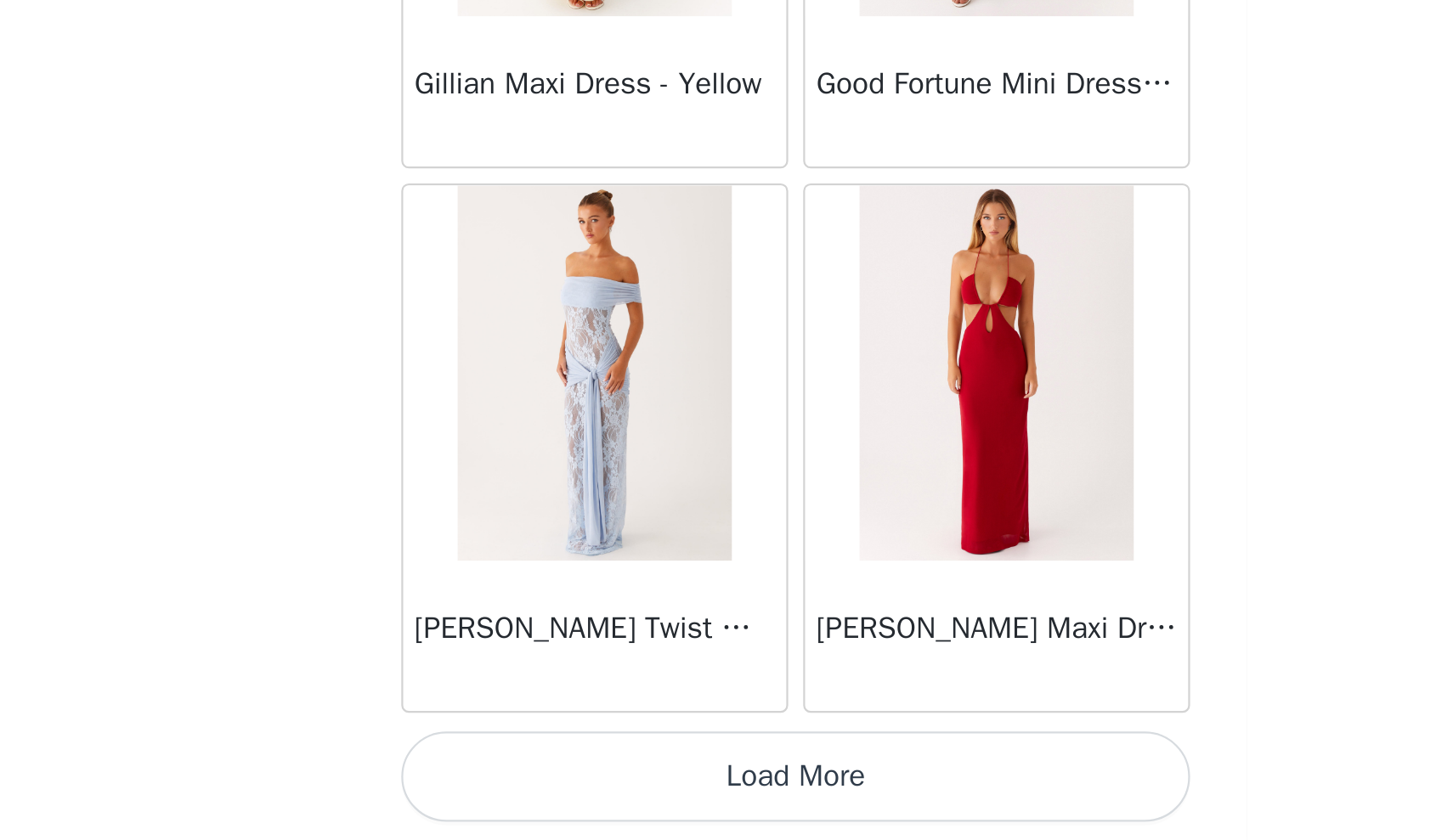 click on "Load More" at bounding box center [726, 811] 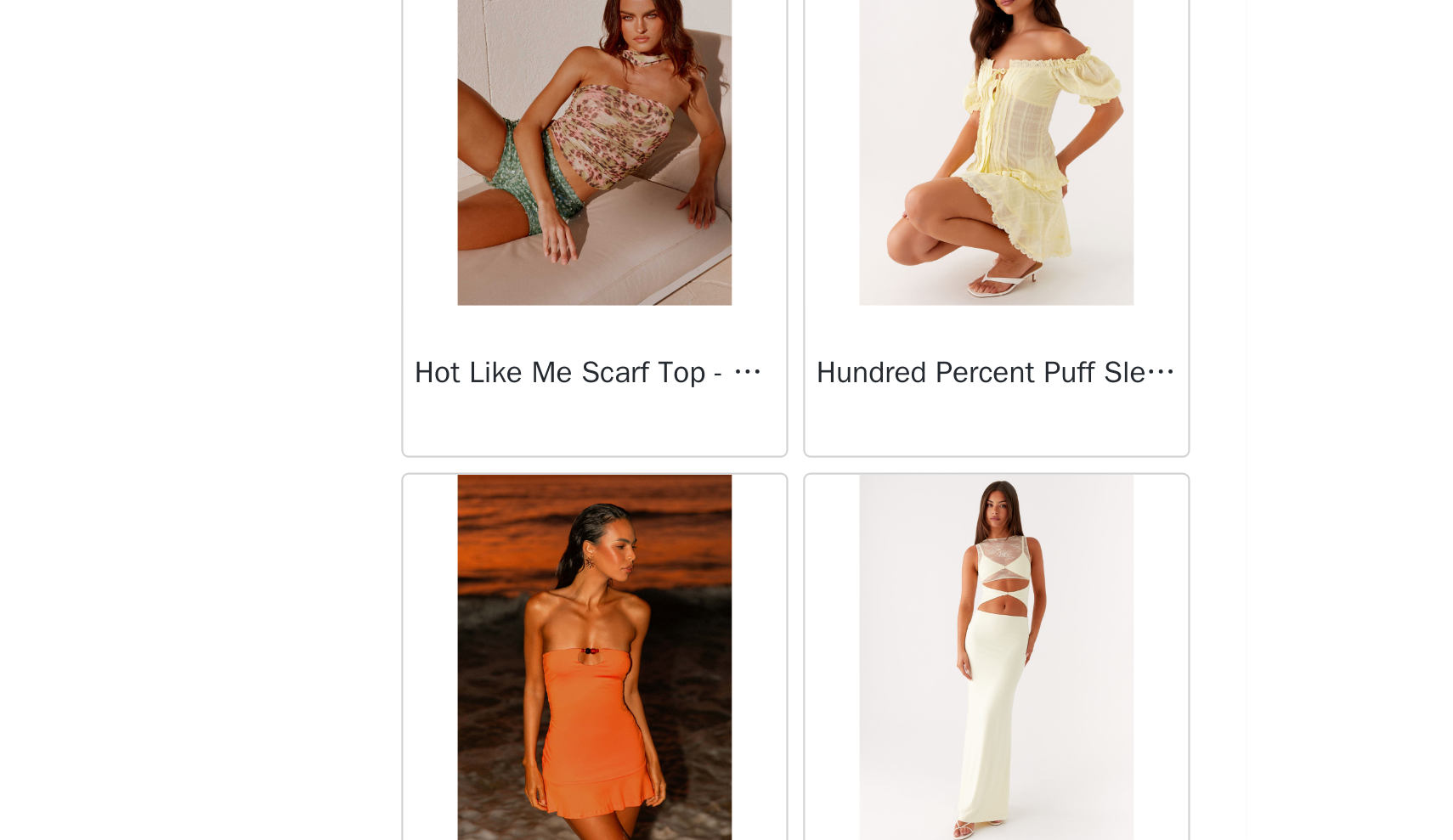 scroll, scrollTop: 23553, scrollLeft: 0, axis: vertical 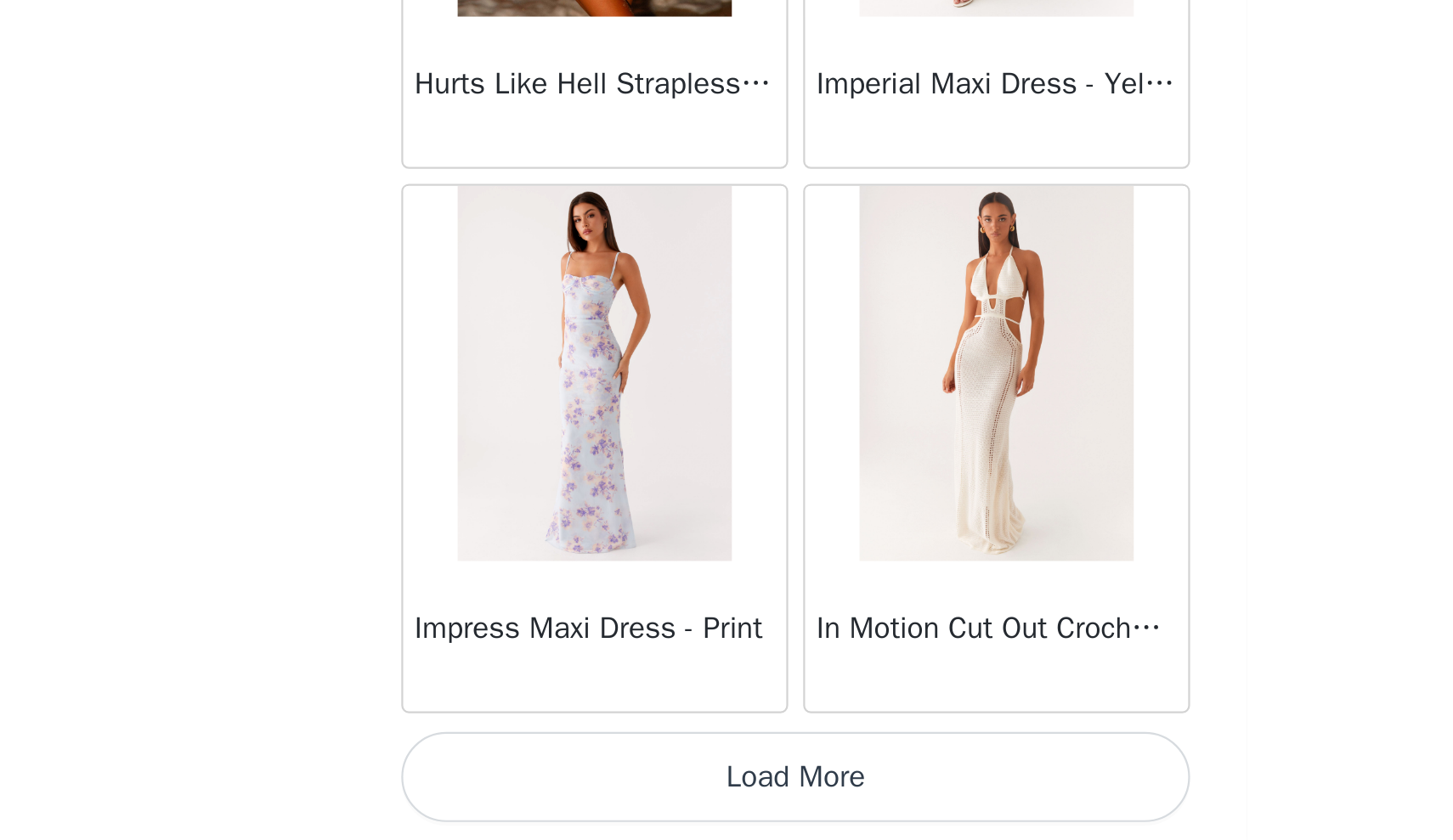 click on "Load More" at bounding box center (726, 811) 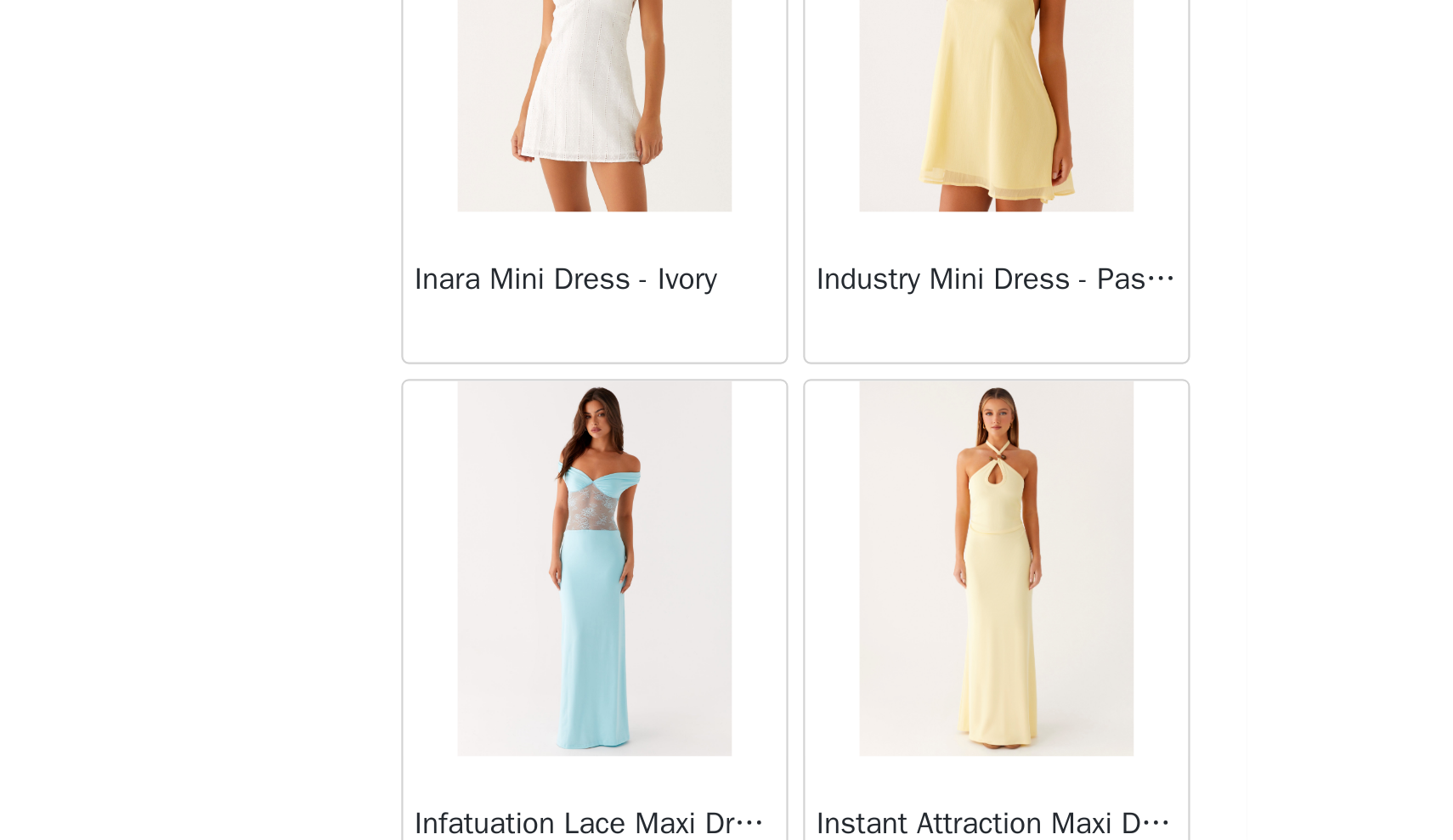 scroll, scrollTop: 24339, scrollLeft: 0, axis: vertical 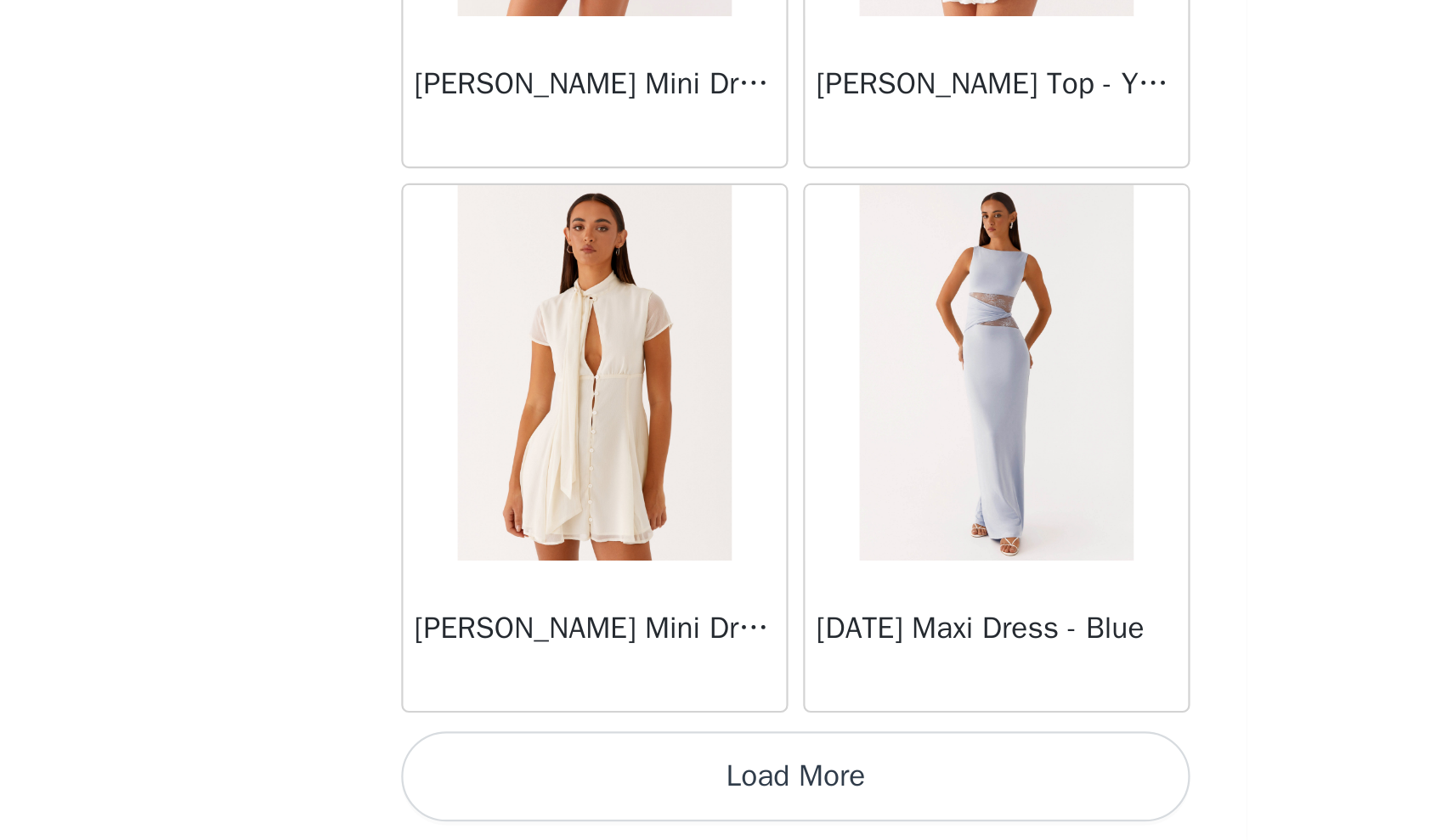 click on "Load More" at bounding box center [726, 811] 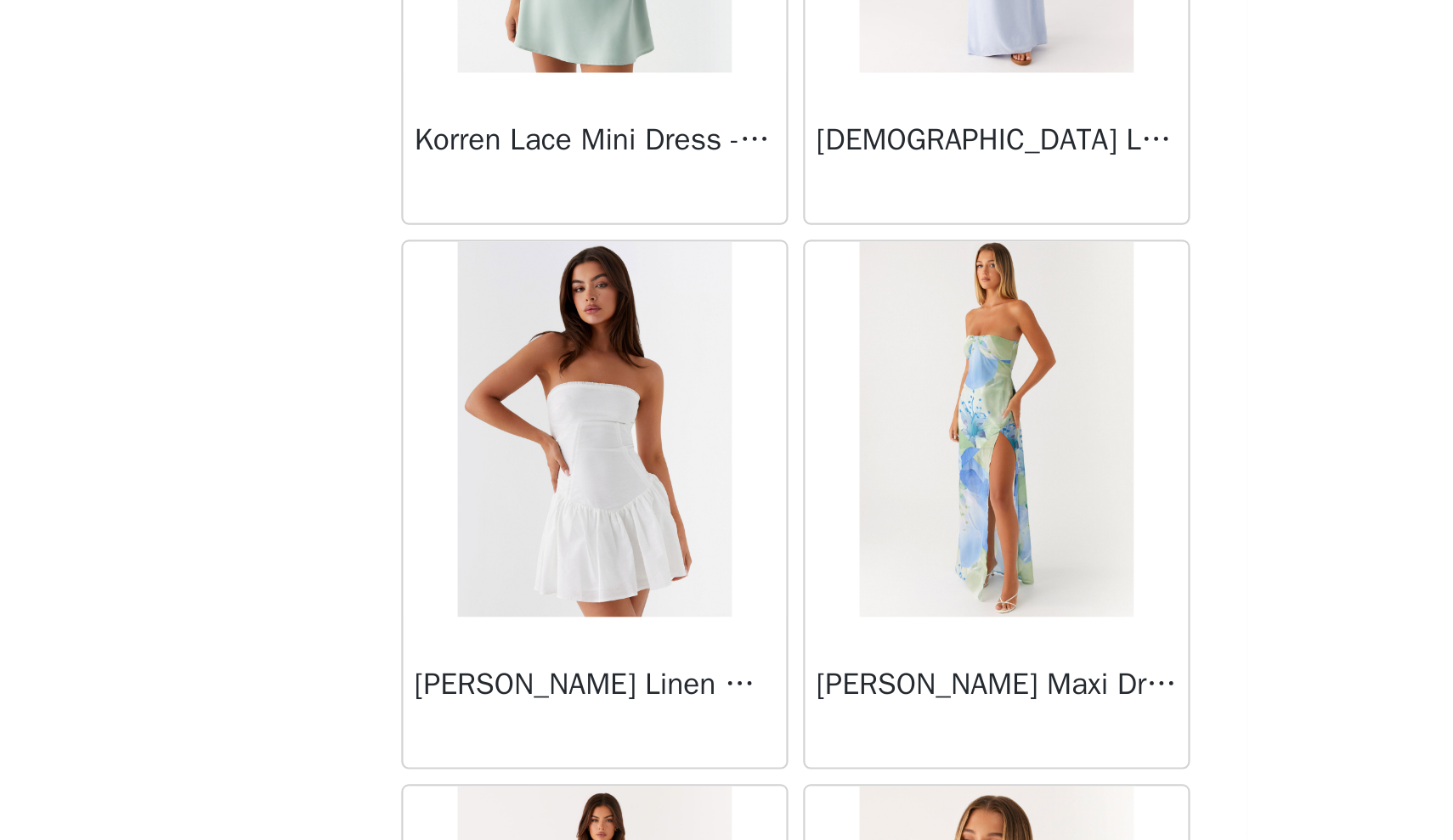 scroll, scrollTop: 28584, scrollLeft: 0, axis: vertical 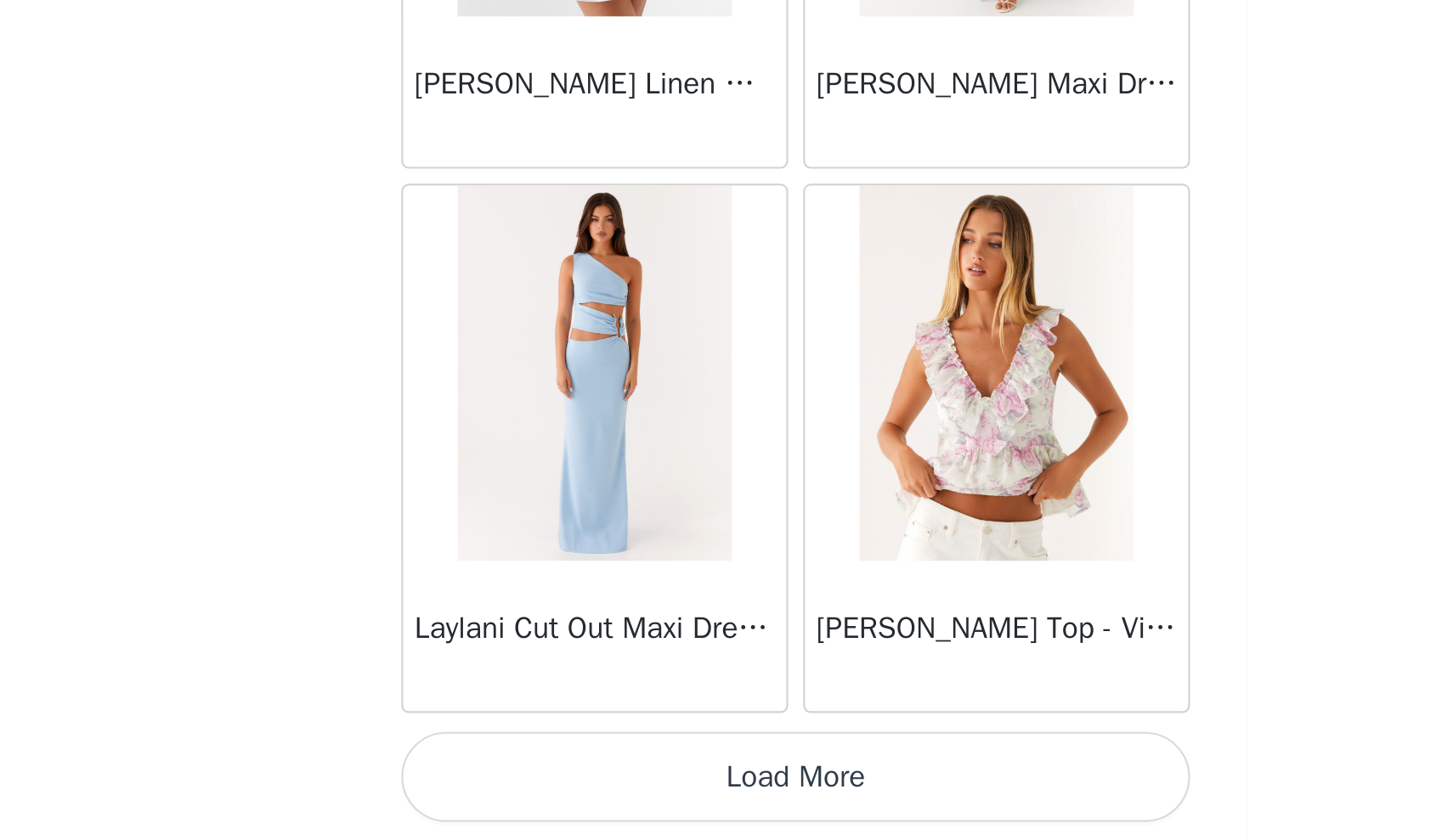 click on "Load More" at bounding box center [726, 811] 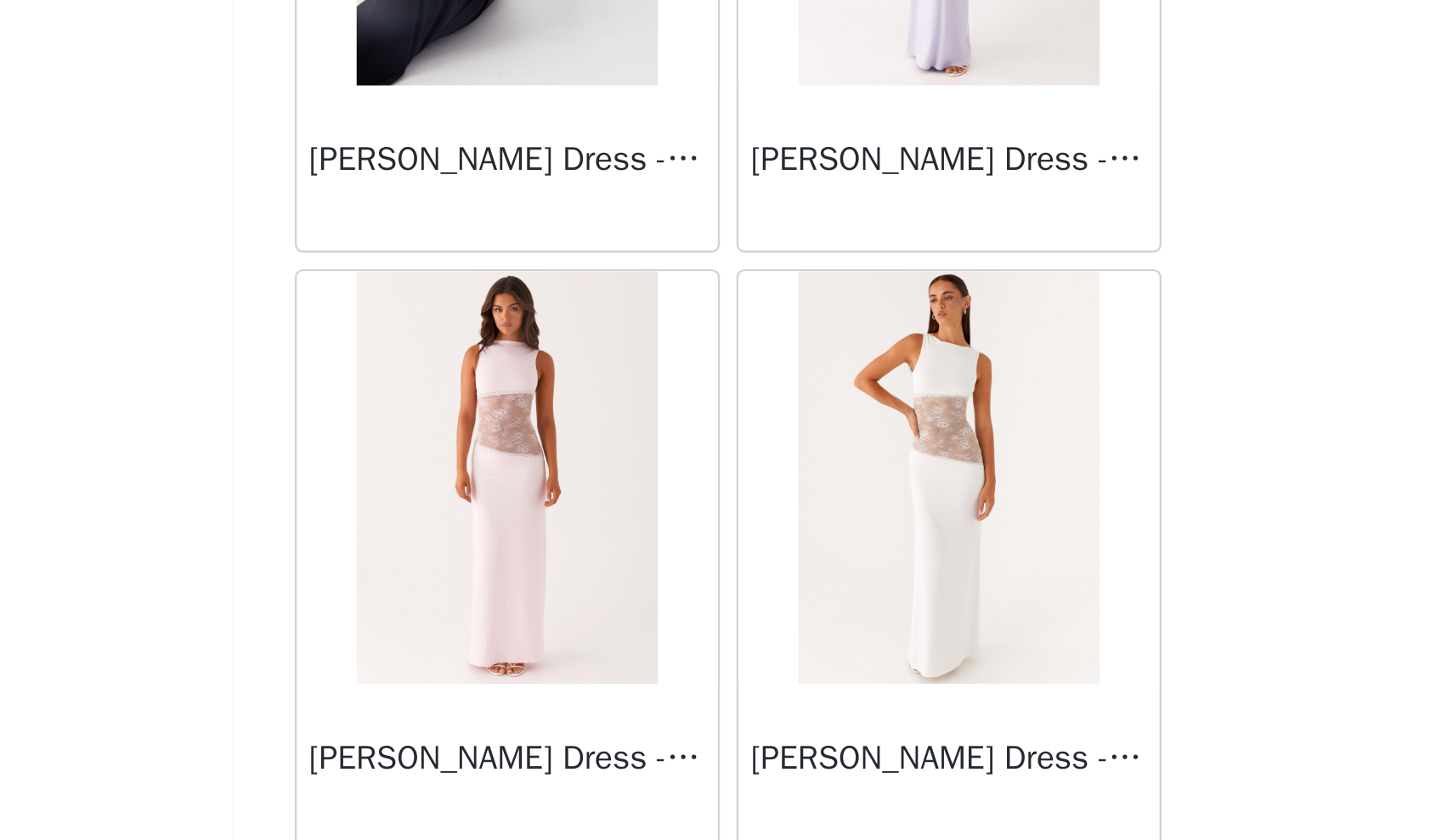 scroll, scrollTop: 31316, scrollLeft: 0, axis: vertical 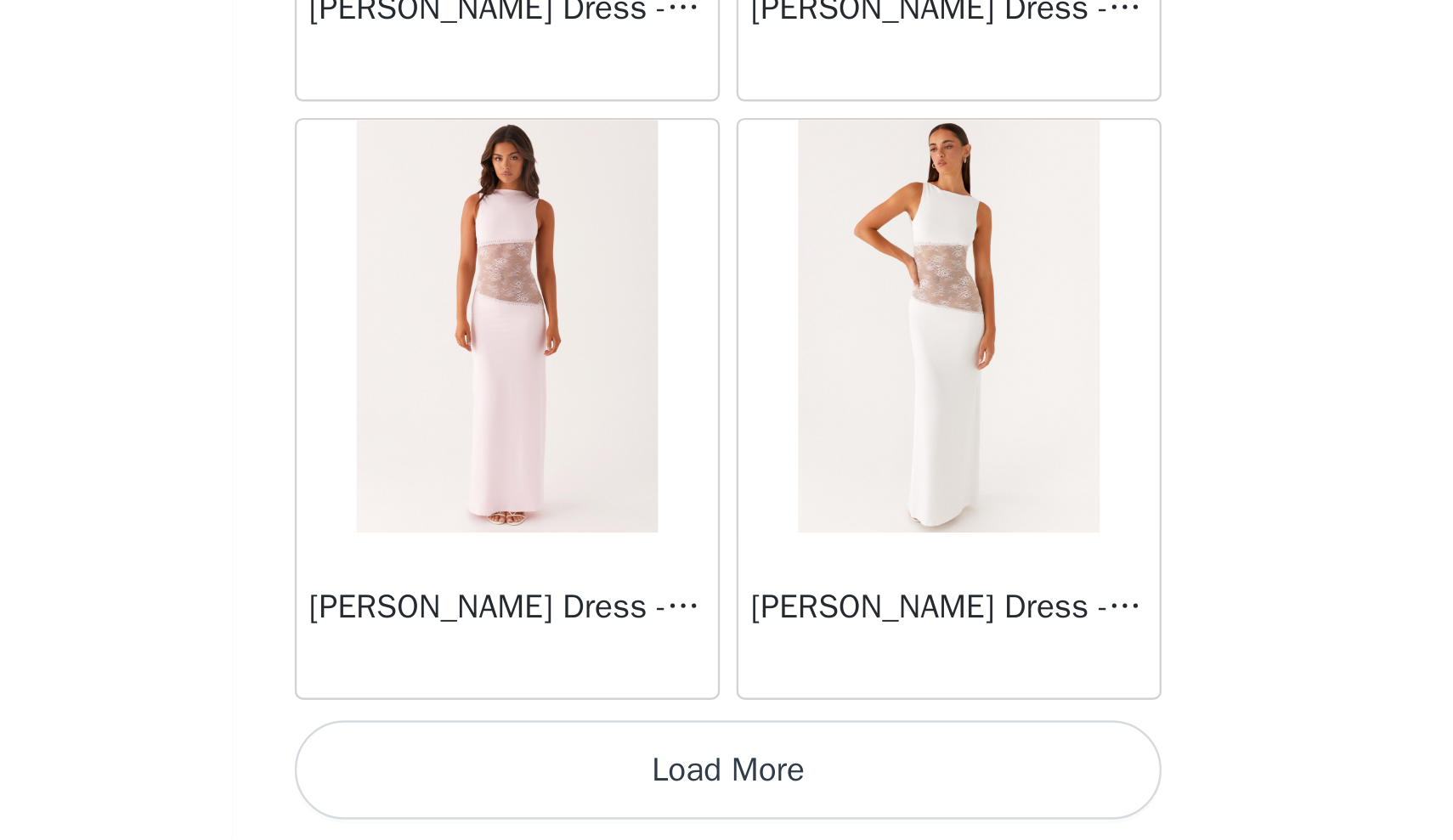 click on "Load More" at bounding box center [726, 811] 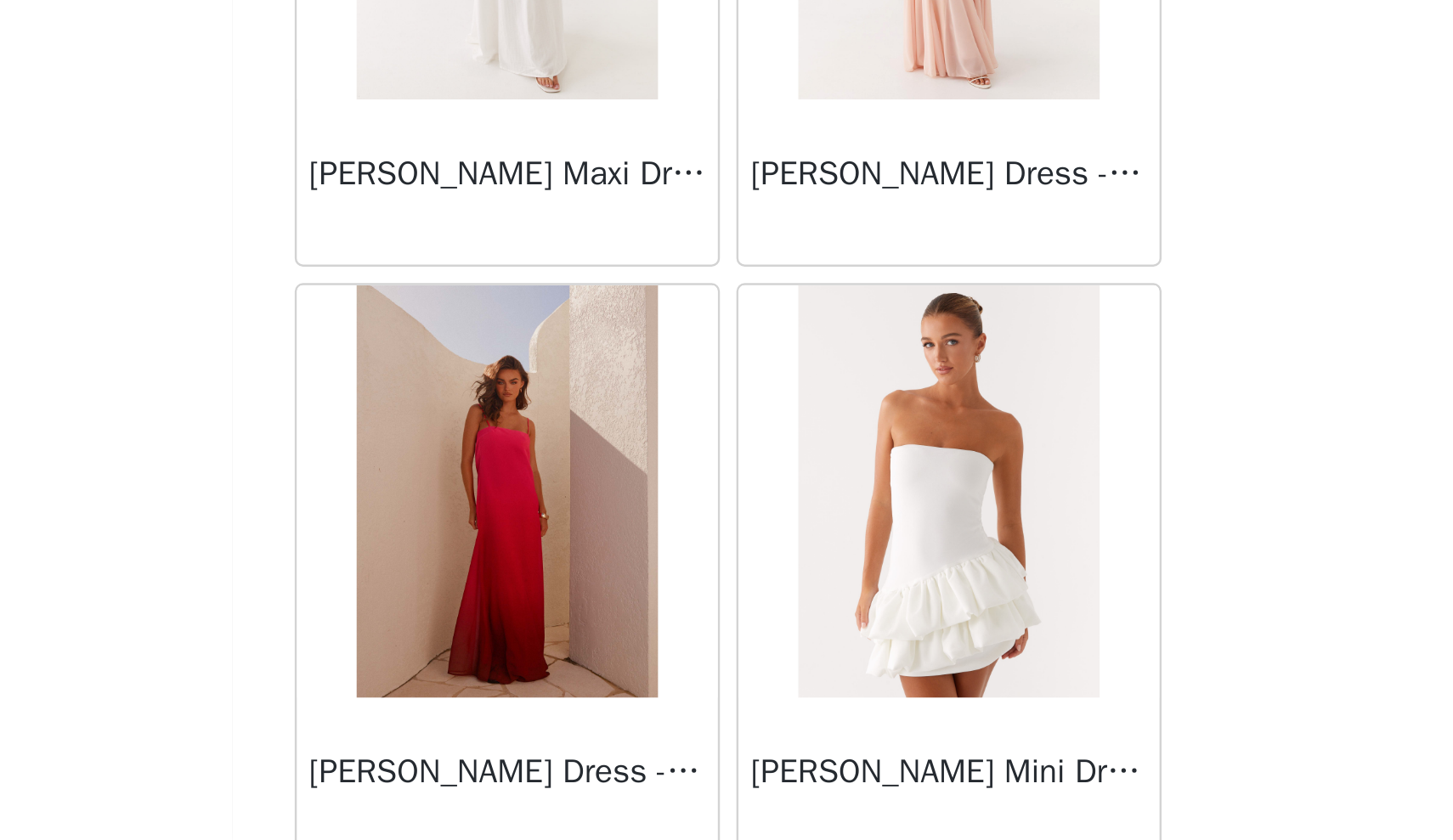 scroll, scrollTop: 32729, scrollLeft: 0, axis: vertical 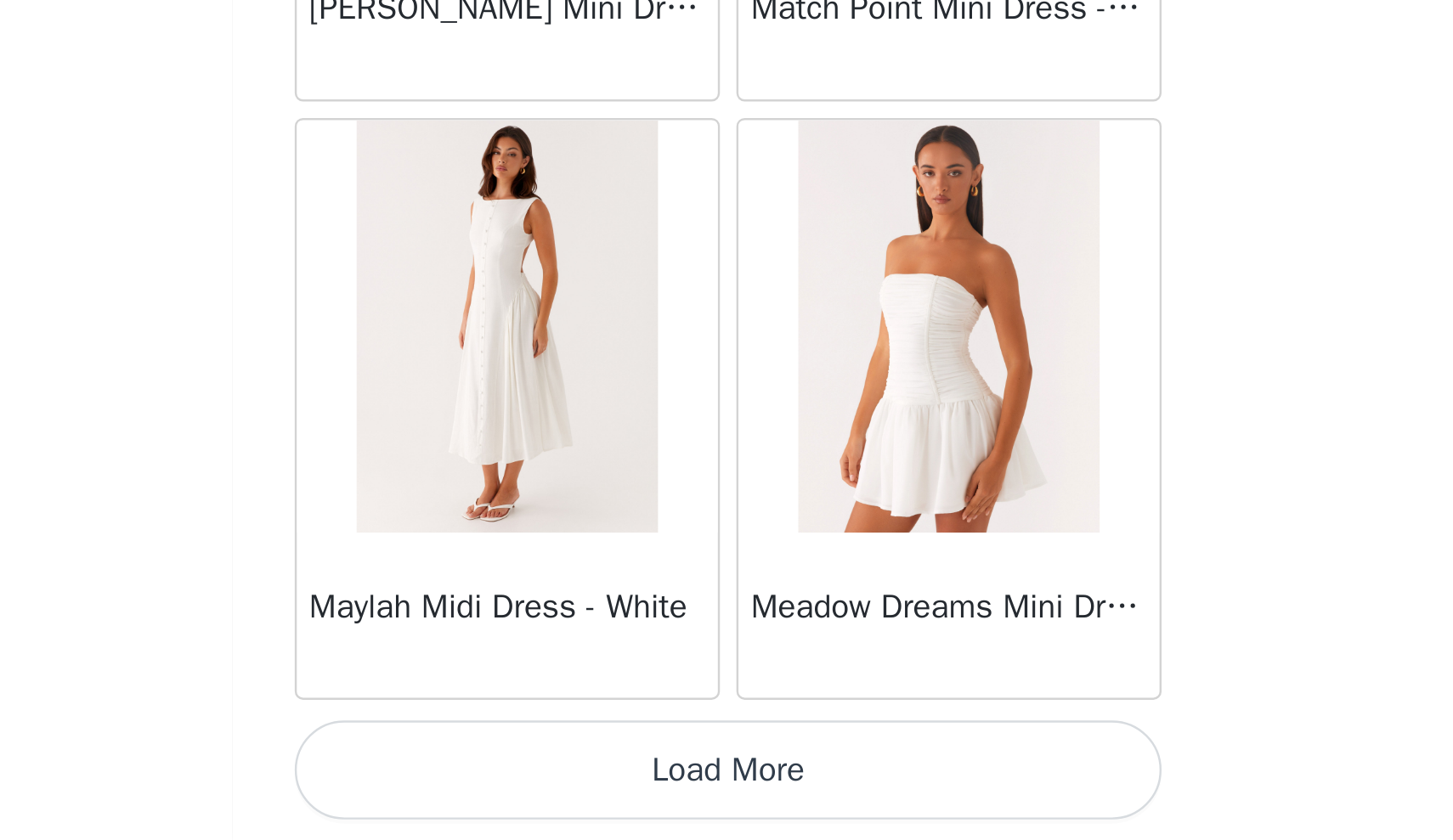 click on "Load More" at bounding box center (726, 811) 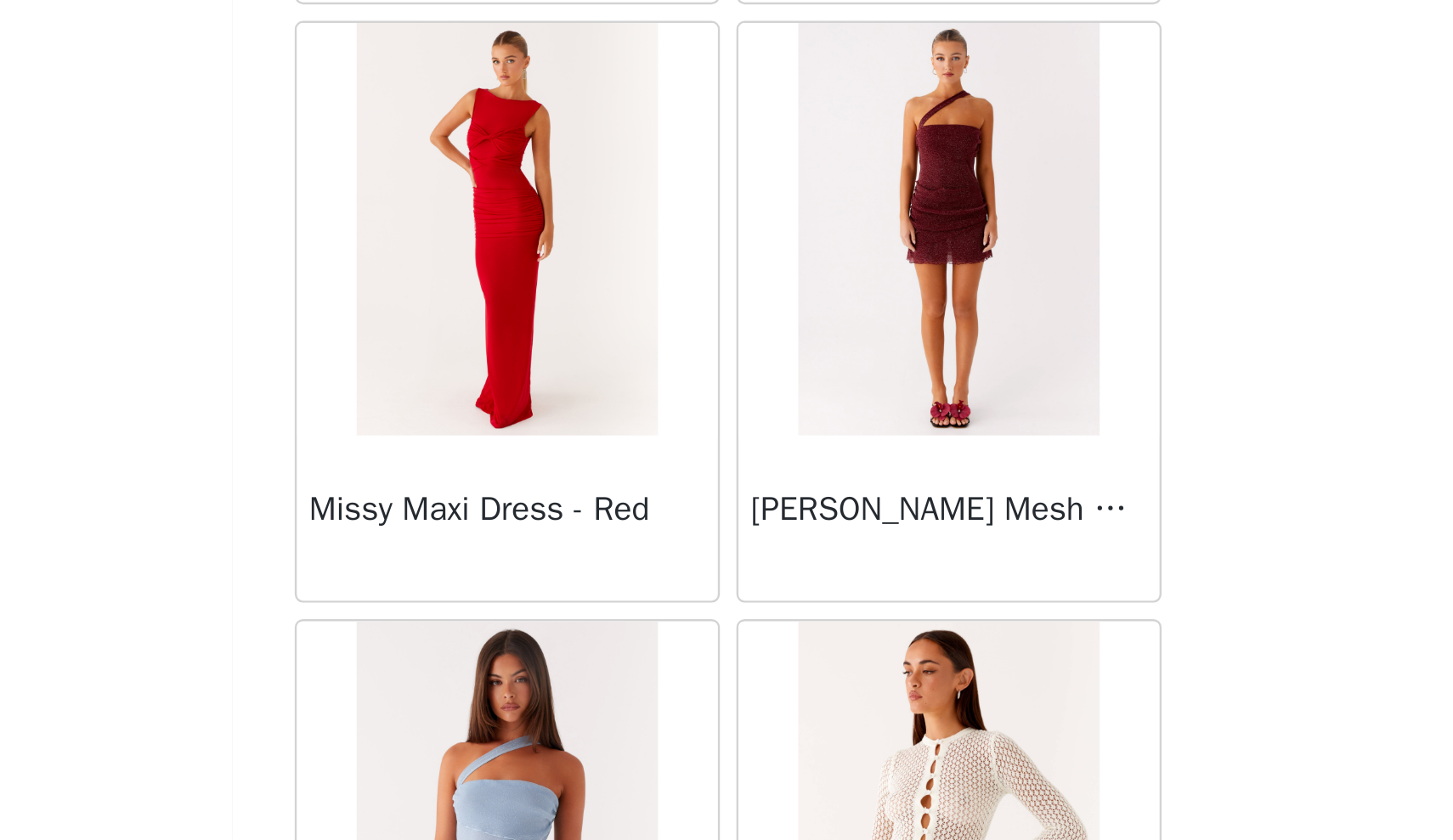 scroll, scrollTop: 36019, scrollLeft: 0, axis: vertical 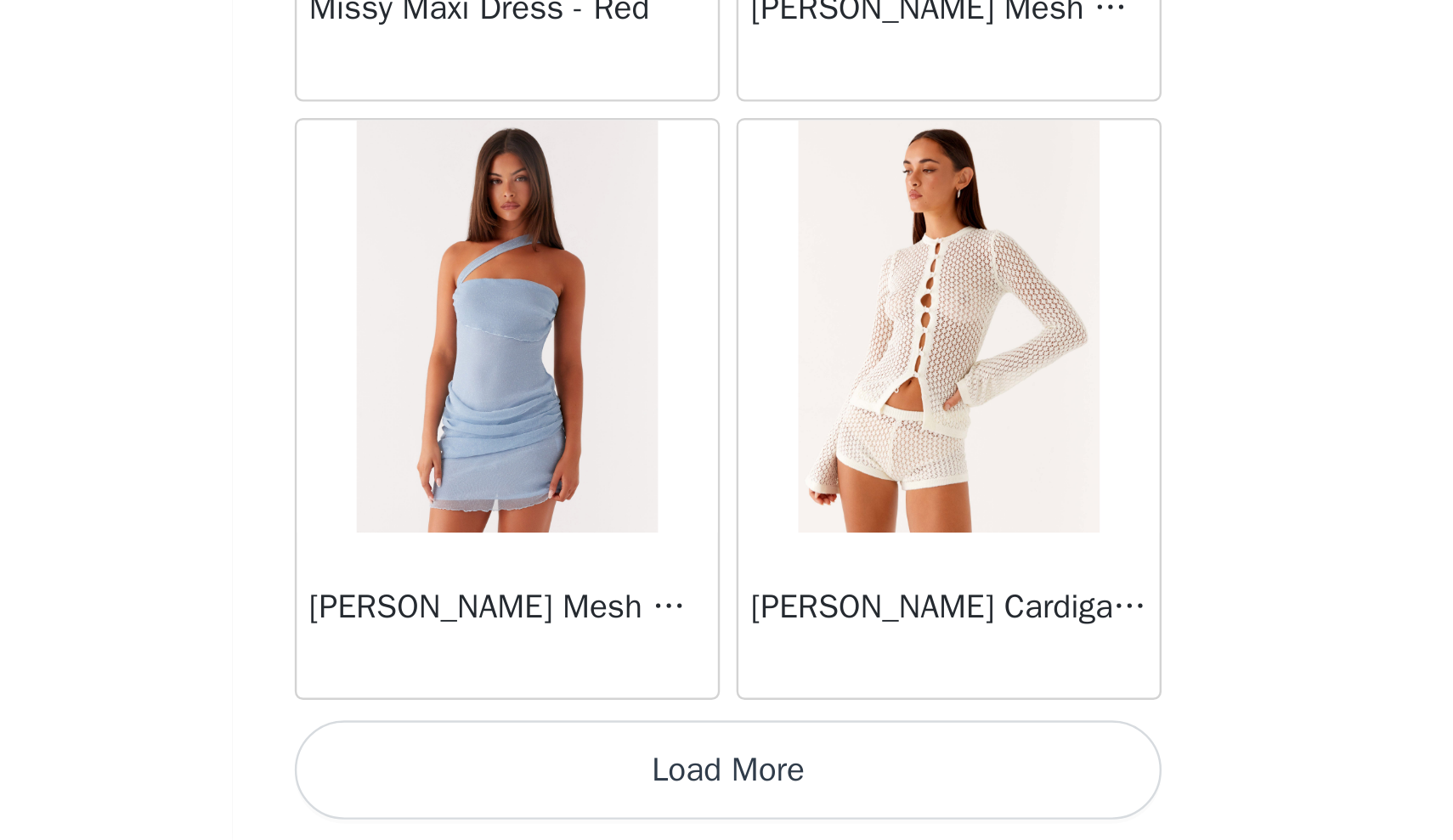 click on "Load More" at bounding box center [726, 811] 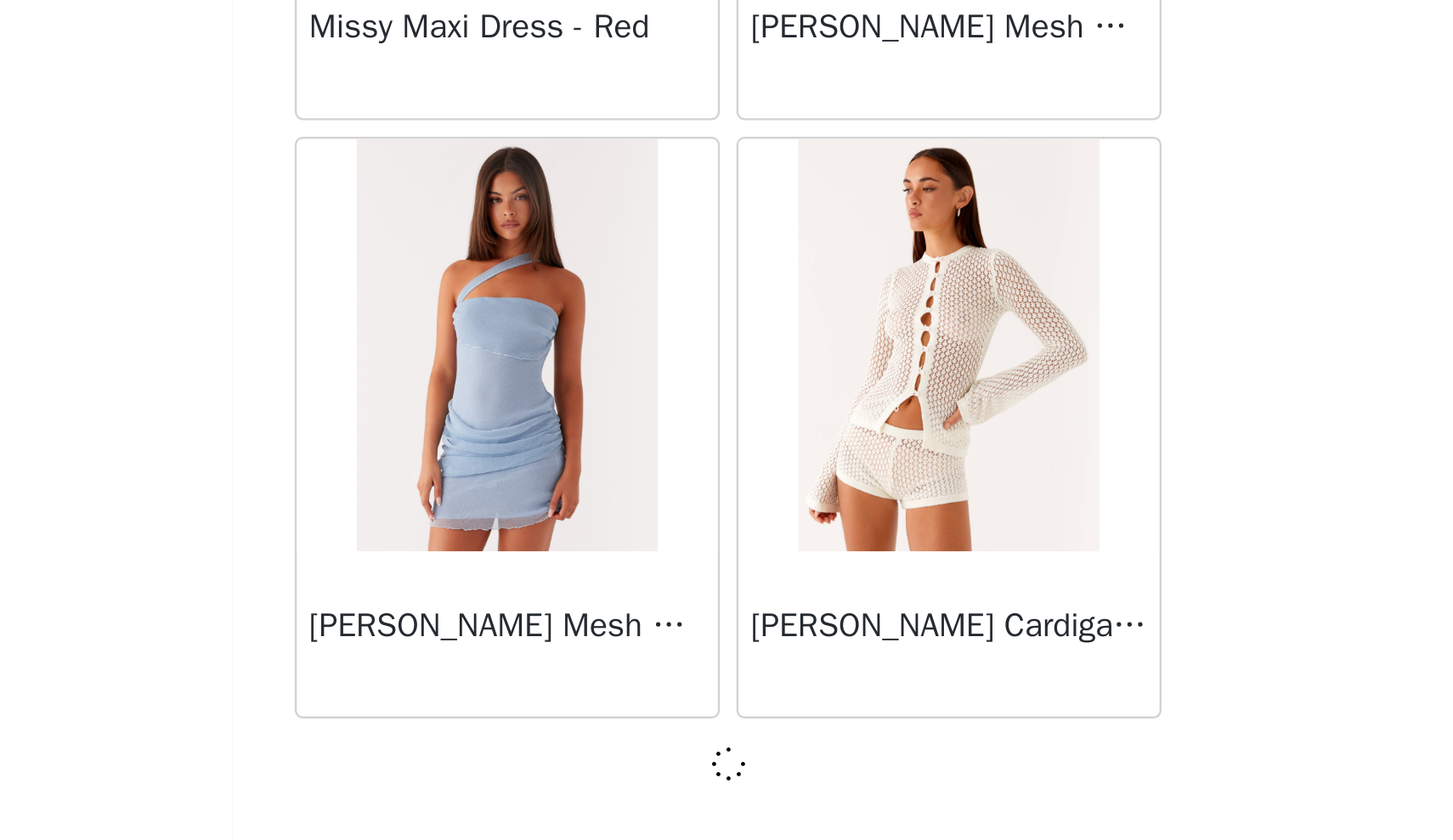 scroll, scrollTop: 36235, scrollLeft: 0, axis: vertical 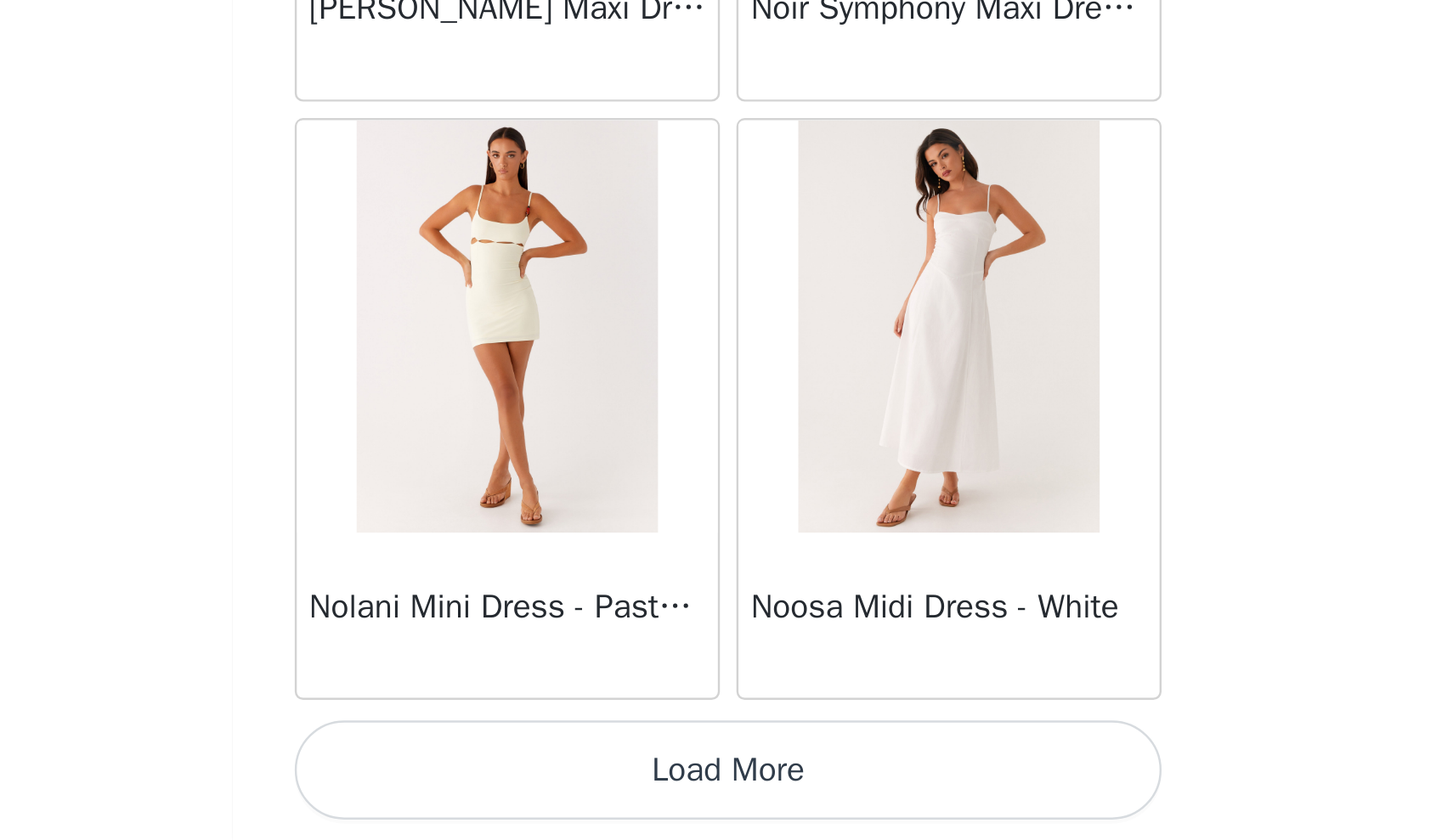click on "Load More" at bounding box center (726, 811) 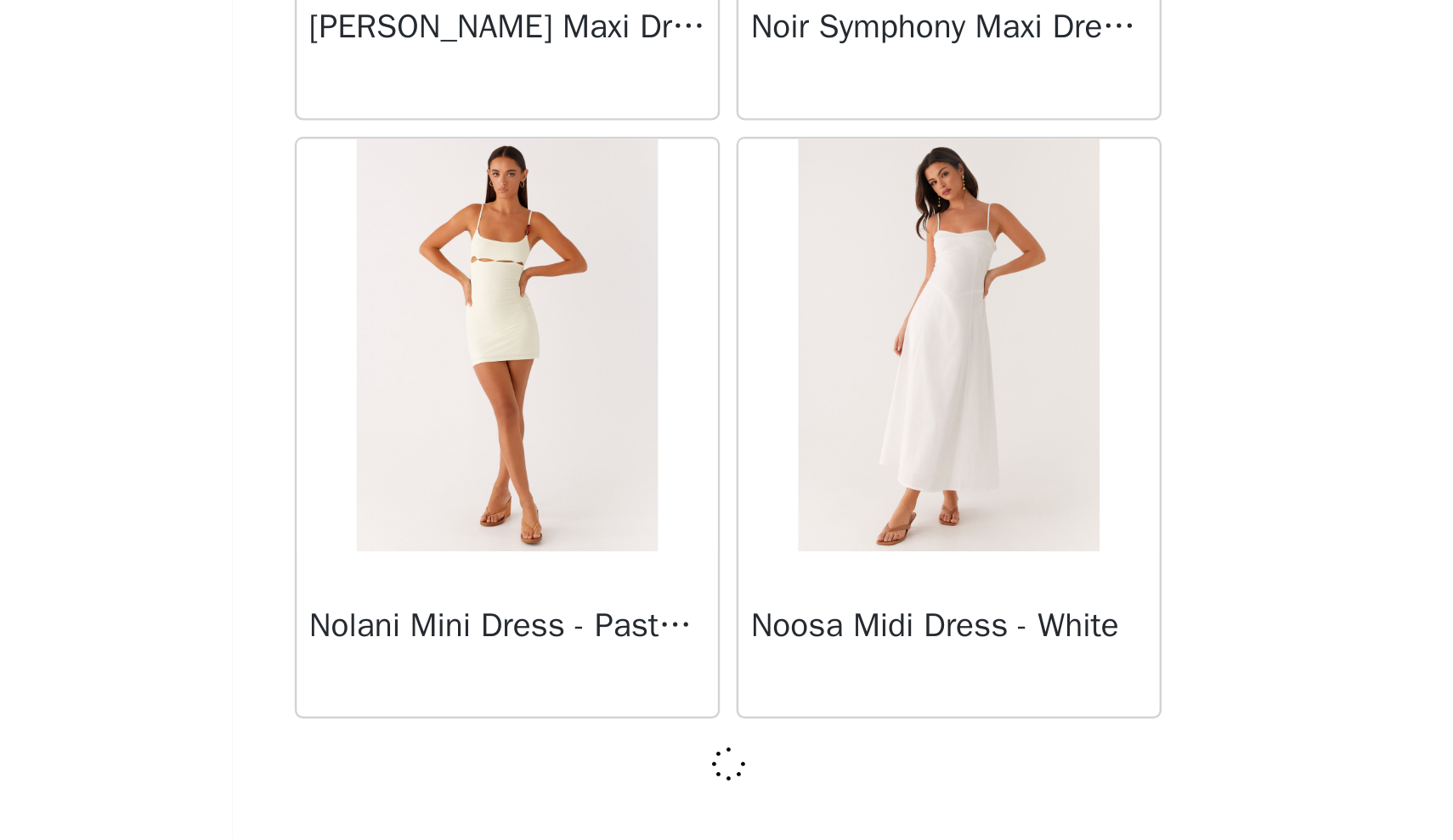 scroll, scrollTop: 38698, scrollLeft: 0, axis: vertical 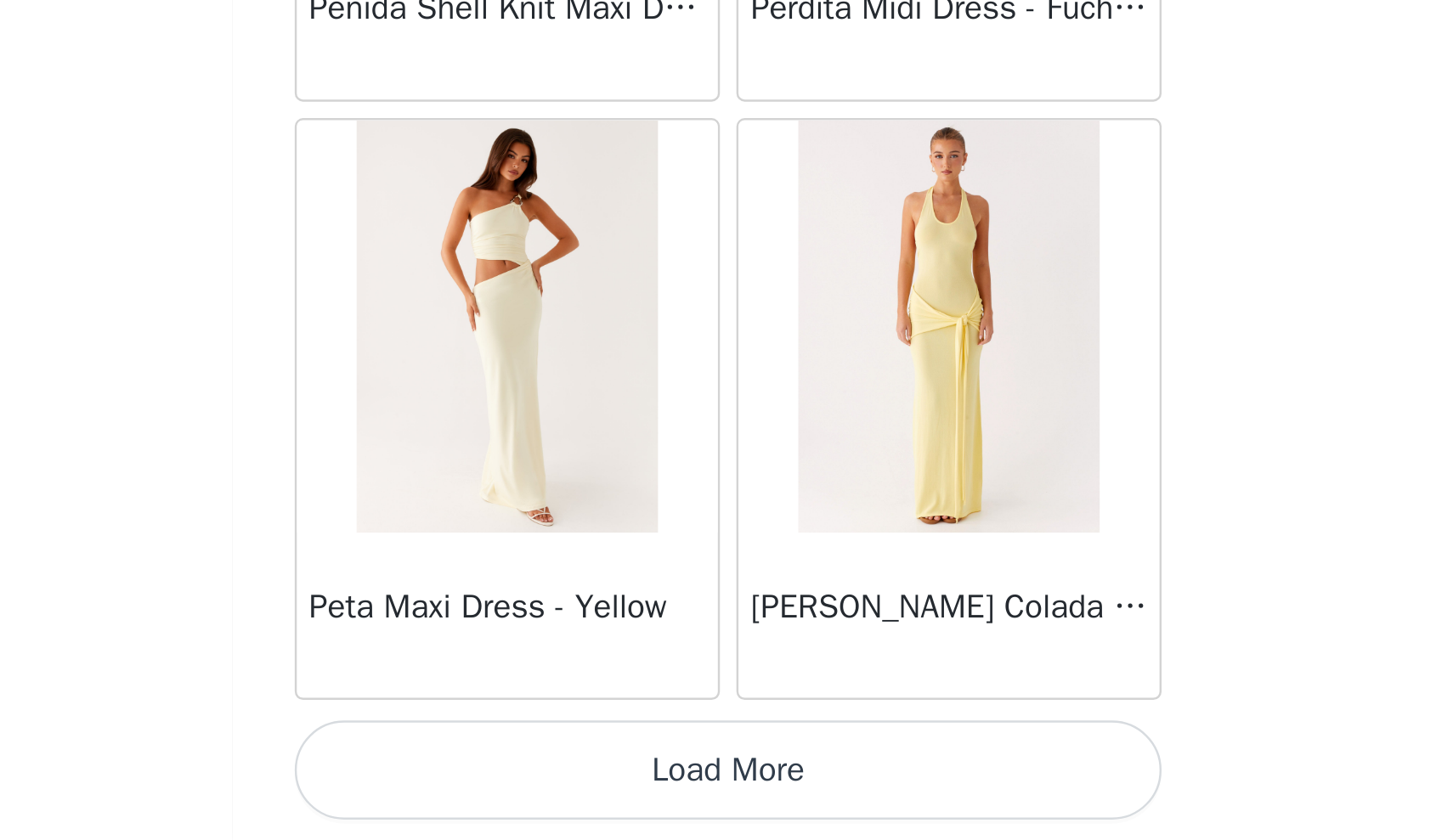 click on "Load More" at bounding box center [726, 811] 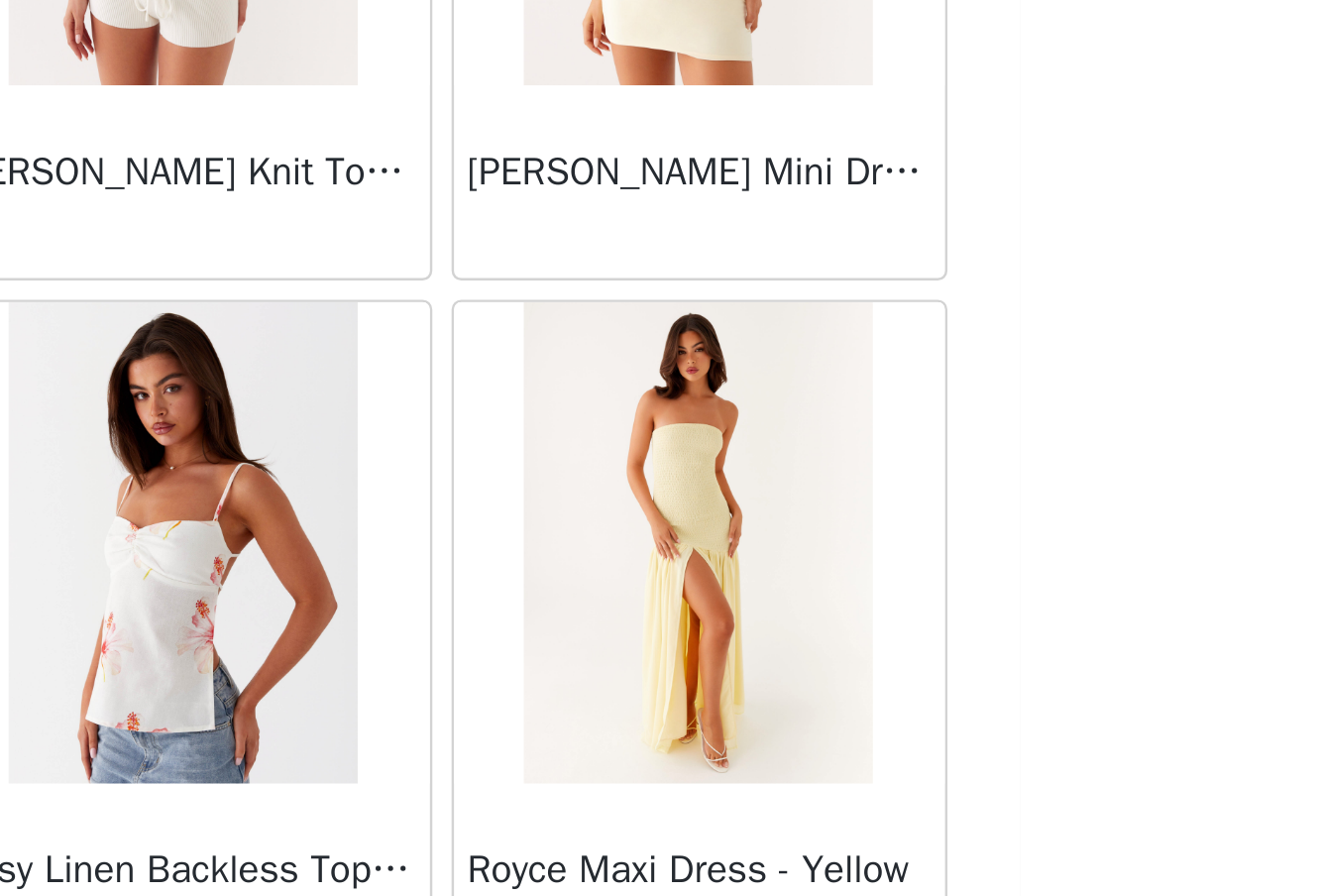 scroll, scrollTop: 50320, scrollLeft: 0, axis: vertical 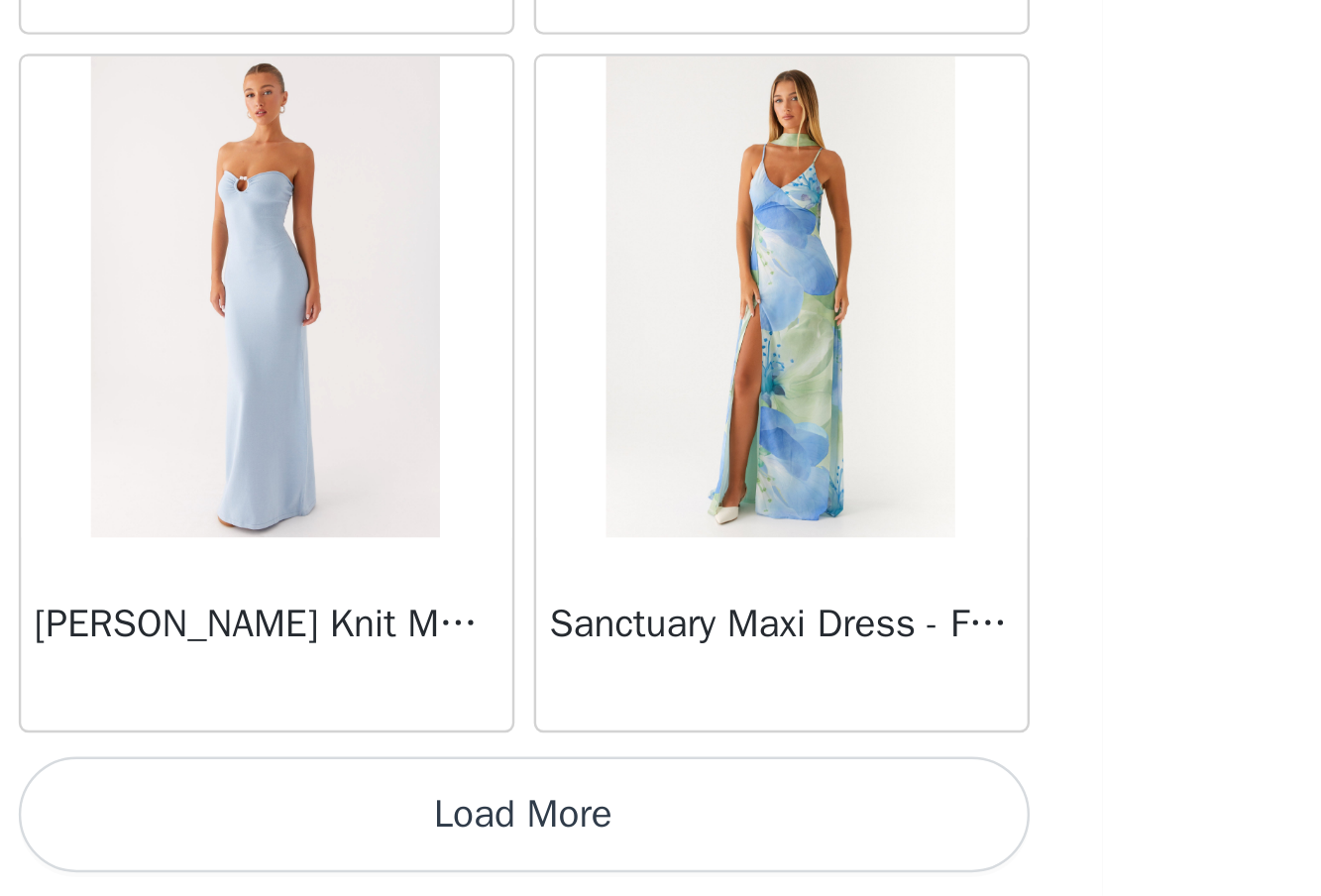 click on "Load More" at bounding box center (661, 862) 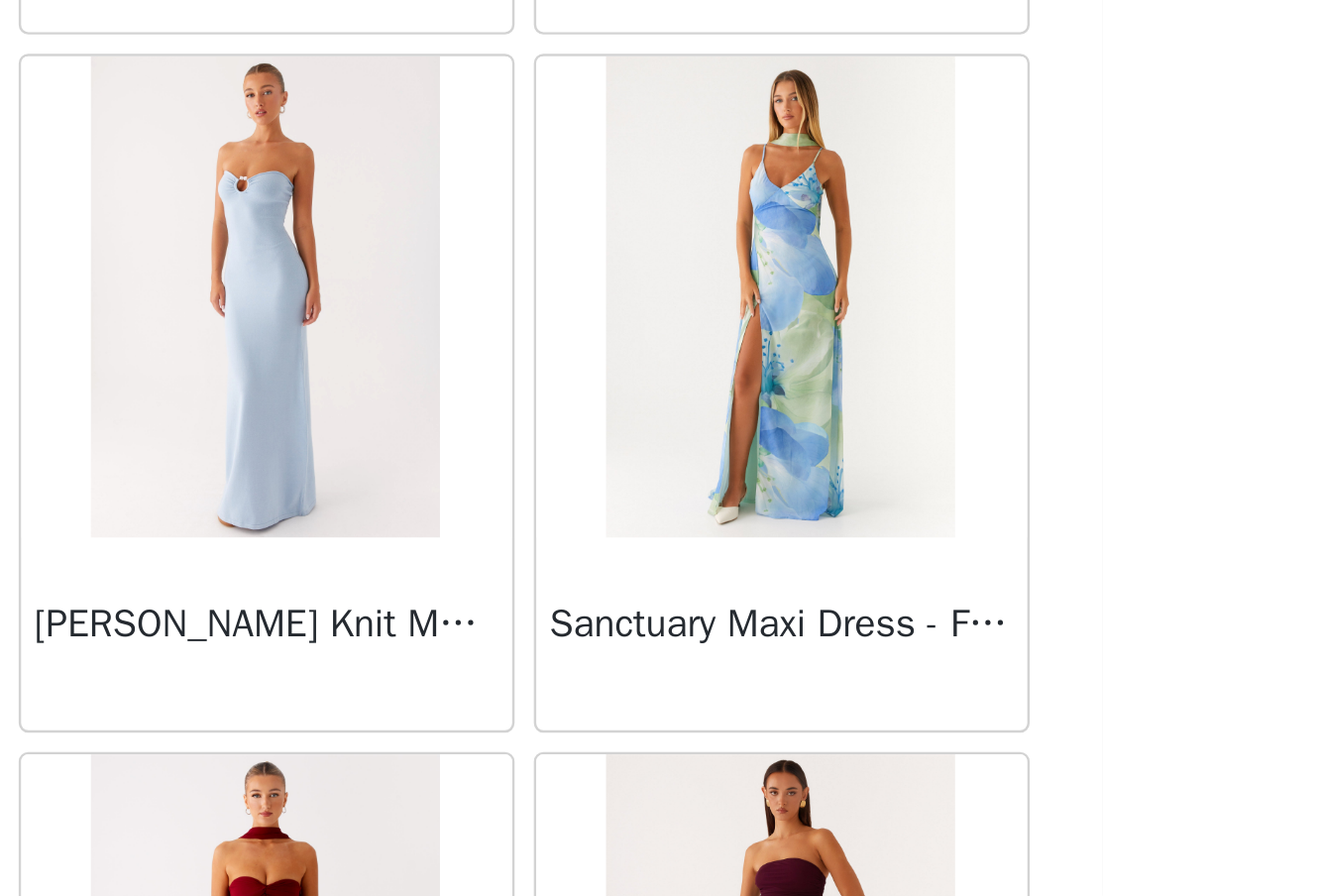 click on "Dashboard Networks
STEP 1 OF 4
Select your styles!
You will receive 3 products.       0/3 Selected           Add Product       Back       Mariella Linen Maxi Skirt - Pink       Aamari Maxi Dress - Red       Abby Mini Dress - Floral Print       Adrina Ruffle Mini Dress - Pink Floral Print       Aiva Mini Dress - Yellow Floral       Alberta Maxi Dress - Mulberry       Alden Mini Dress - Floral Print       Alexia Knit Maxi Dress - Multi       Aliah Knit Shorts - Yellow       [PERSON_NAME] Halter Maxi Dress - Yellow       [PERSON_NAME] Halter Mini Dress - [PERSON_NAME] Halter Mini Dress - Pastel Yellow       Alivia Mini Dress - Pink       [PERSON_NAME] Maxi Dress - Chocolate       [PERSON_NAME] Maxi Dress - [PERSON_NAME] Knit Maxi Skirt - Blue       Anastasia Maxi Dress - Blue       Anastasia Maxi Dress - Ivory       Anastasia Maxi Dress - Pink       Anastasia Maxi Dress - [PERSON_NAME]" at bounding box center [660, 448] 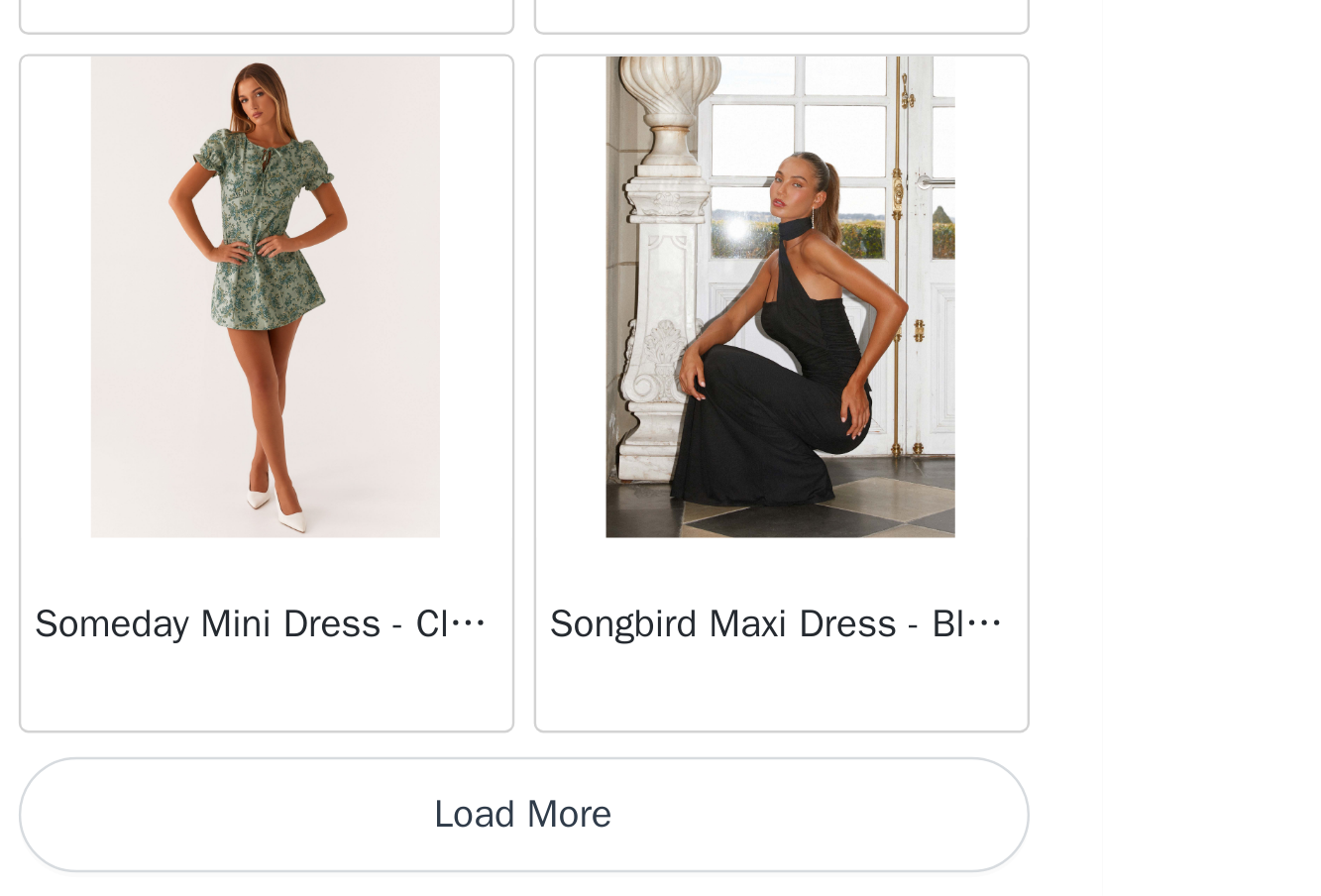 scroll, scrollTop: 53875, scrollLeft: 0, axis: vertical 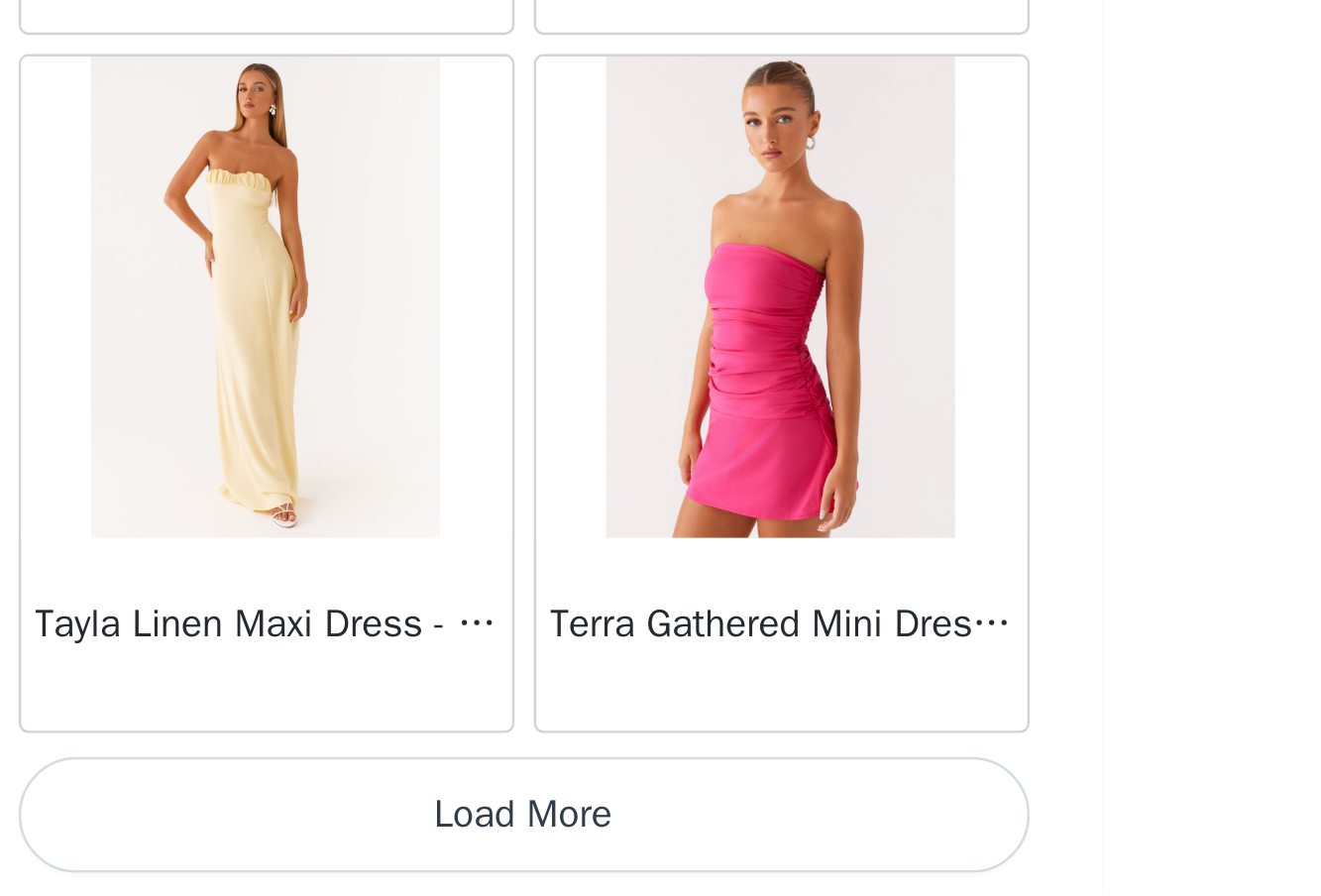 click on "Load More" at bounding box center [661, 862] 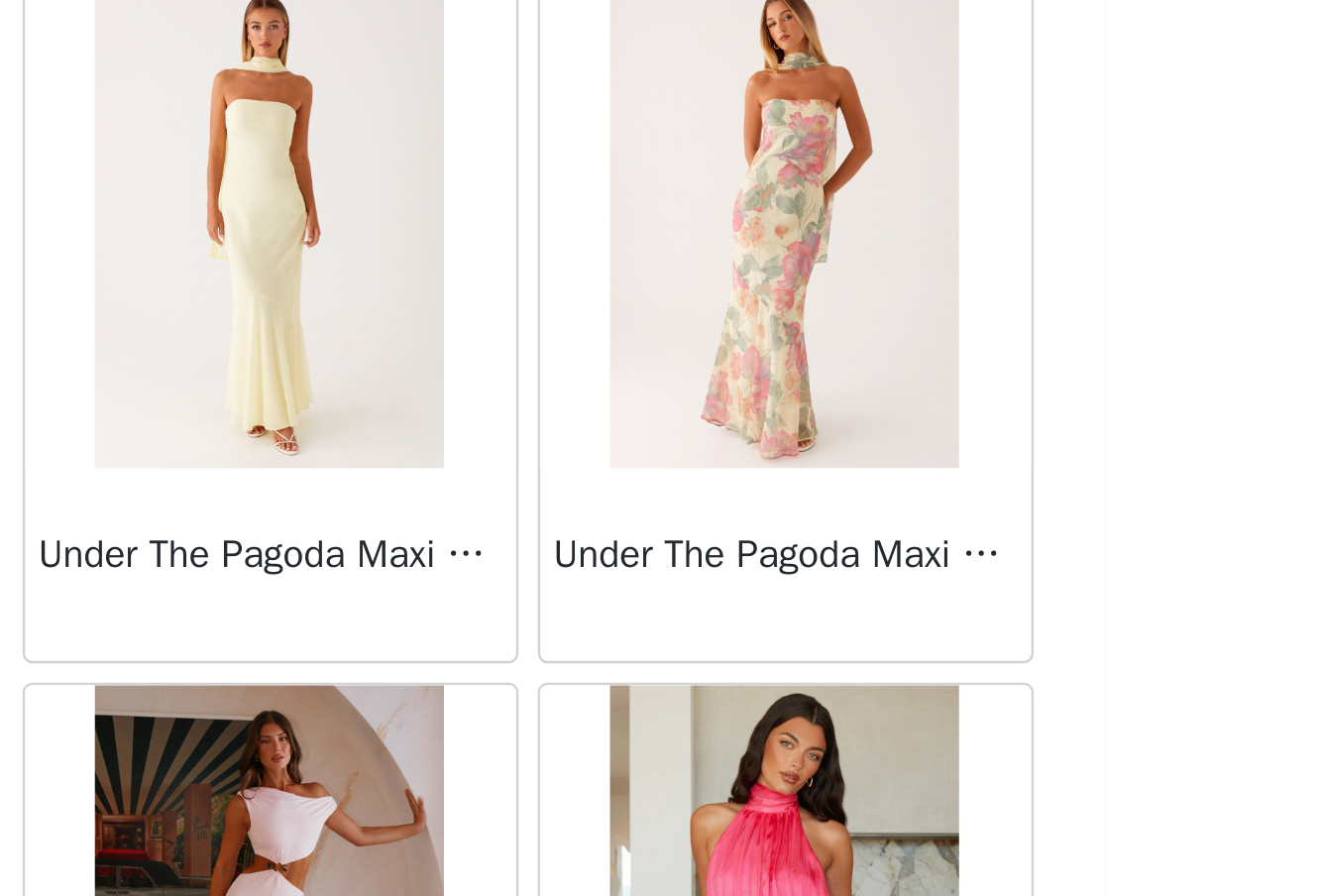 scroll, scrollTop: 59604, scrollLeft: 0, axis: vertical 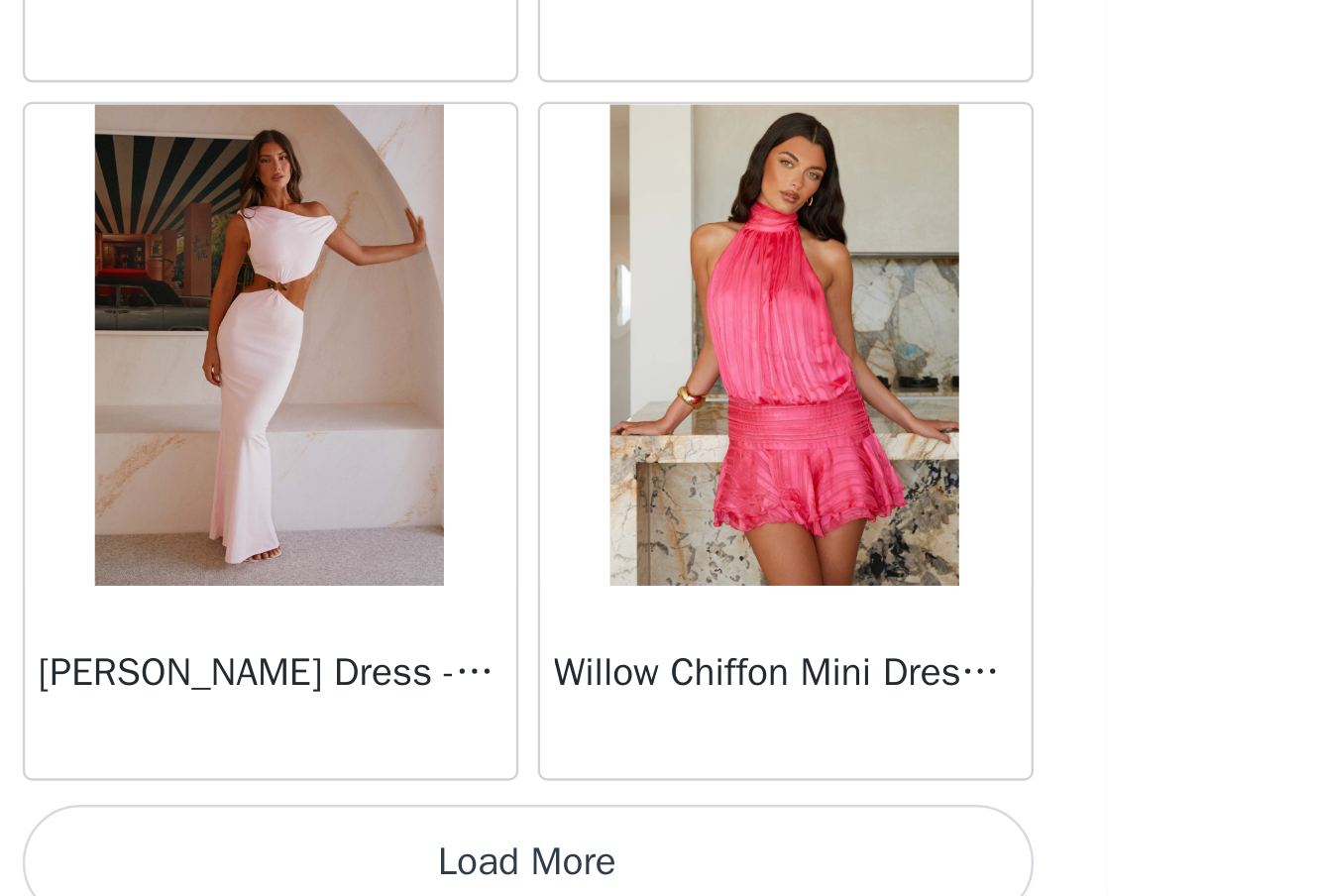 click on "Load More" at bounding box center [661, 882] 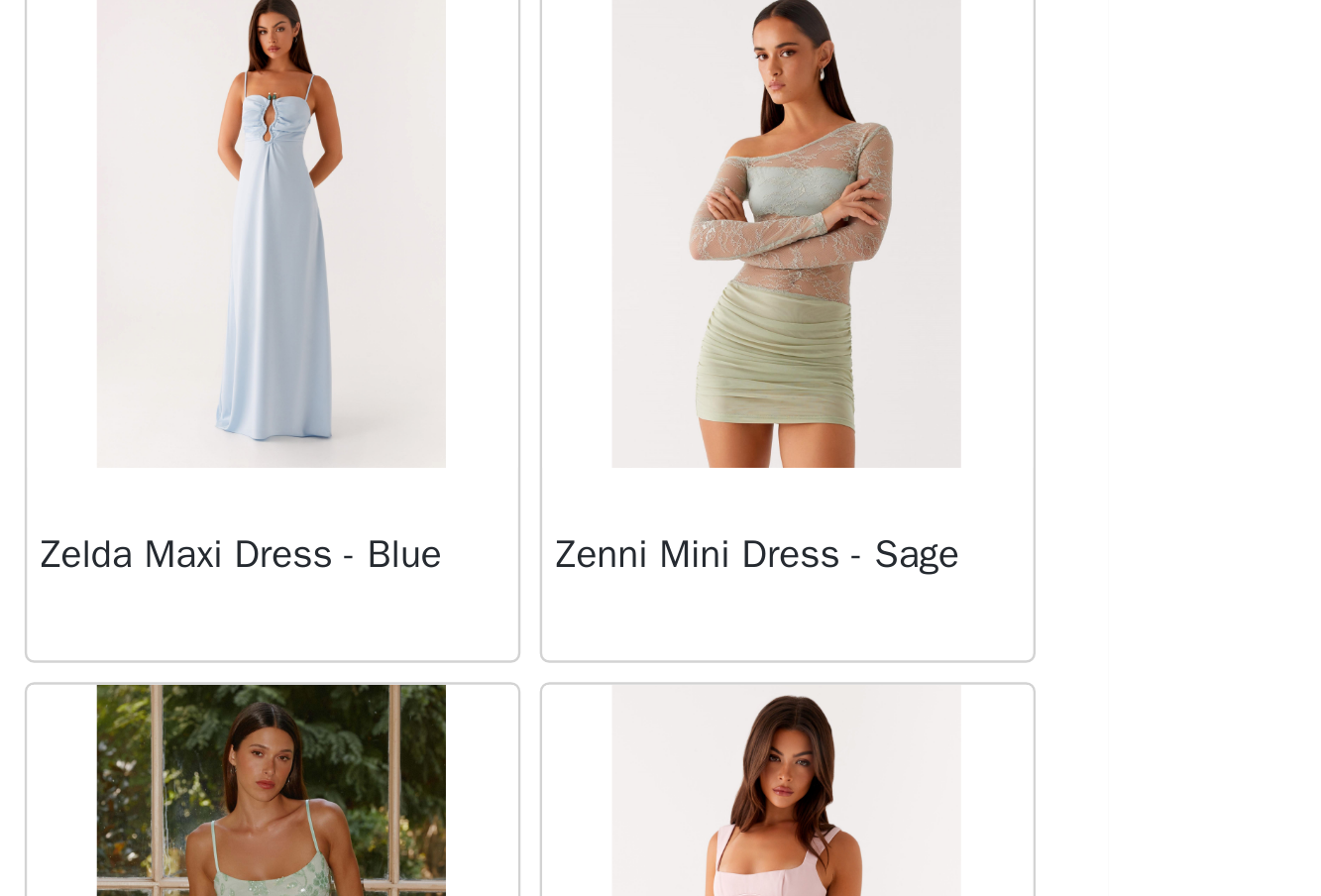 scroll, scrollTop: 61091, scrollLeft: 0, axis: vertical 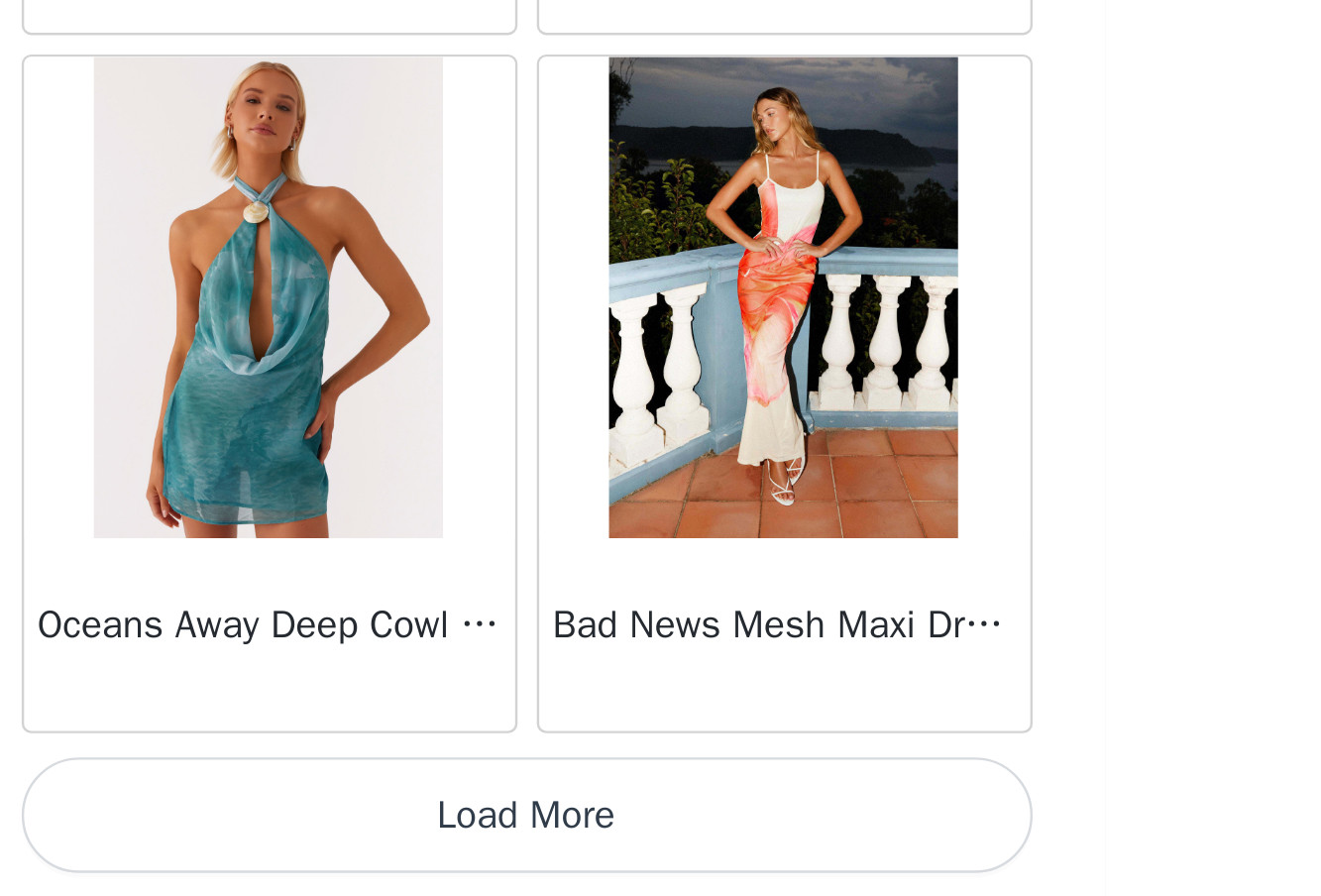 click on "Load More" at bounding box center (661, 862) 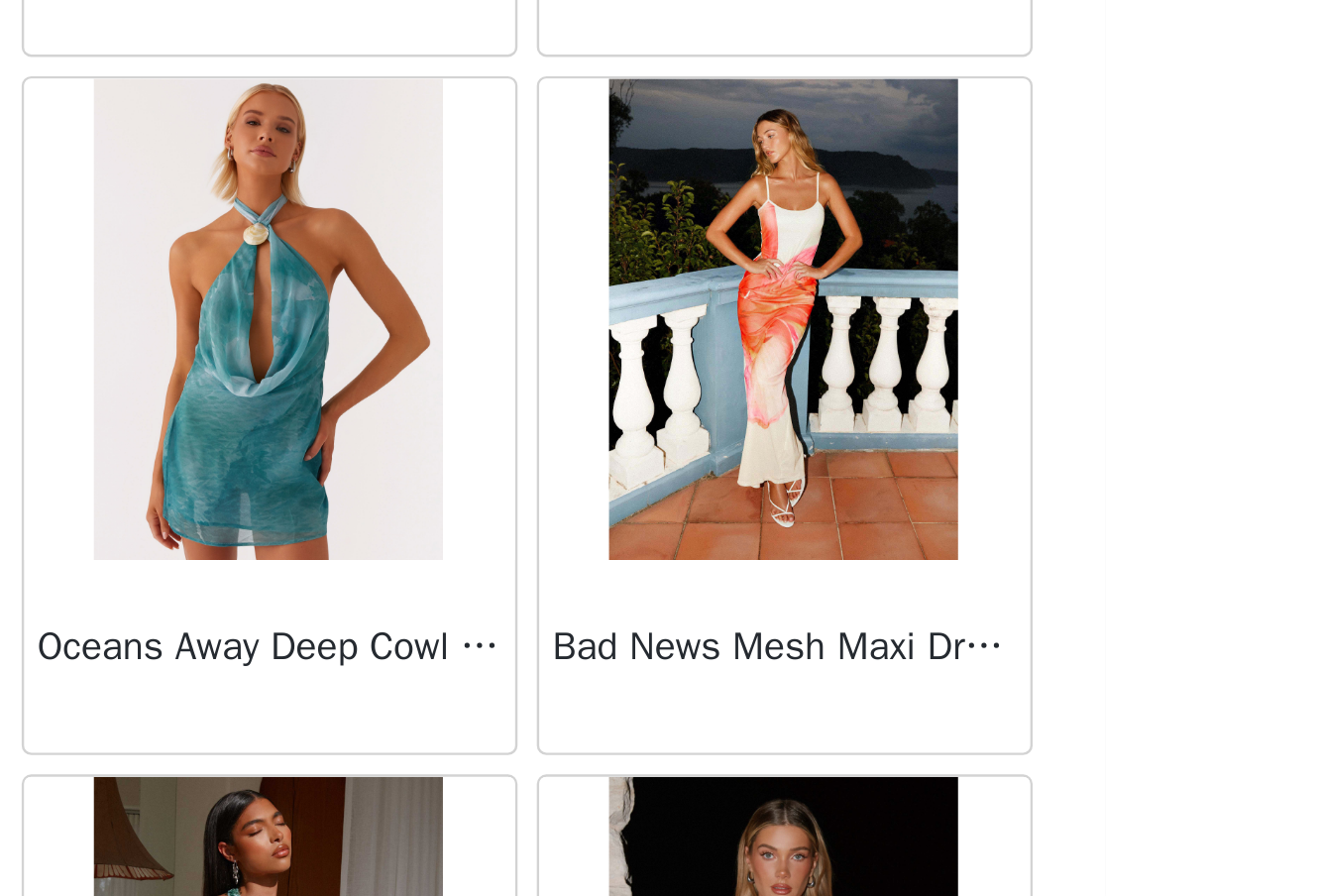 click on "Oceans Away Deep Cowl Mini Dress - Green Tie Dye" at bounding box center [555, 698] 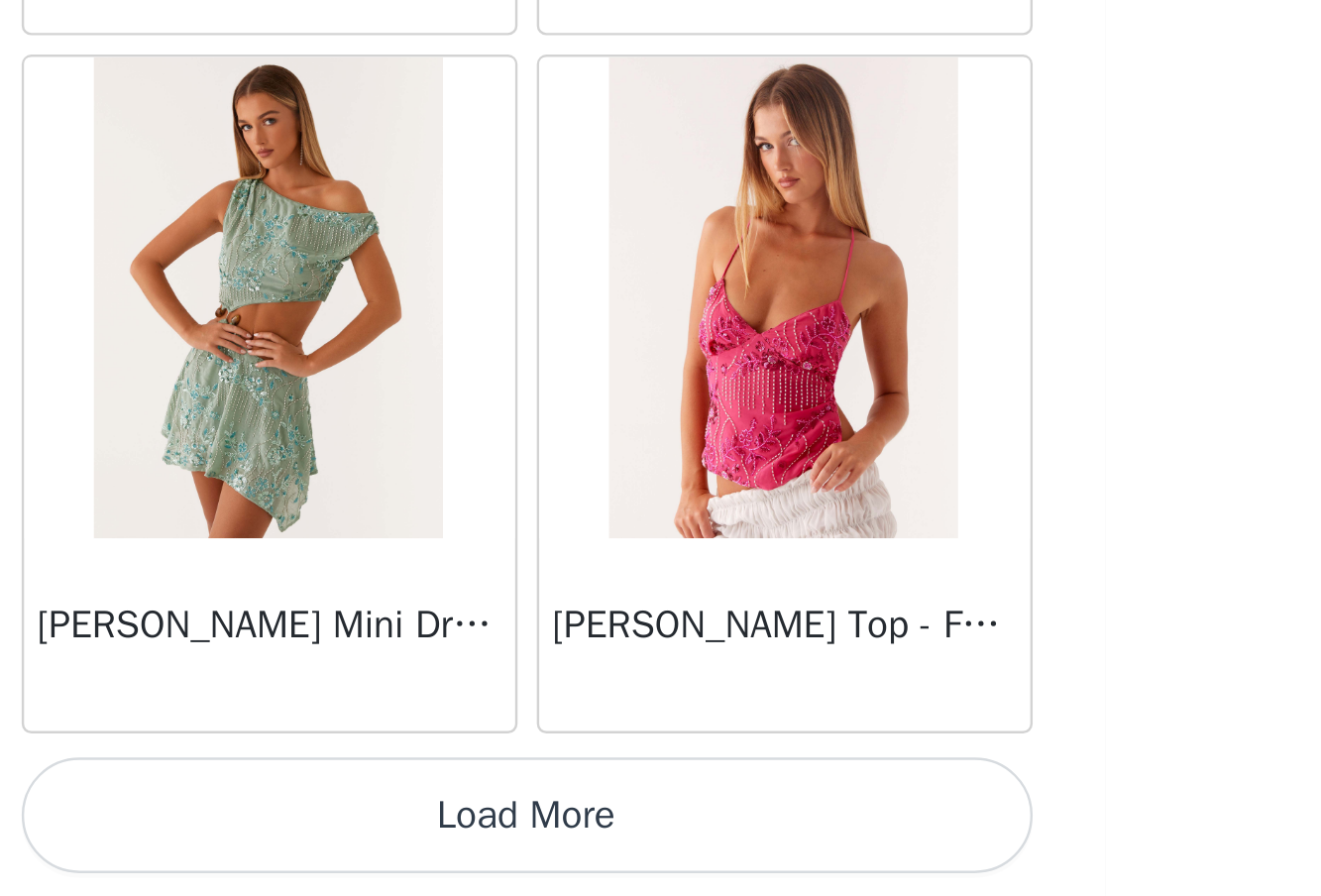 scroll, scrollTop: 65372, scrollLeft: 0, axis: vertical 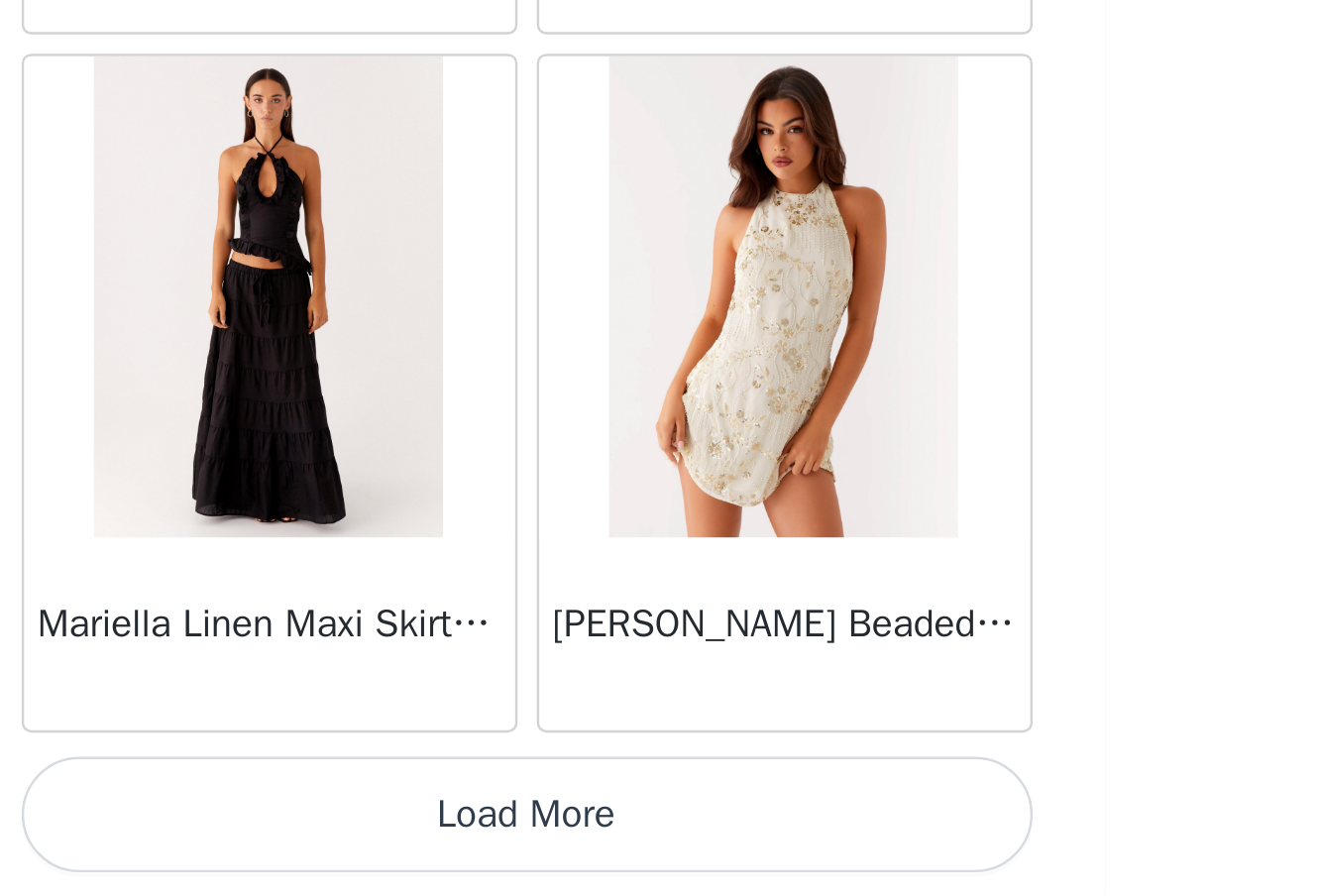 click on "Load More" at bounding box center (661, 862) 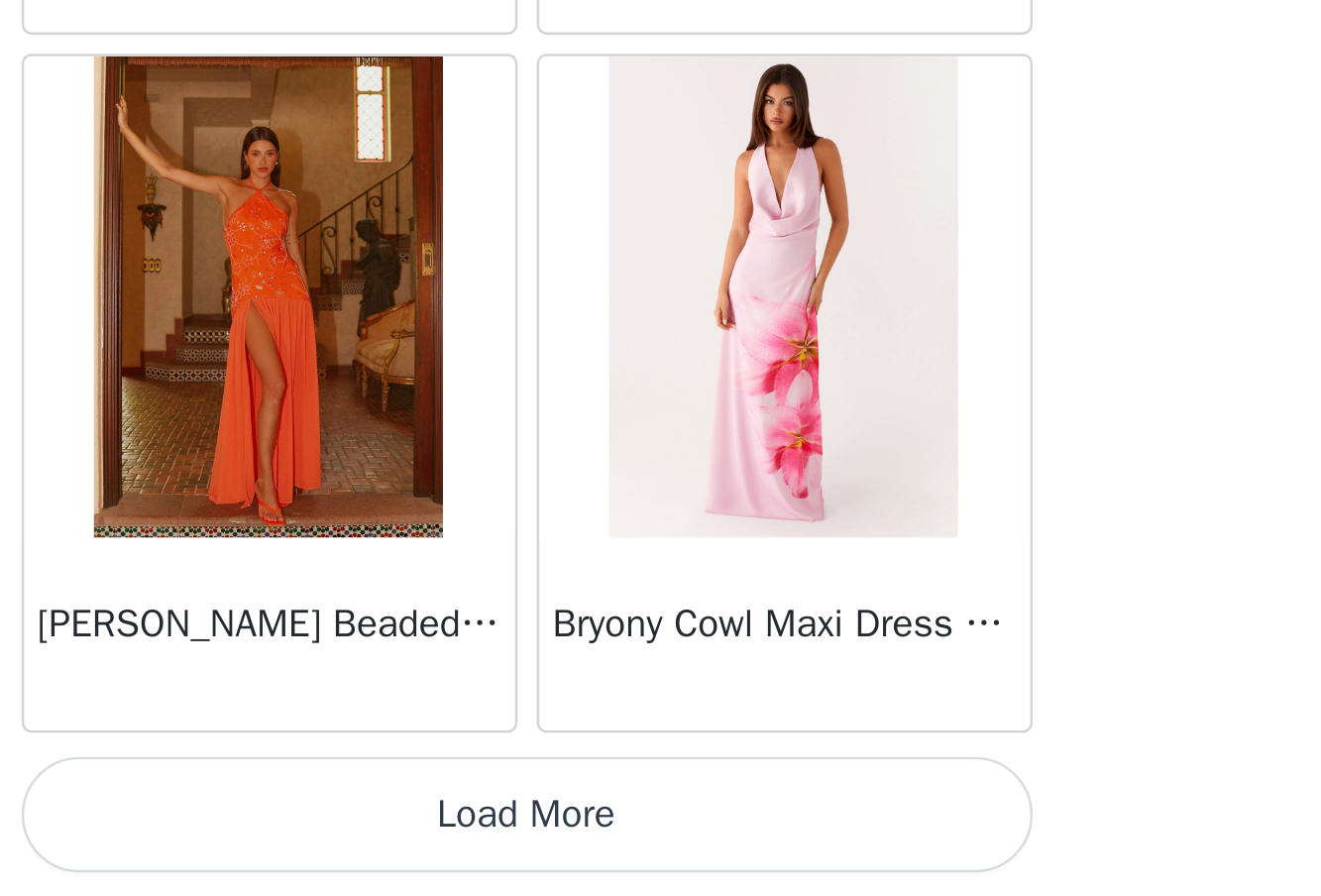 scroll, scrollTop: 71121, scrollLeft: 0, axis: vertical 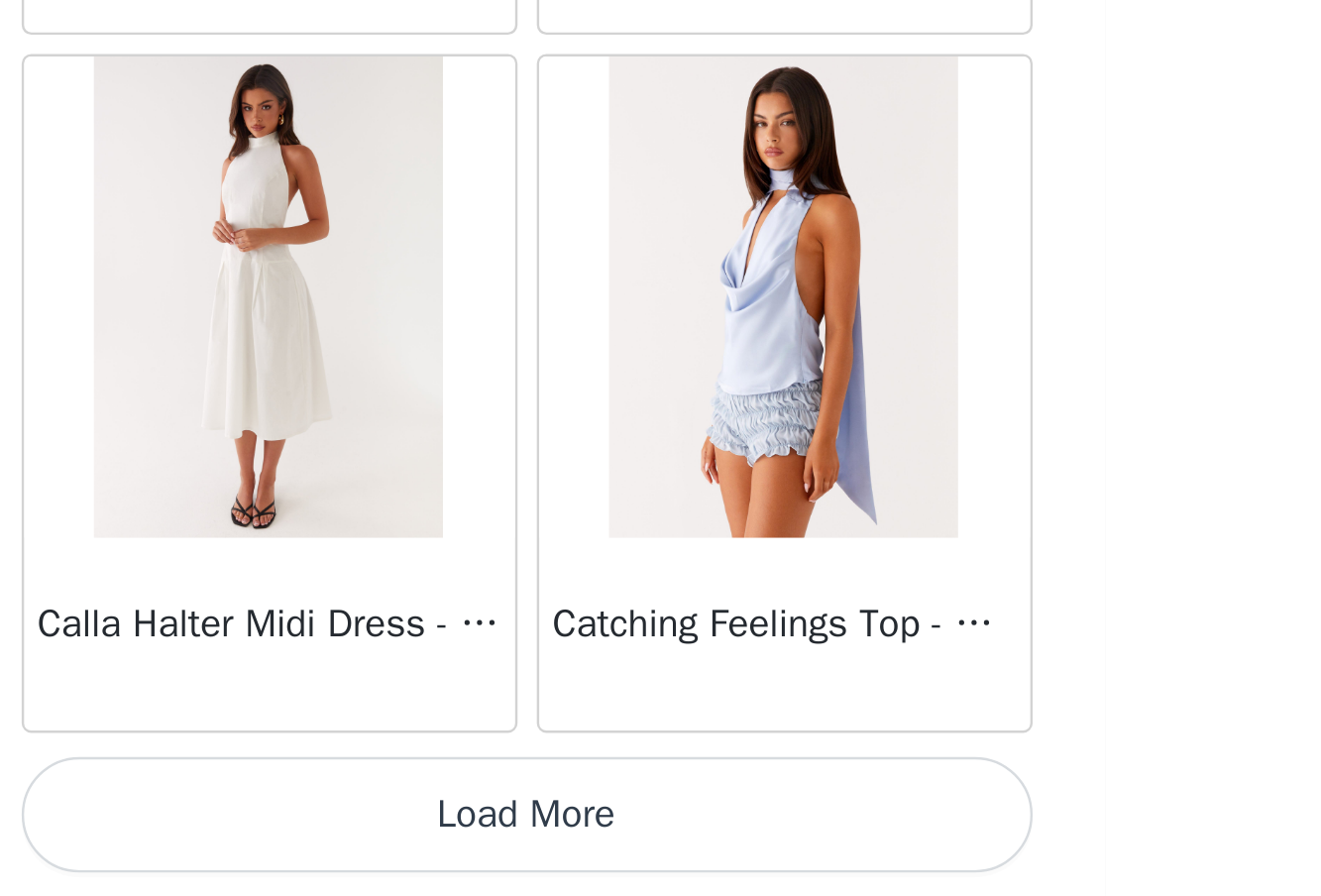 click on "Load More" at bounding box center (661, 862) 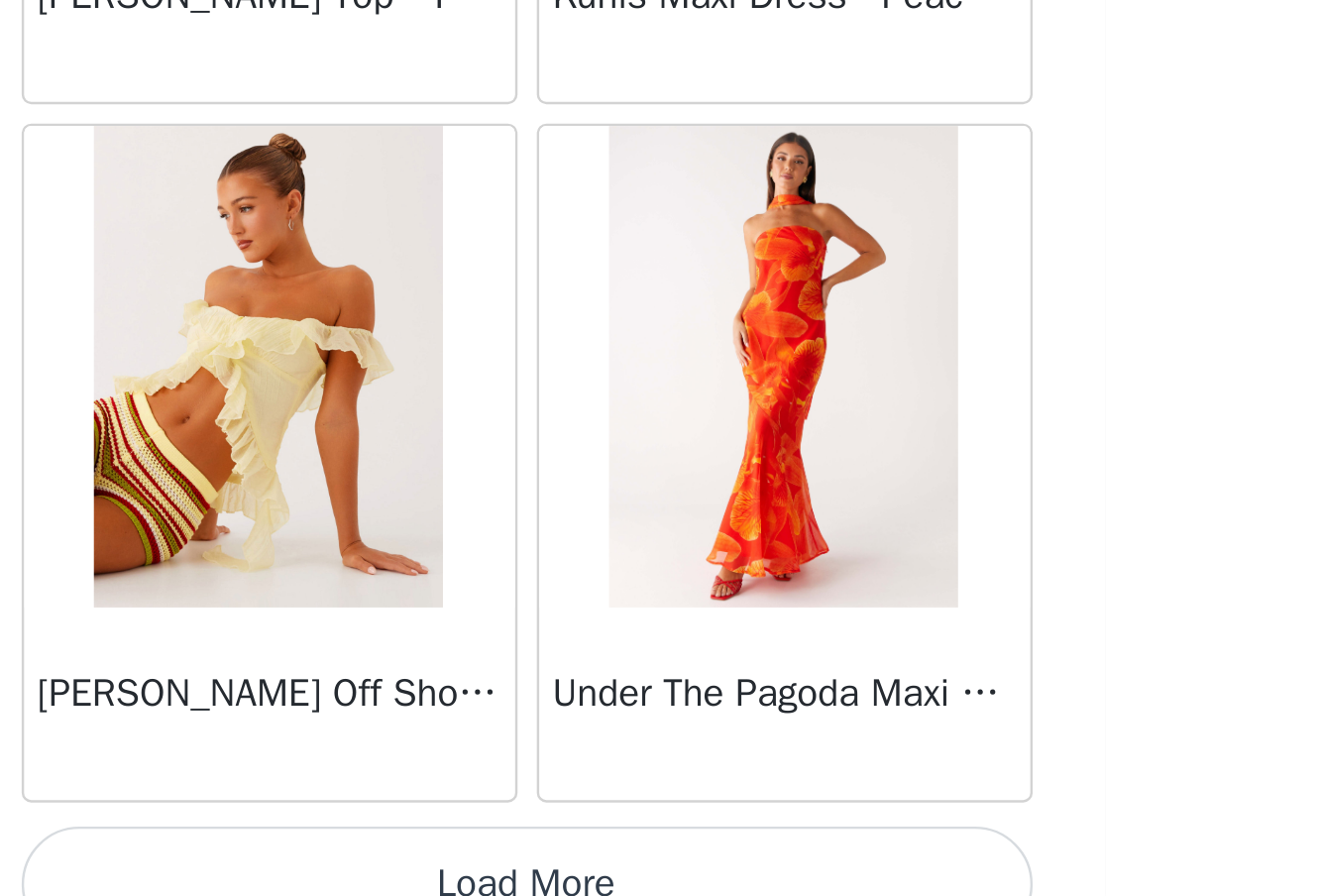 scroll, scrollTop: 76843, scrollLeft: 0, axis: vertical 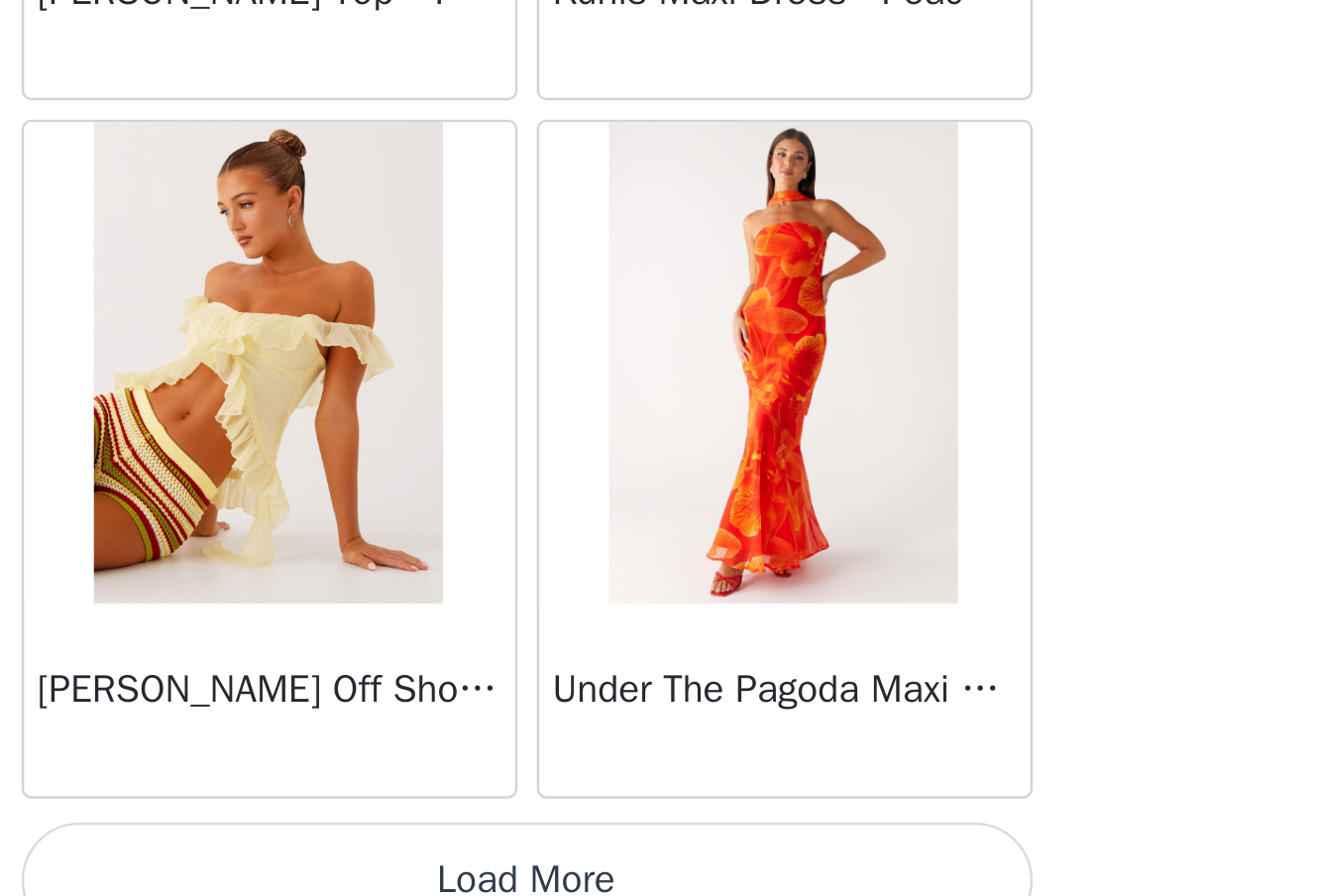 click on "Load More" at bounding box center [661, 889] 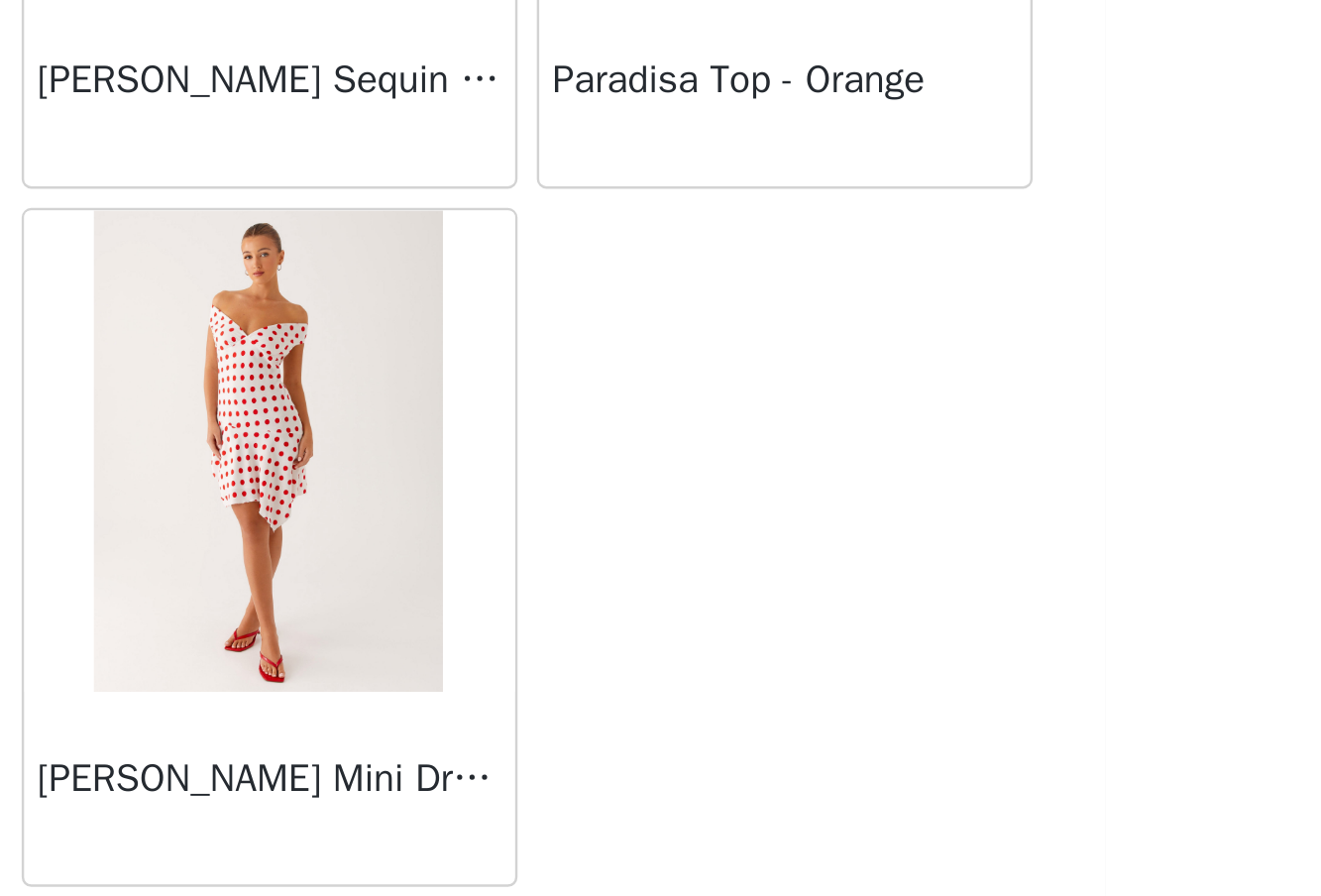 scroll, scrollTop: 79681, scrollLeft: 0, axis: vertical 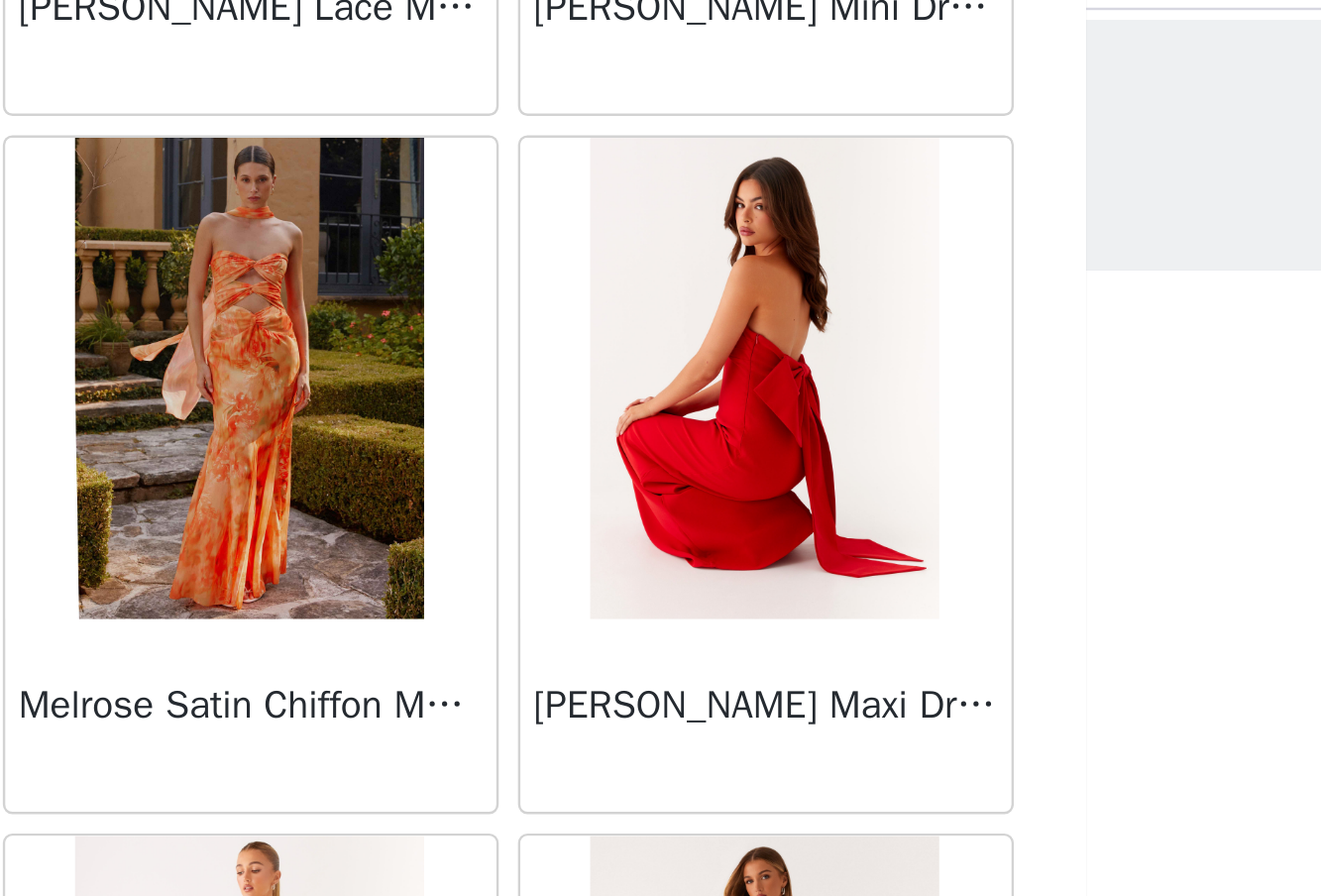 click at bounding box center (766, 205) 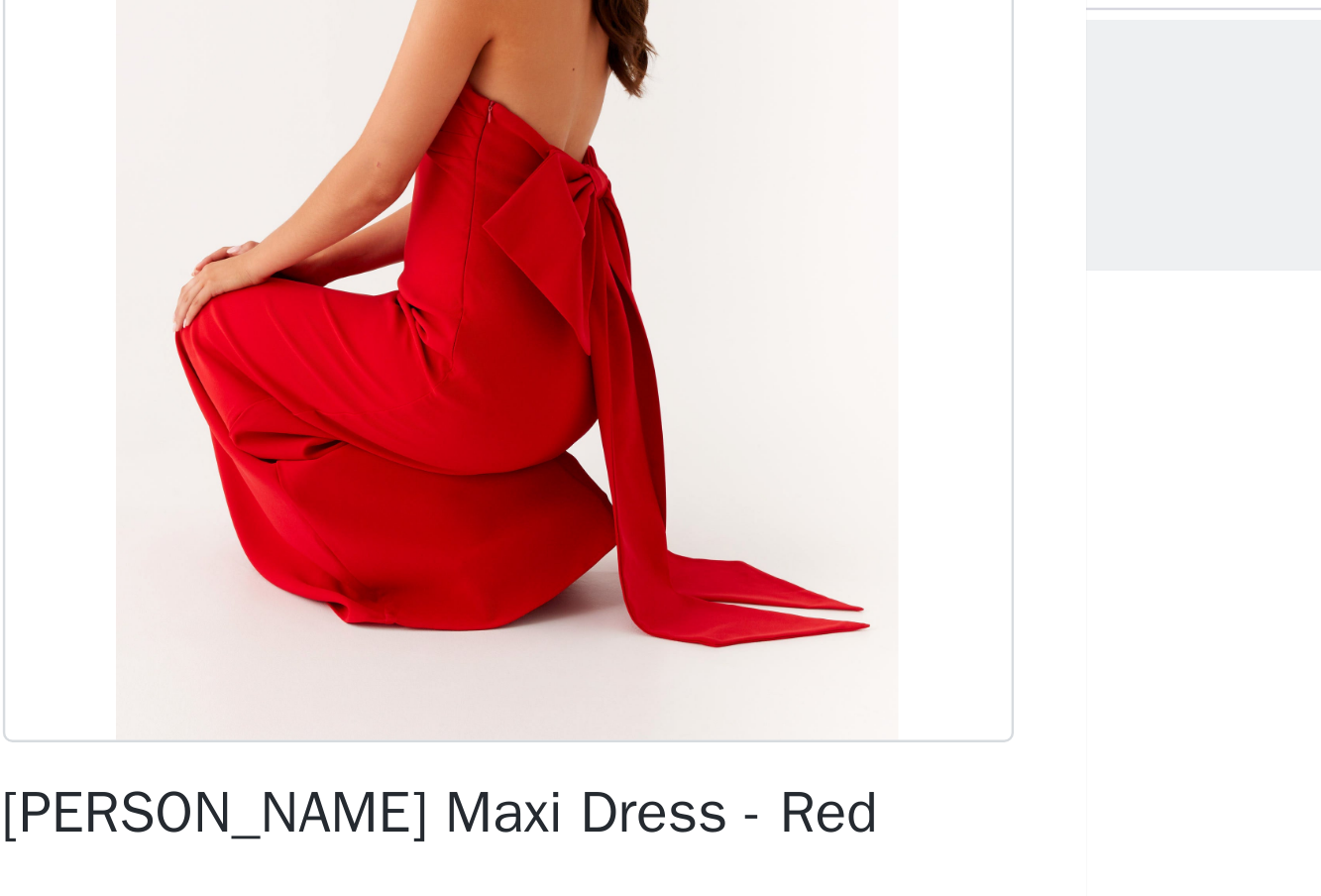 scroll, scrollTop: 189, scrollLeft: 0, axis: vertical 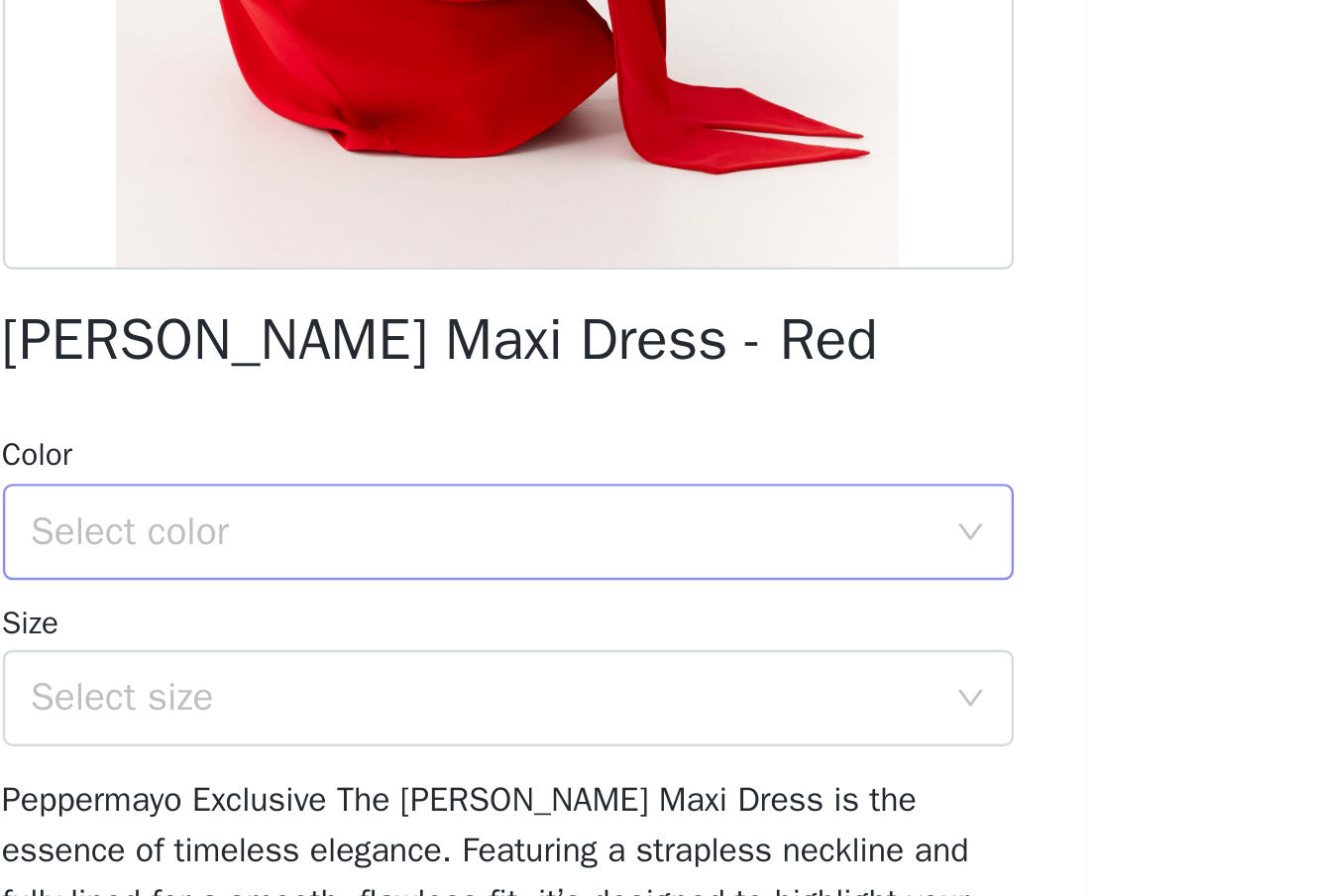 click on "Select color" at bounding box center [654, 464] 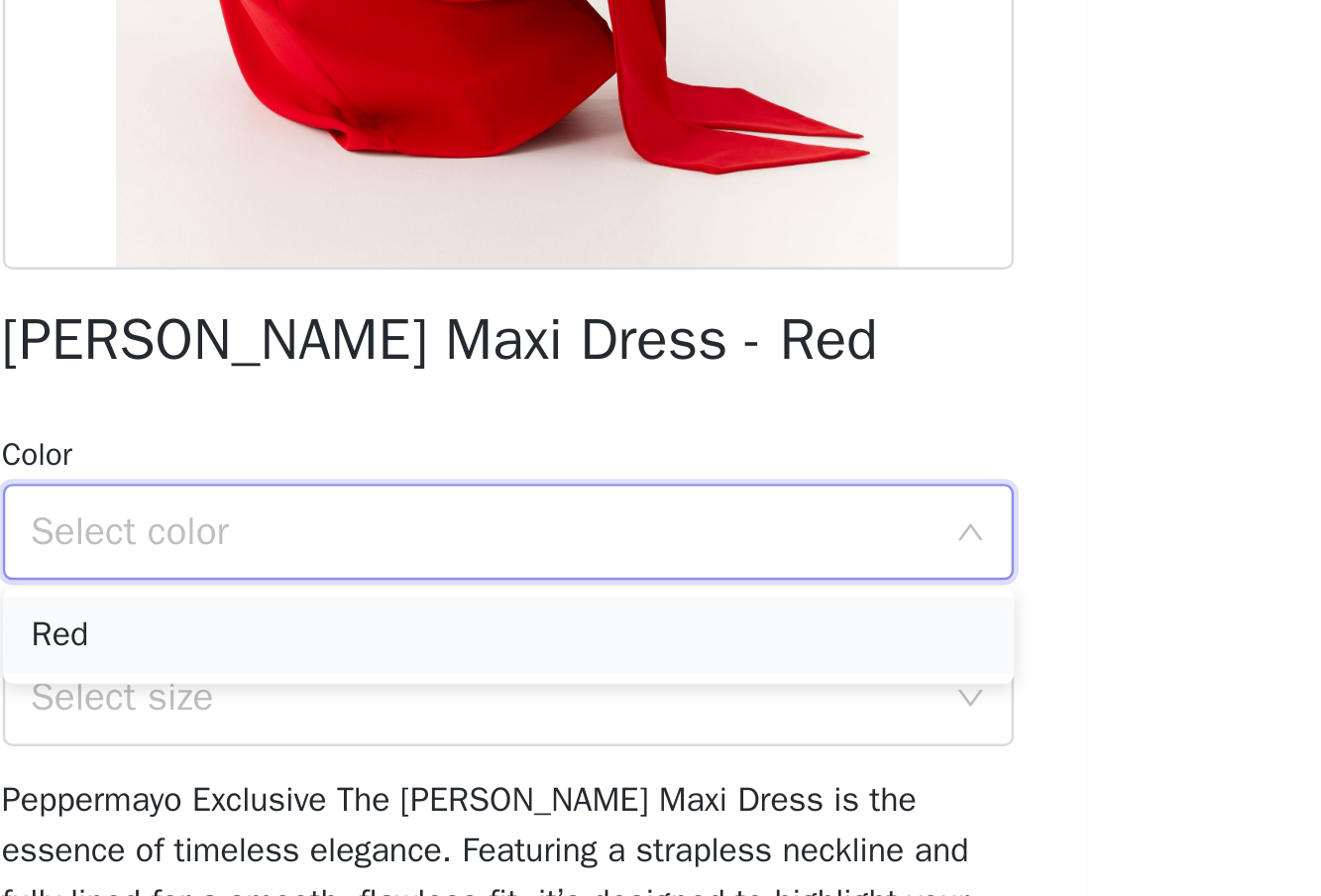 click on "Red" at bounding box center [661, 506] 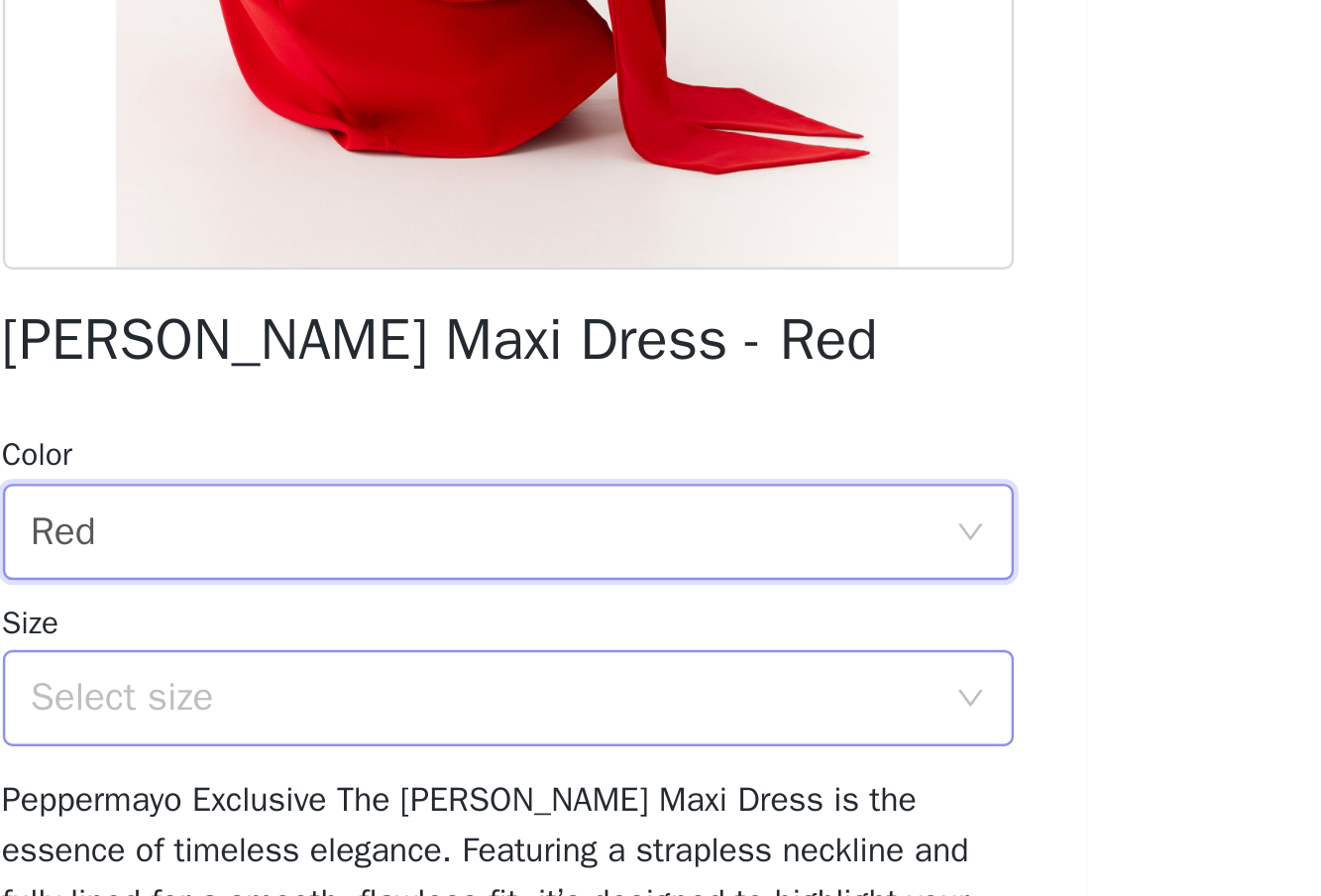 click on "Select size" at bounding box center [654, 532] 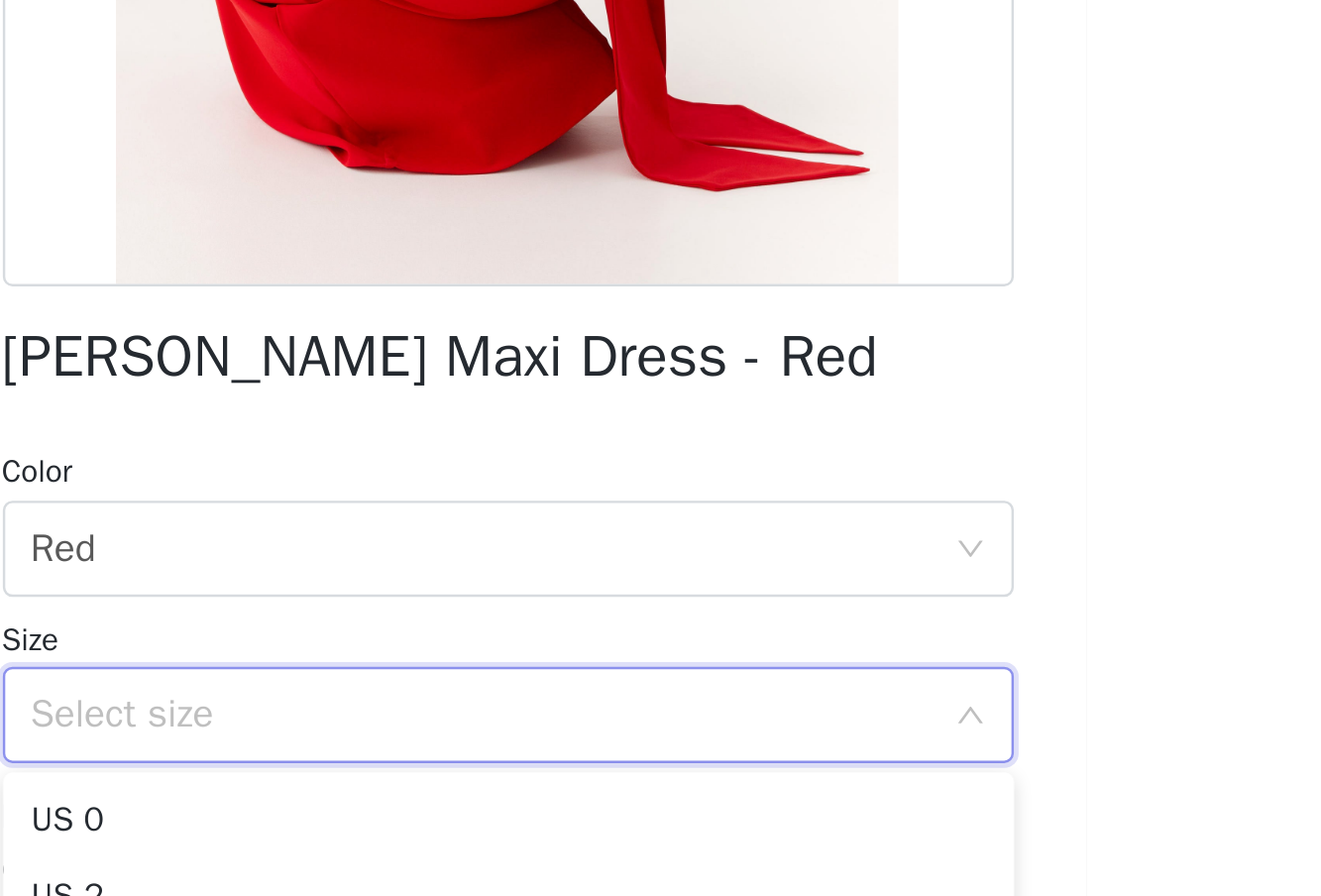 scroll, scrollTop: 189, scrollLeft: 0, axis: vertical 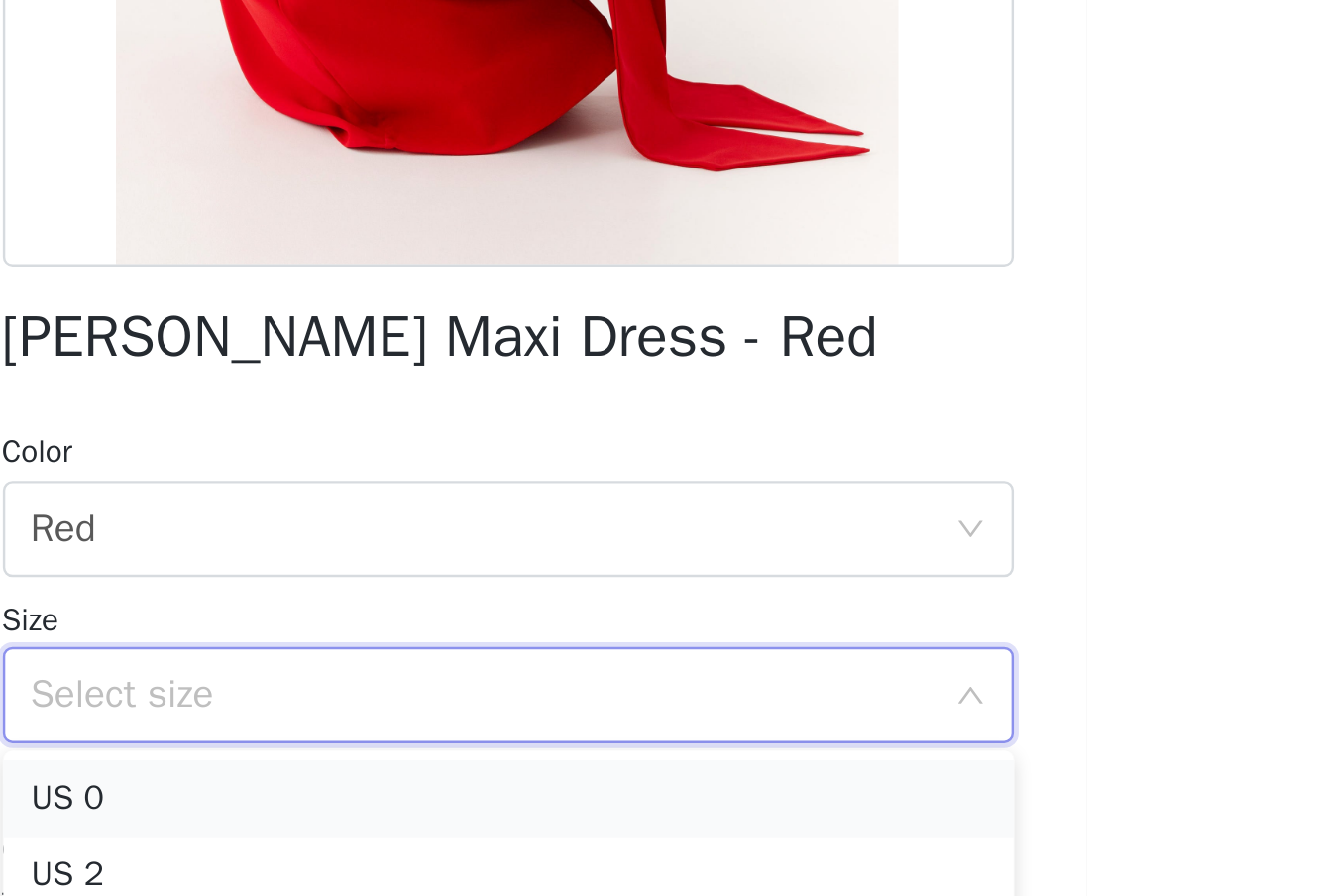 click on "US 0" at bounding box center [661, 575] 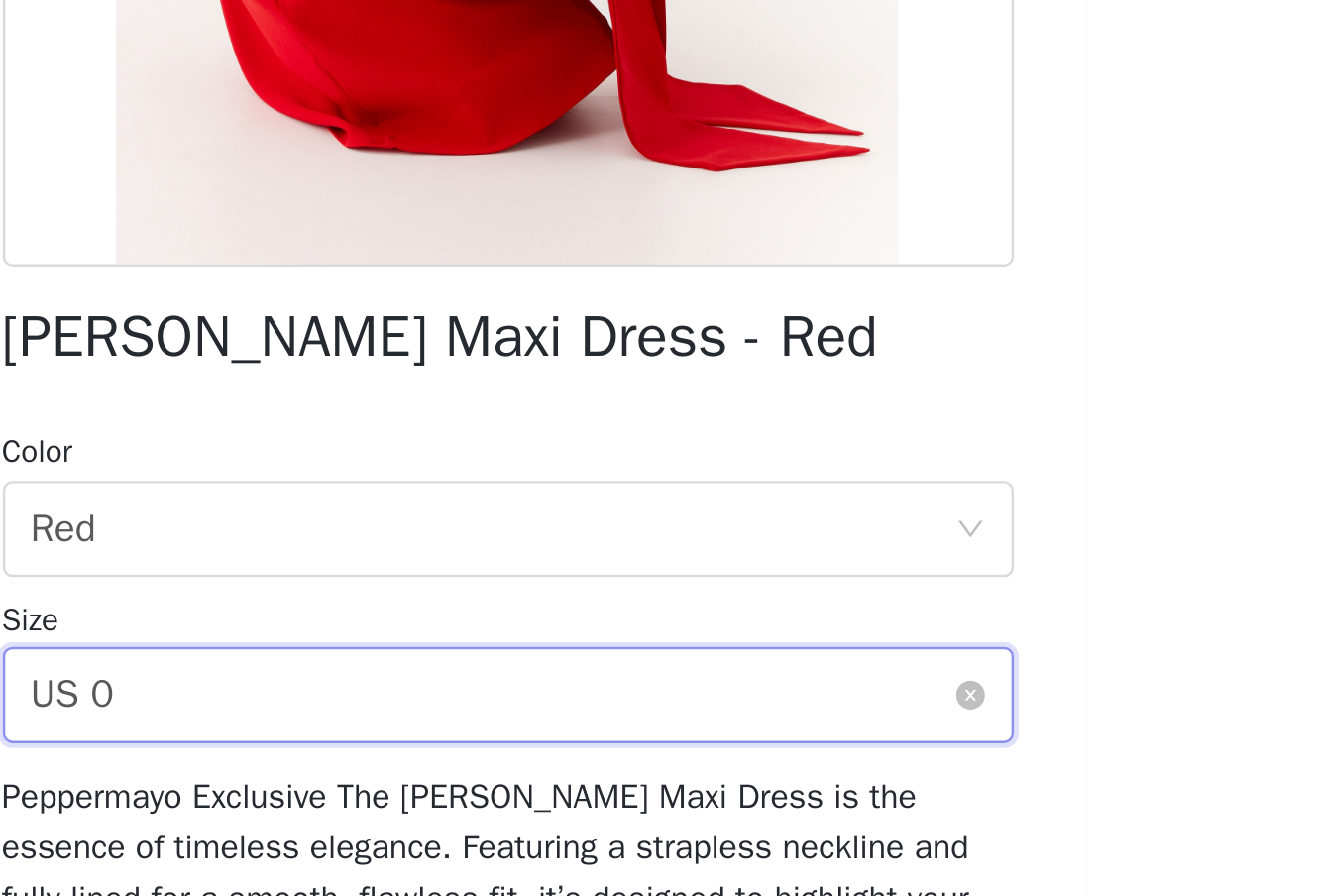 click on "Select size US 0" at bounding box center (654, 532) 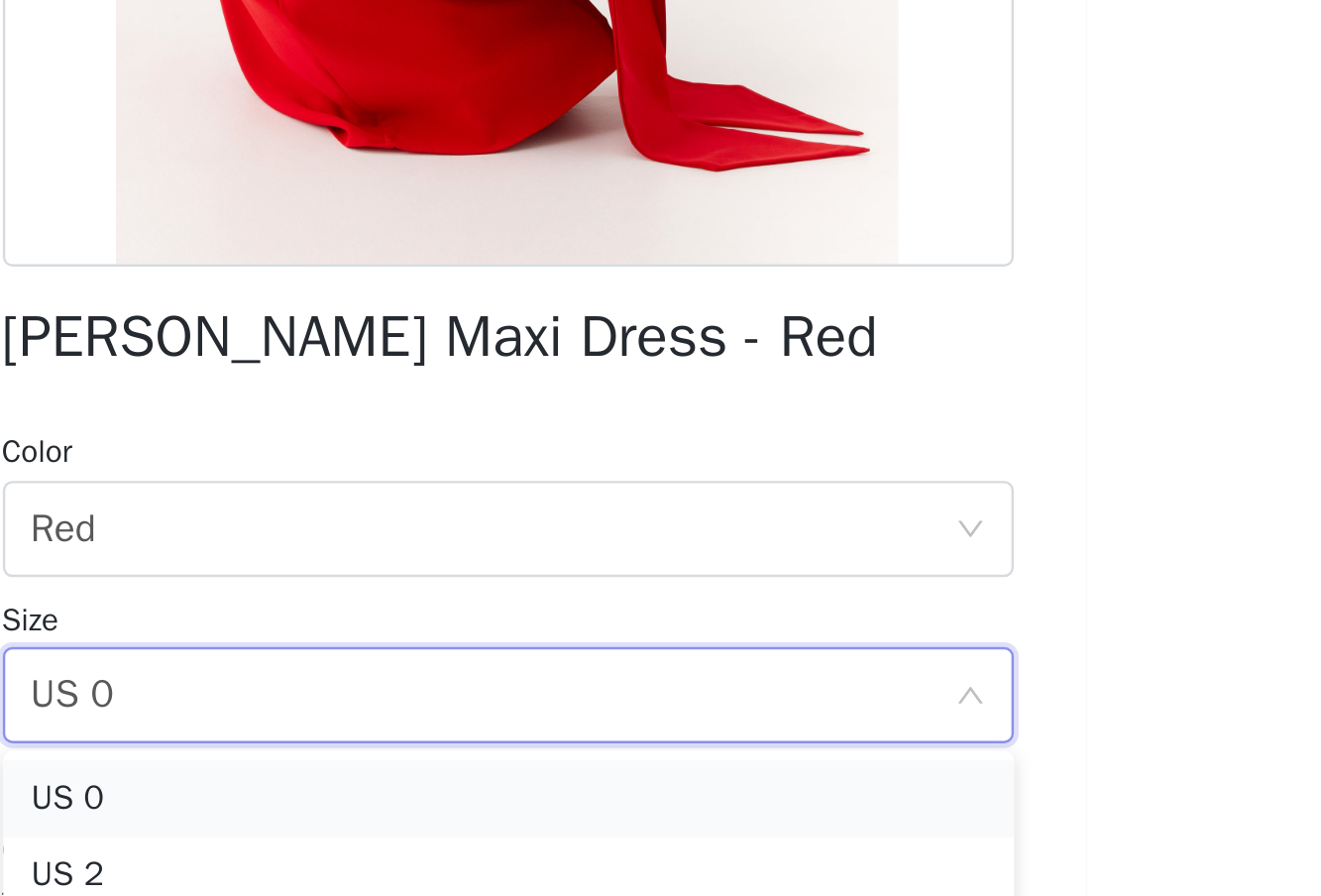 scroll, scrollTop: 0, scrollLeft: 0, axis: both 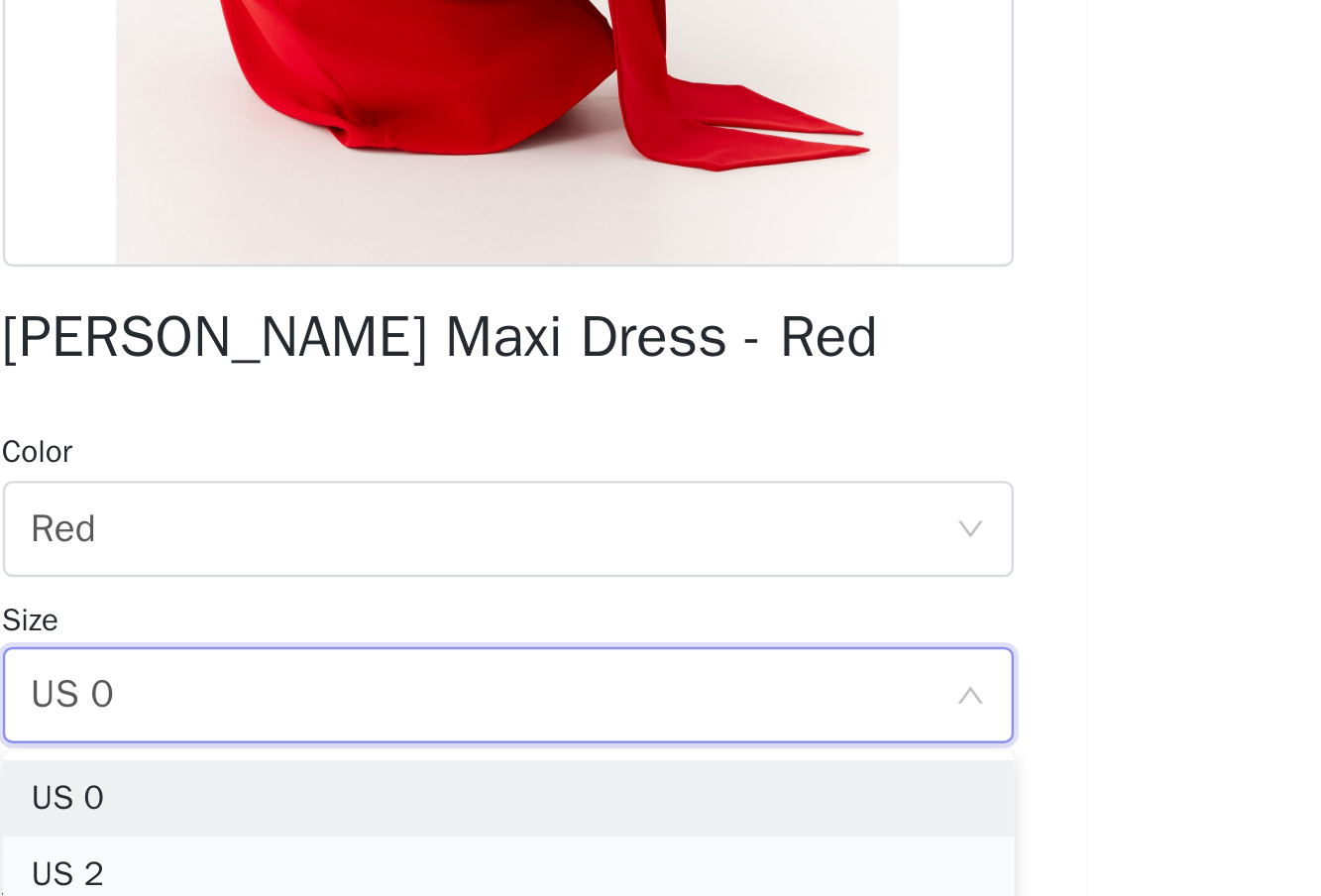 click on "US 2" at bounding box center [661, 607] 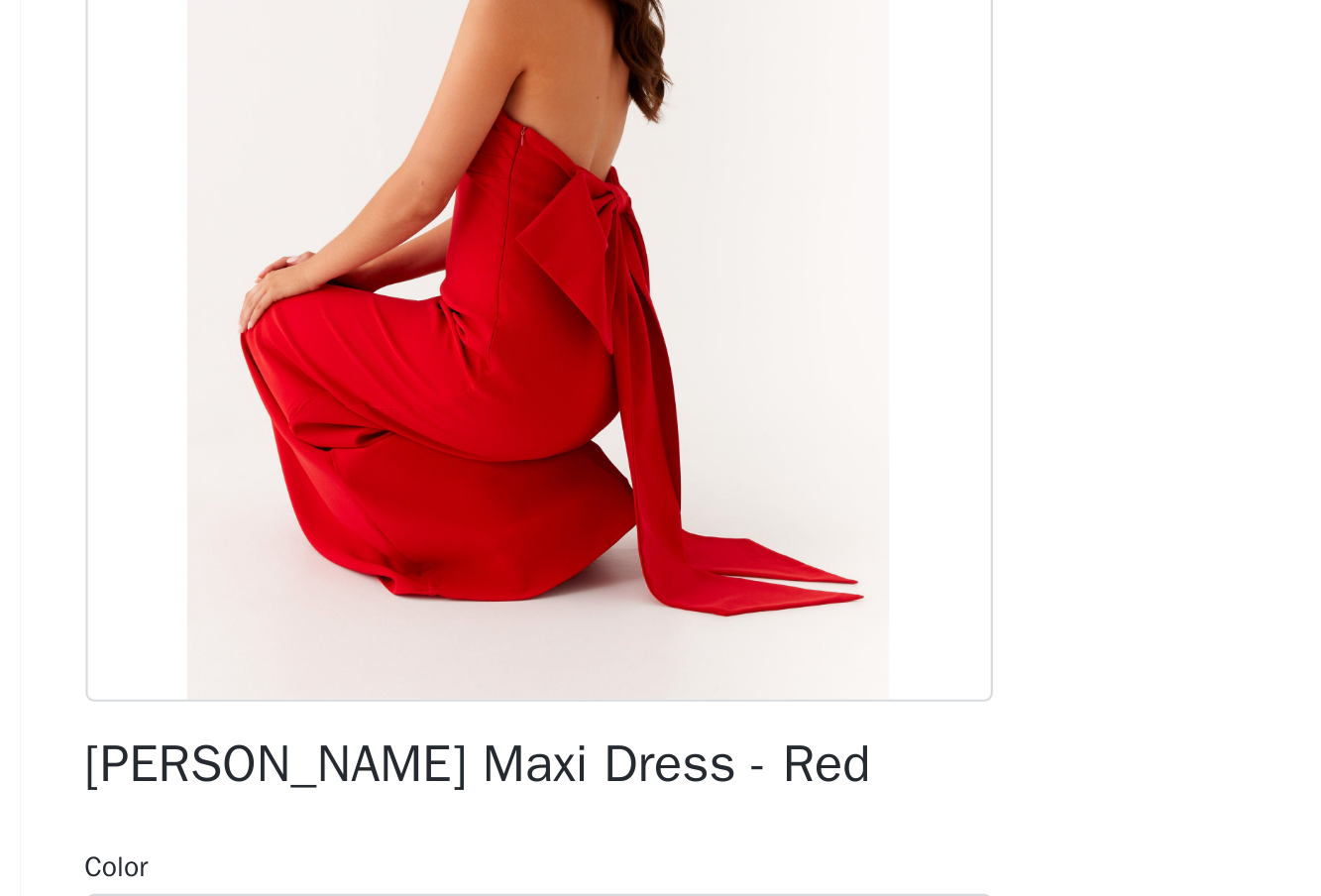 scroll, scrollTop: 0, scrollLeft: 0, axis: both 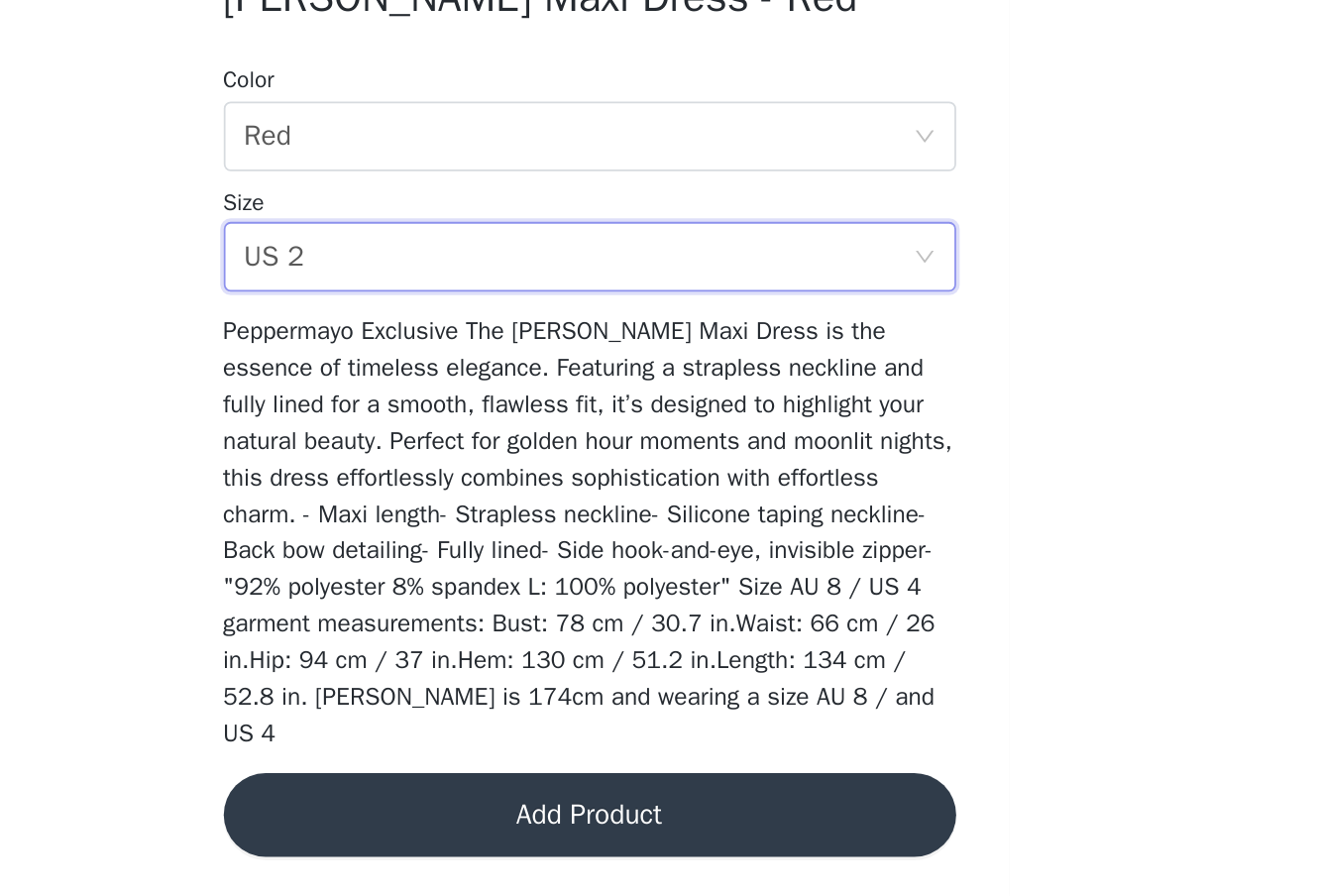click on "Add Product" at bounding box center [661, 849] 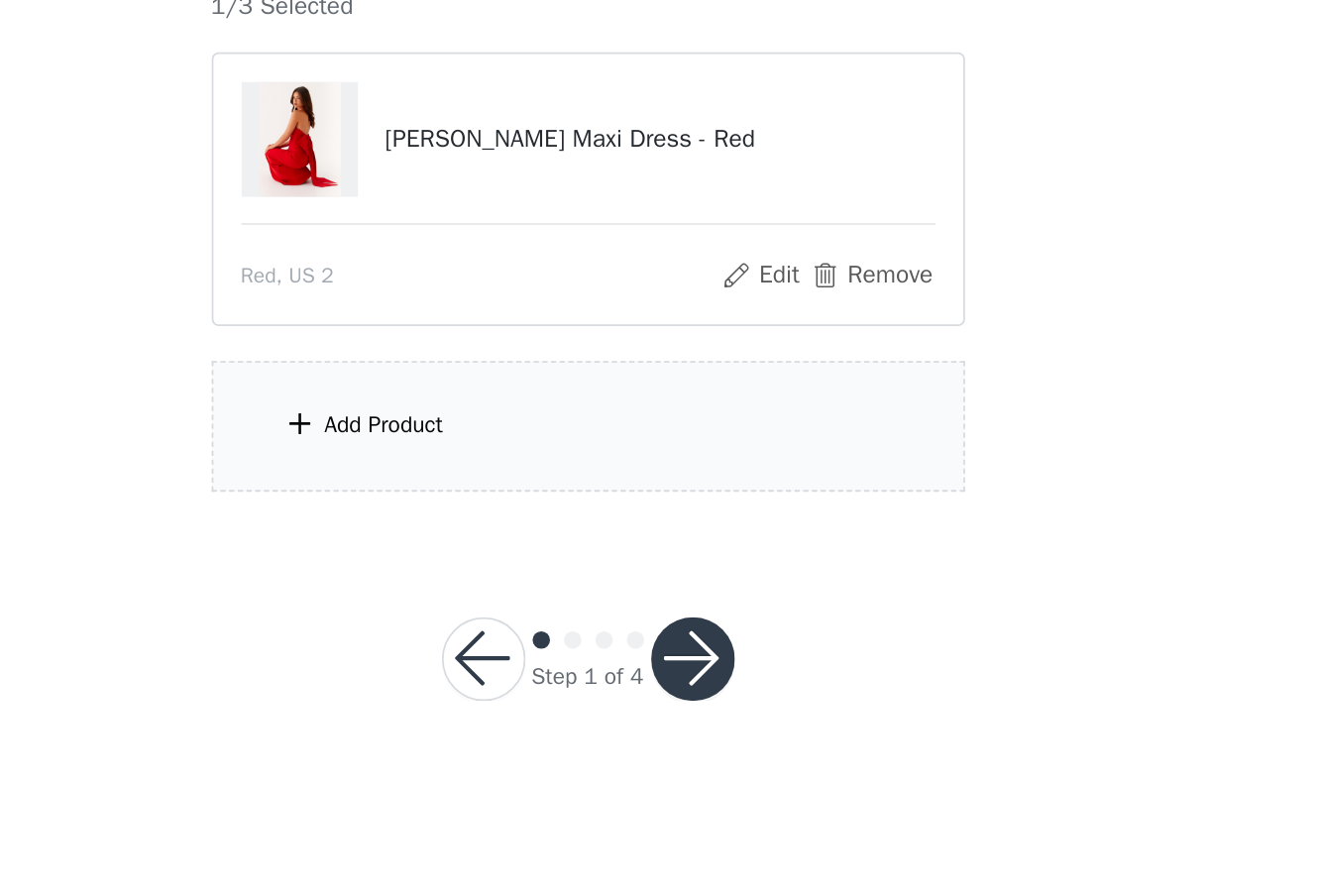 click on "Add Product" at bounding box center [661, 486] 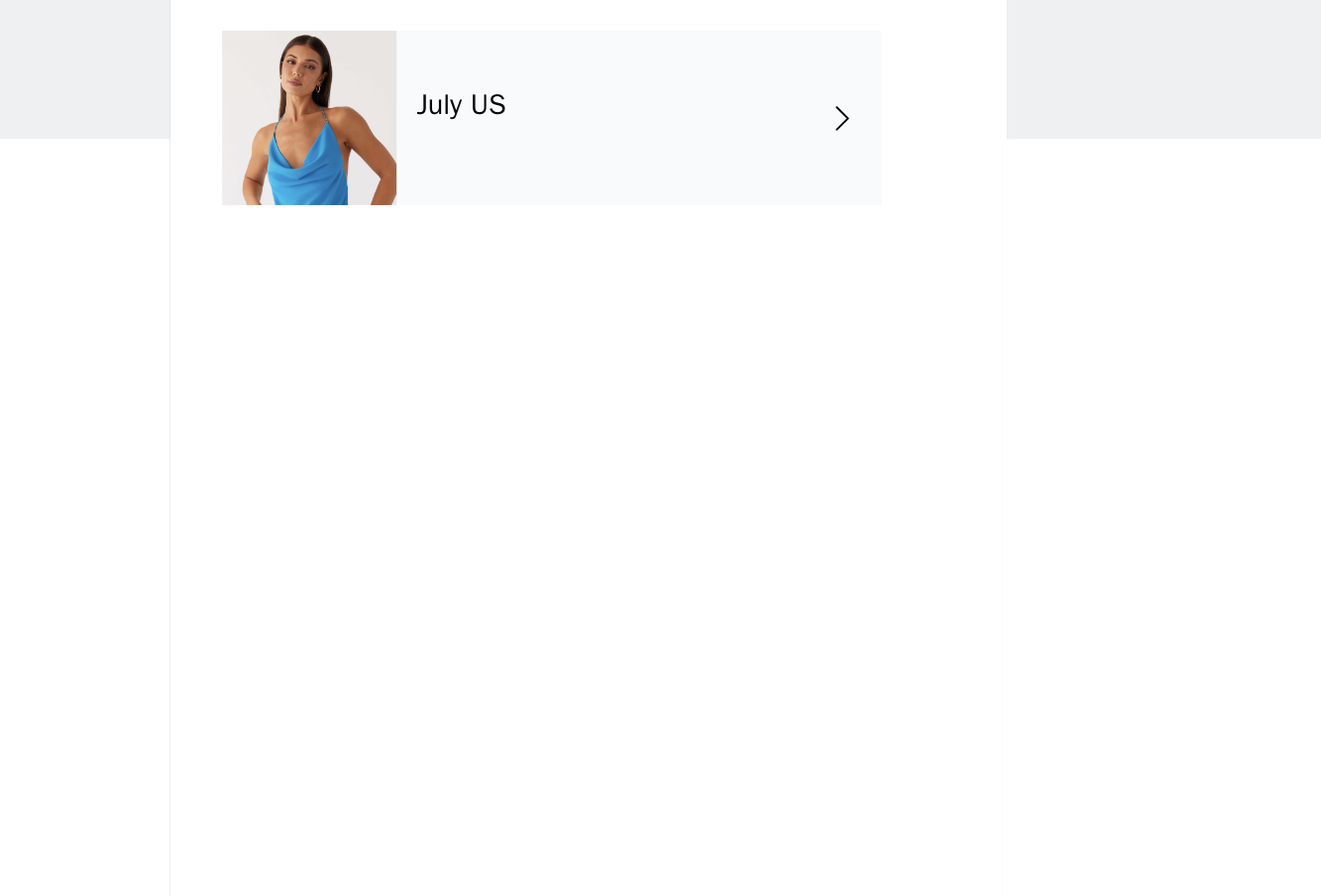 click on "July US" at bounding box center [690, 149] 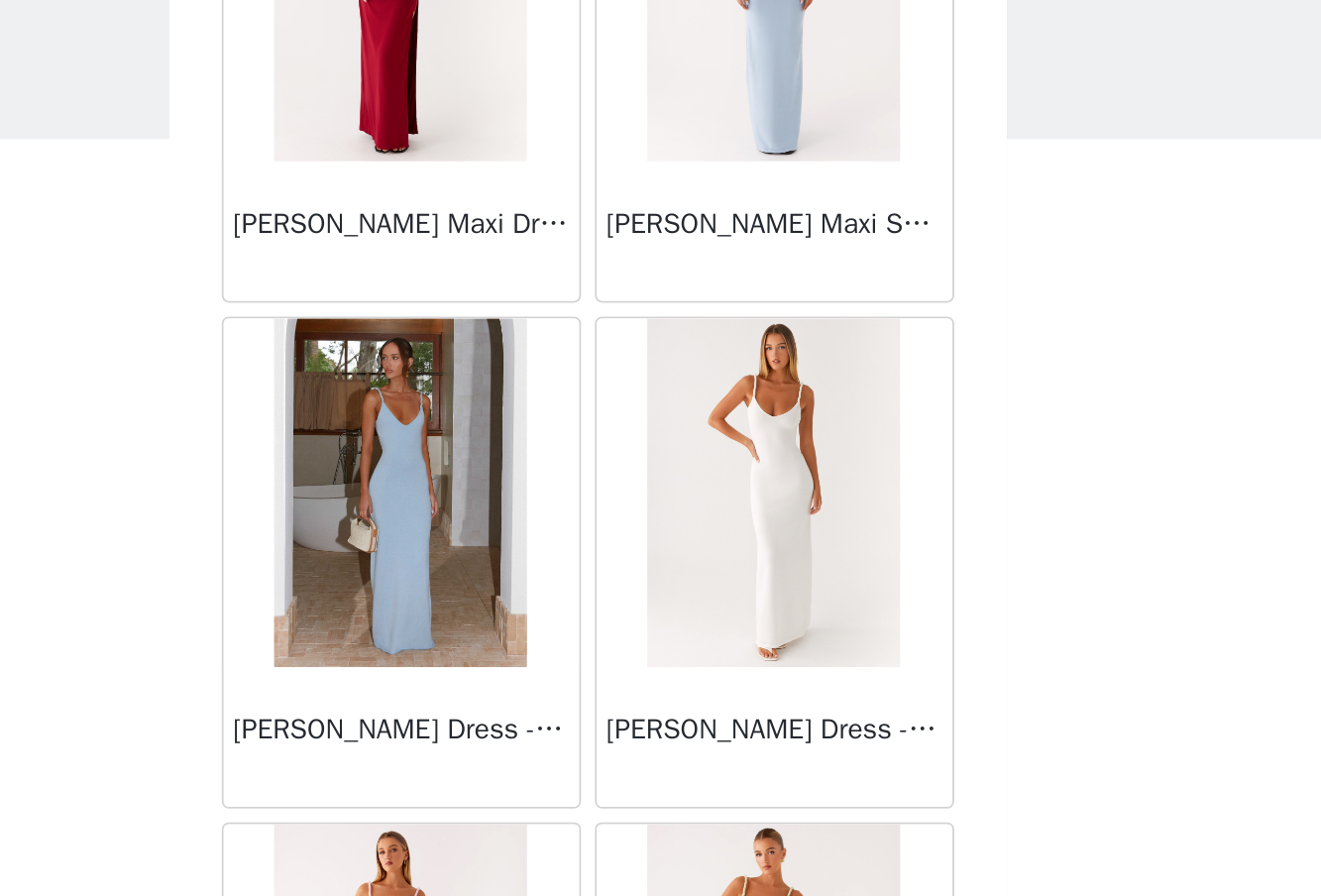 scroll, scrollTop: 2137, scrollLeft: 0, axis: vertical 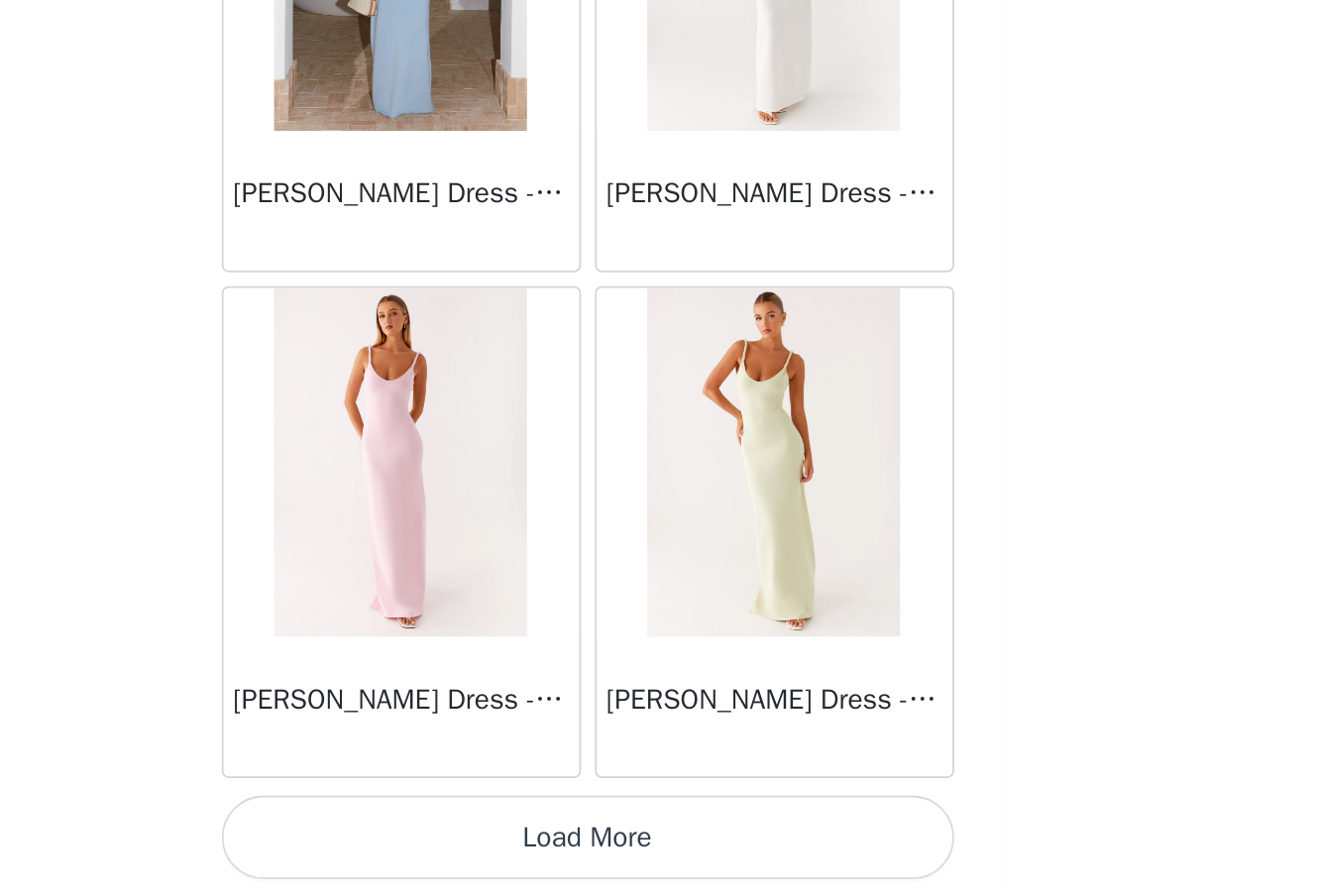 click on "Load More" at bounding box center (661, 862) 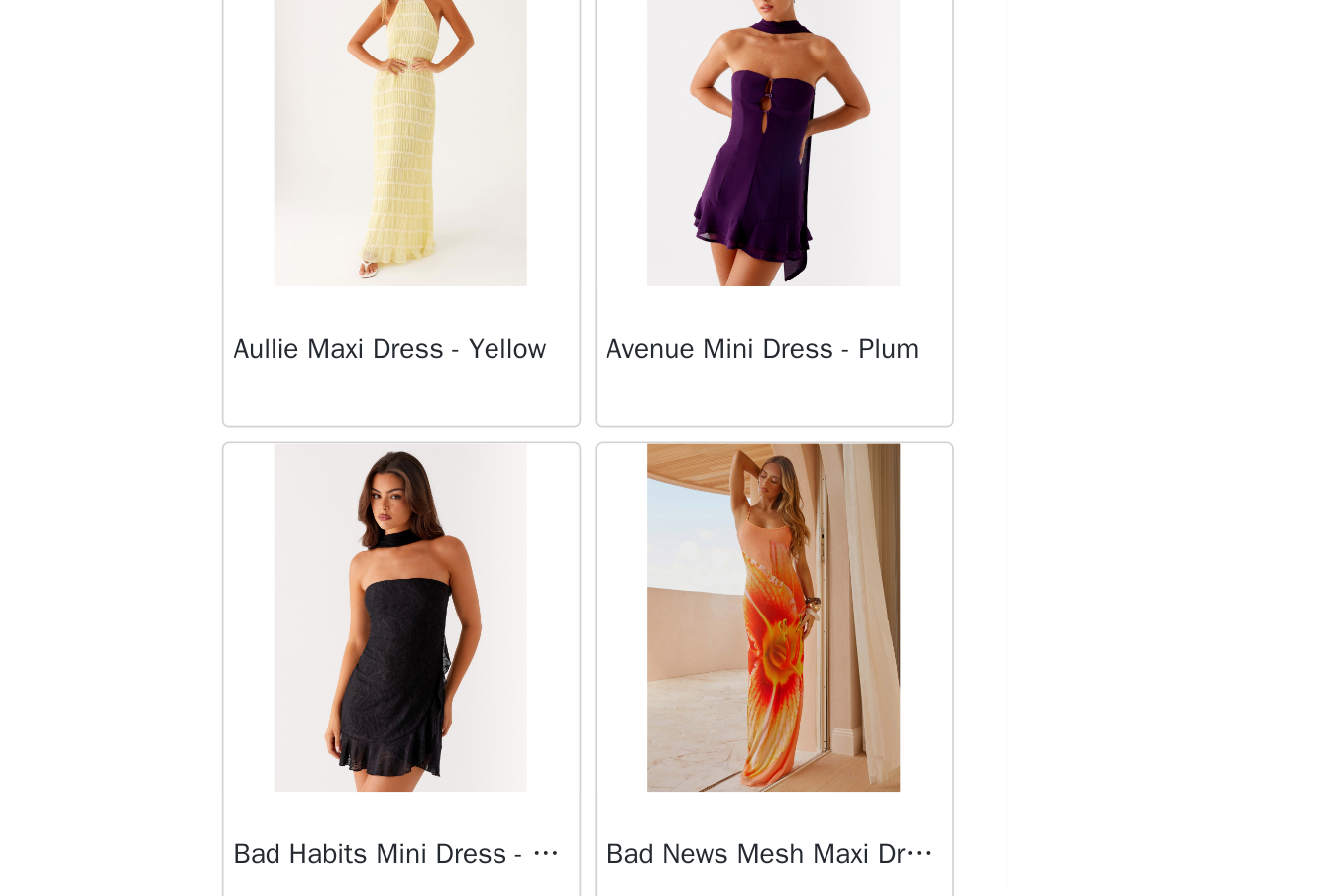 scroll, scrollTop: 5011, scrollLeft: 0, axis: vertical 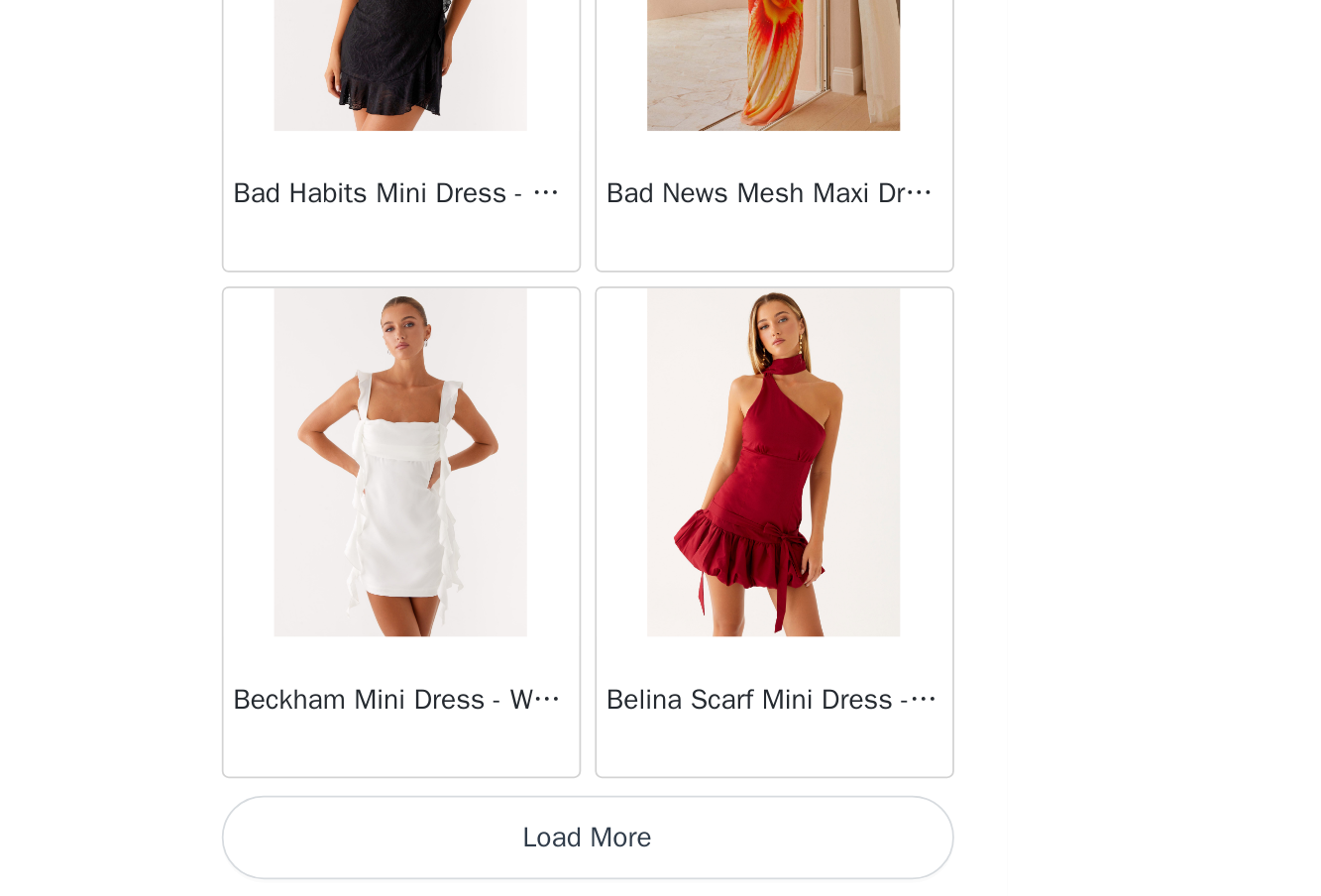 click on "Load More" at bounding box center [661, 862] 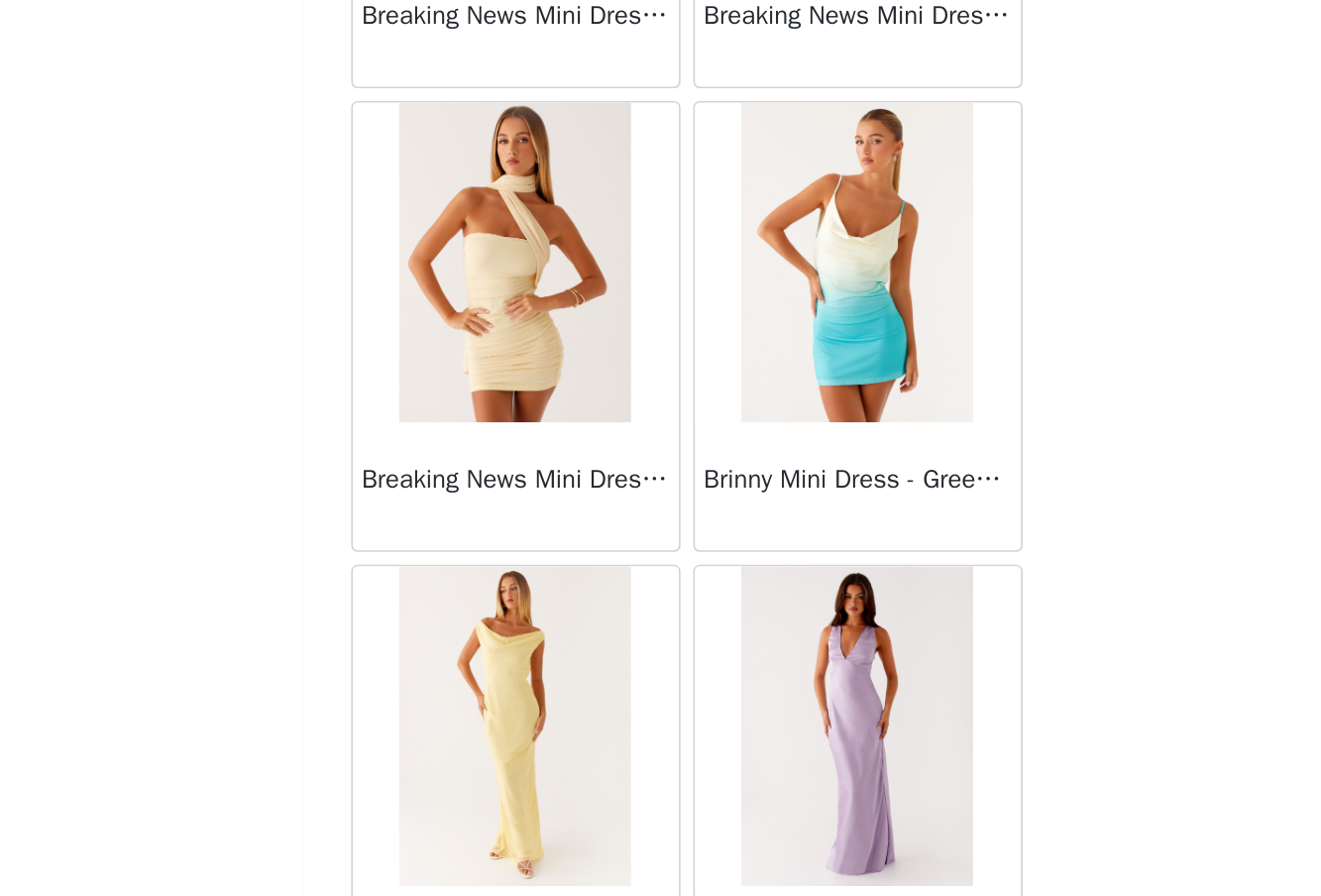 scroll, scrollTop: 7886, scrollLeft: 0, axis: vertical 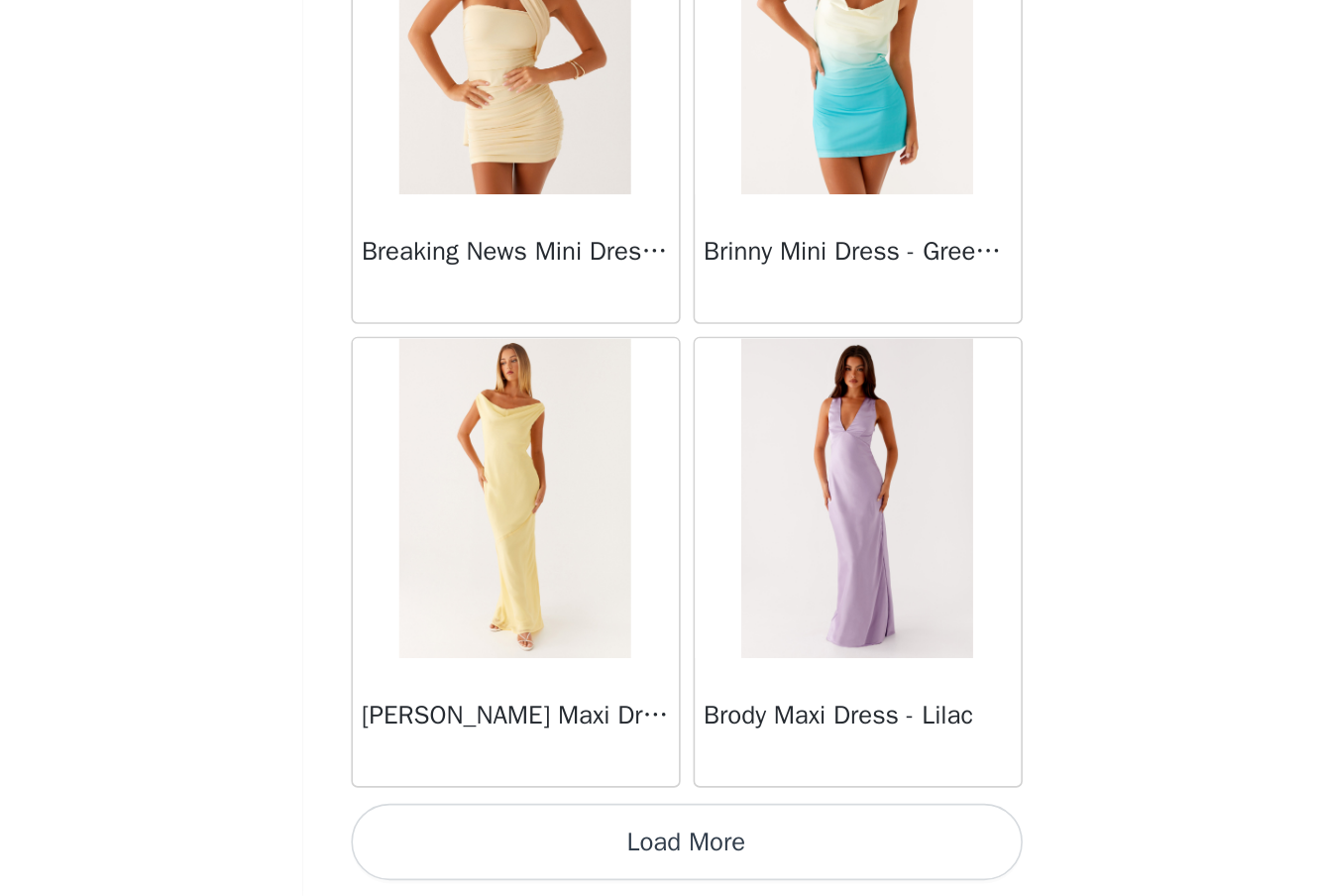 click on "Load More" at bounding box center (661, 862) 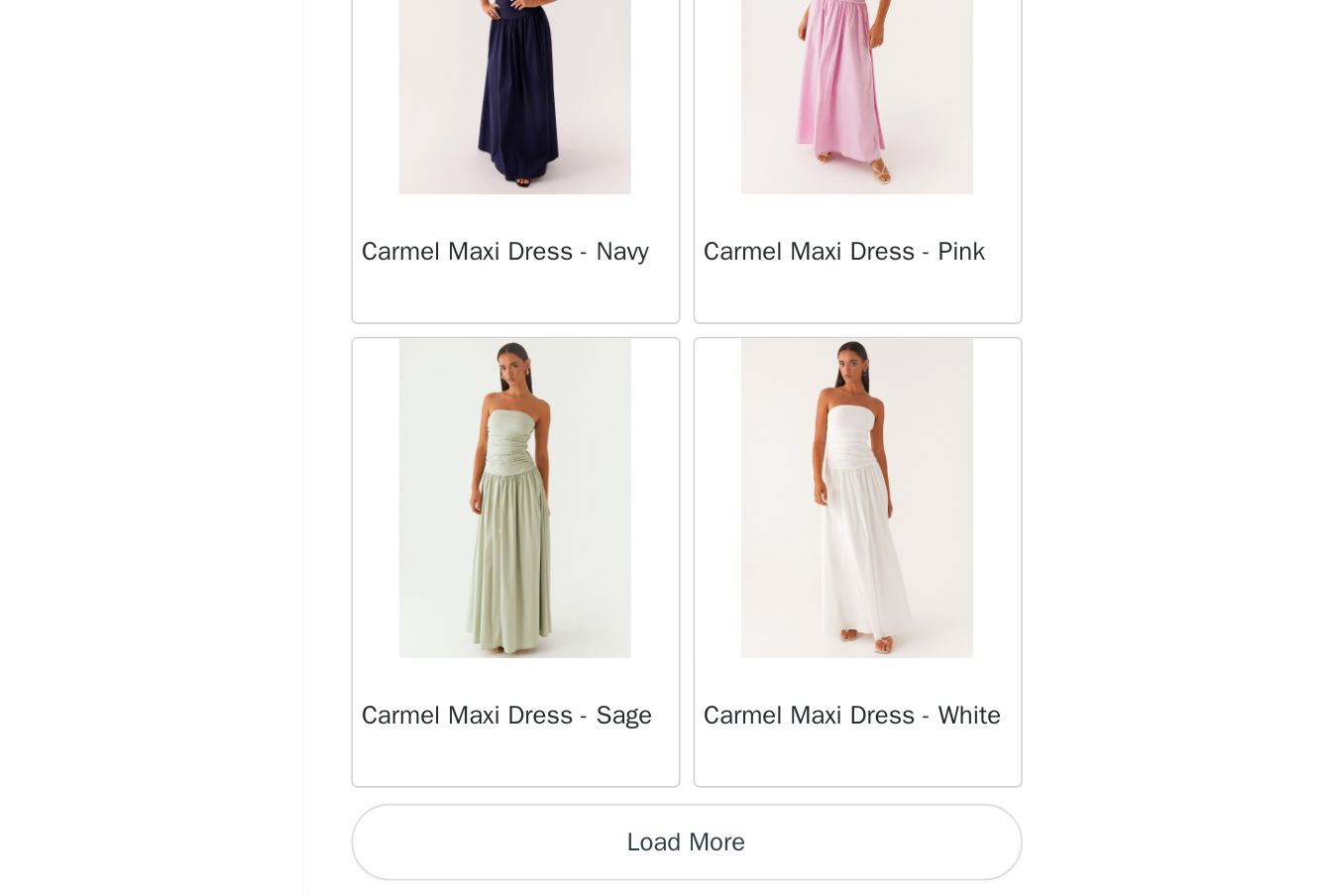 scroll, scrollTop: 10760, scrollLeft: 0, axis: vertical 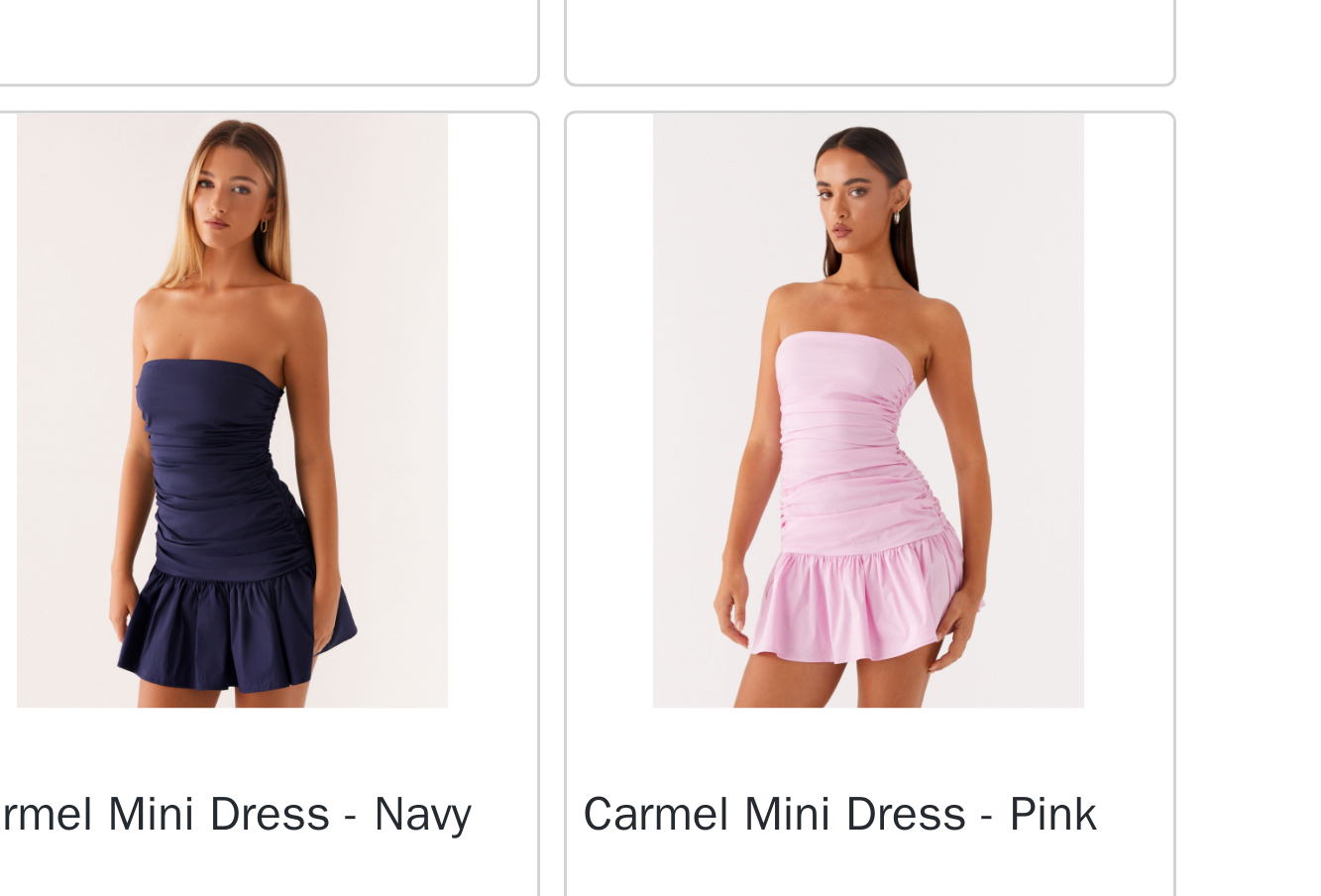 click at bounding box center [766, 642] 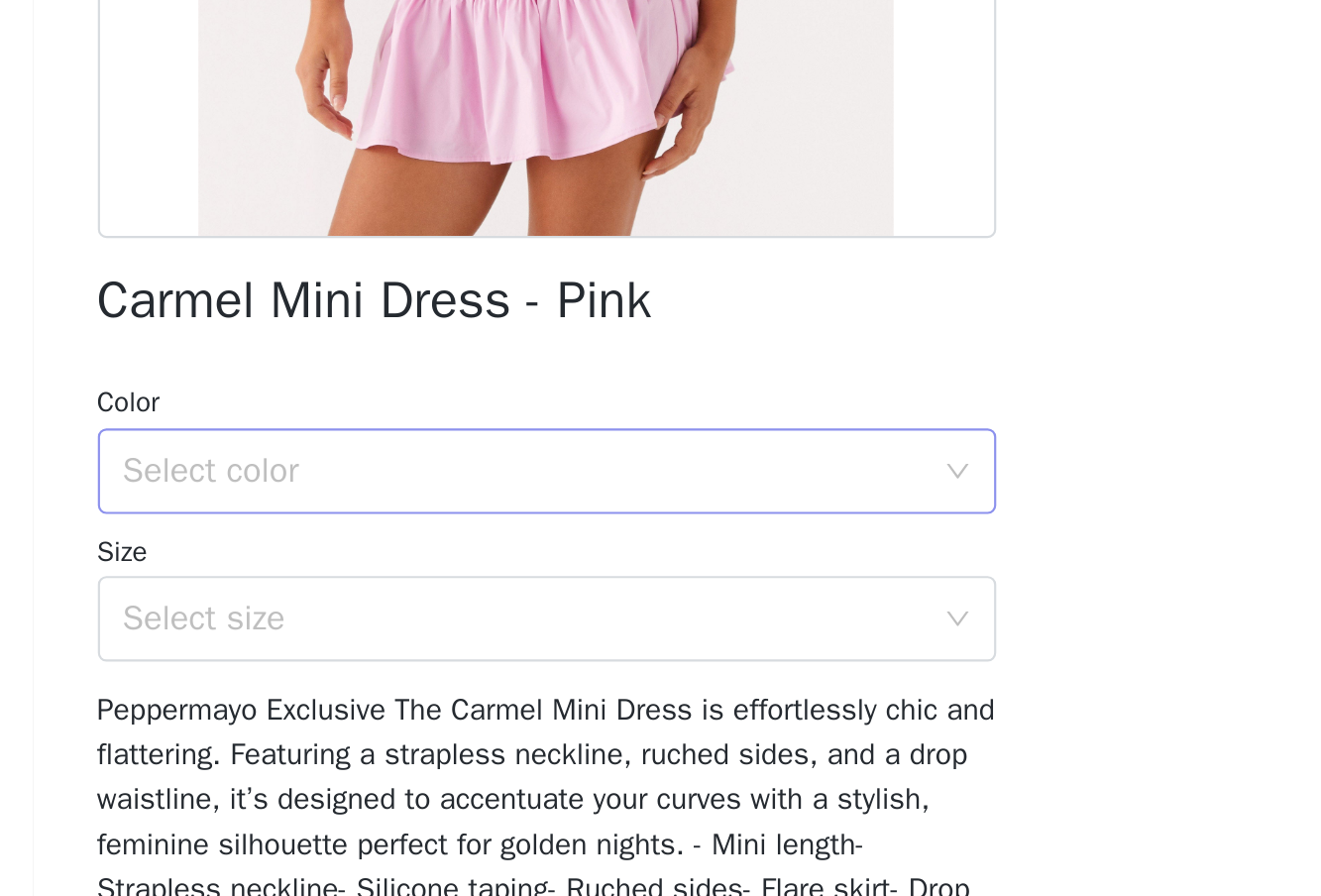 click on "Select color" at bounding box center [650, 653] 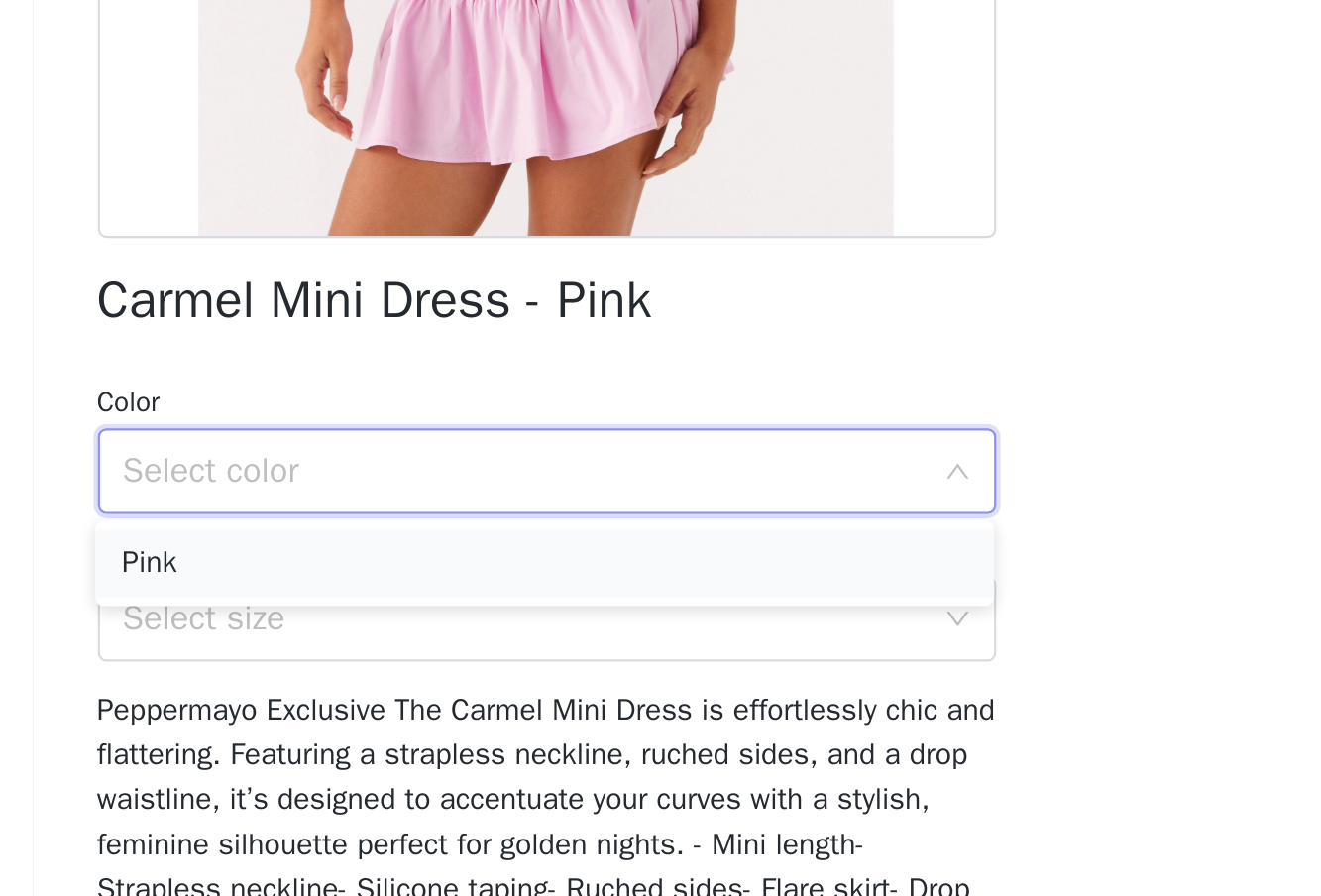 click on "Pink" at bounding box center [660, 696] 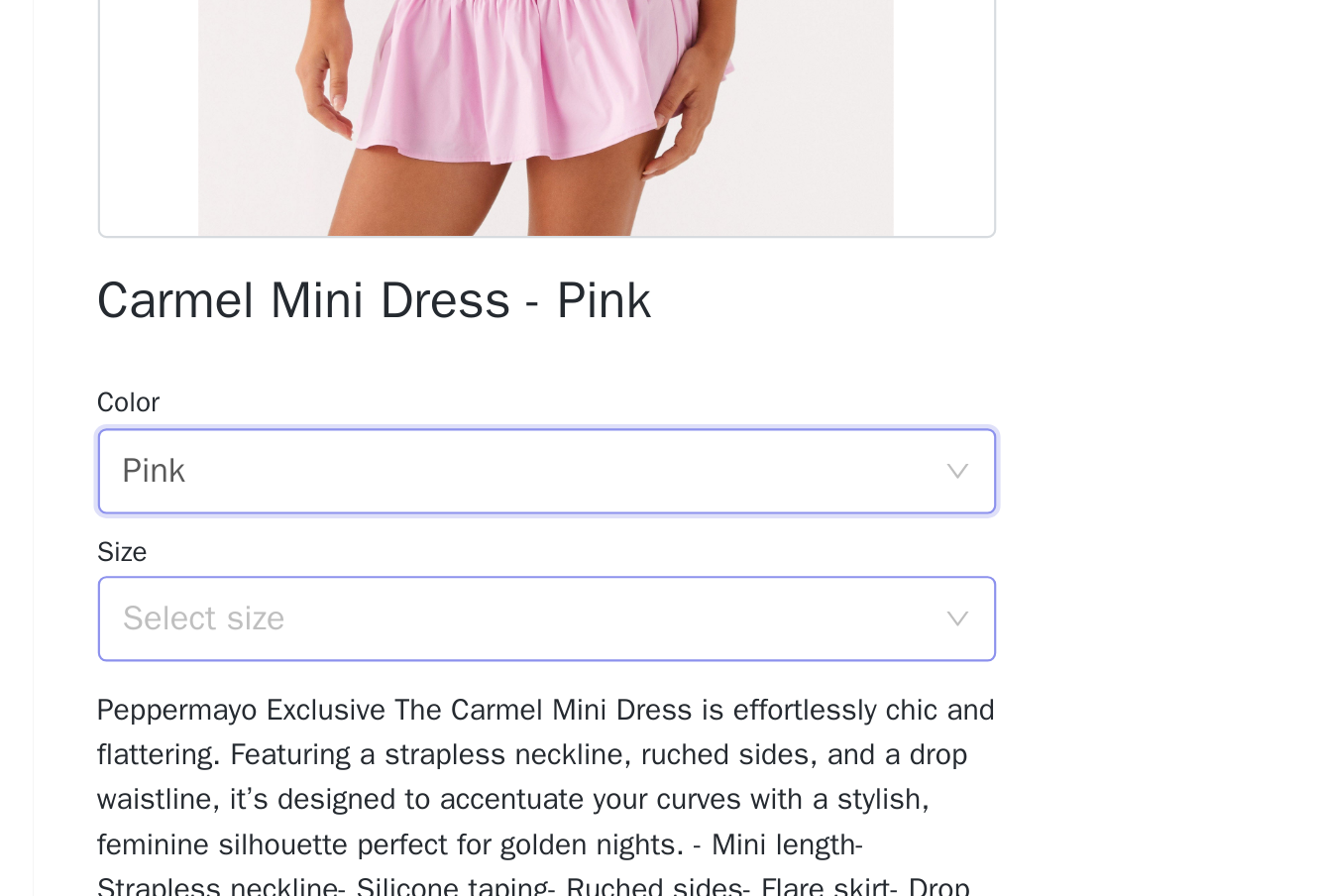 click on "Select size" at bounding box center [650, 722] 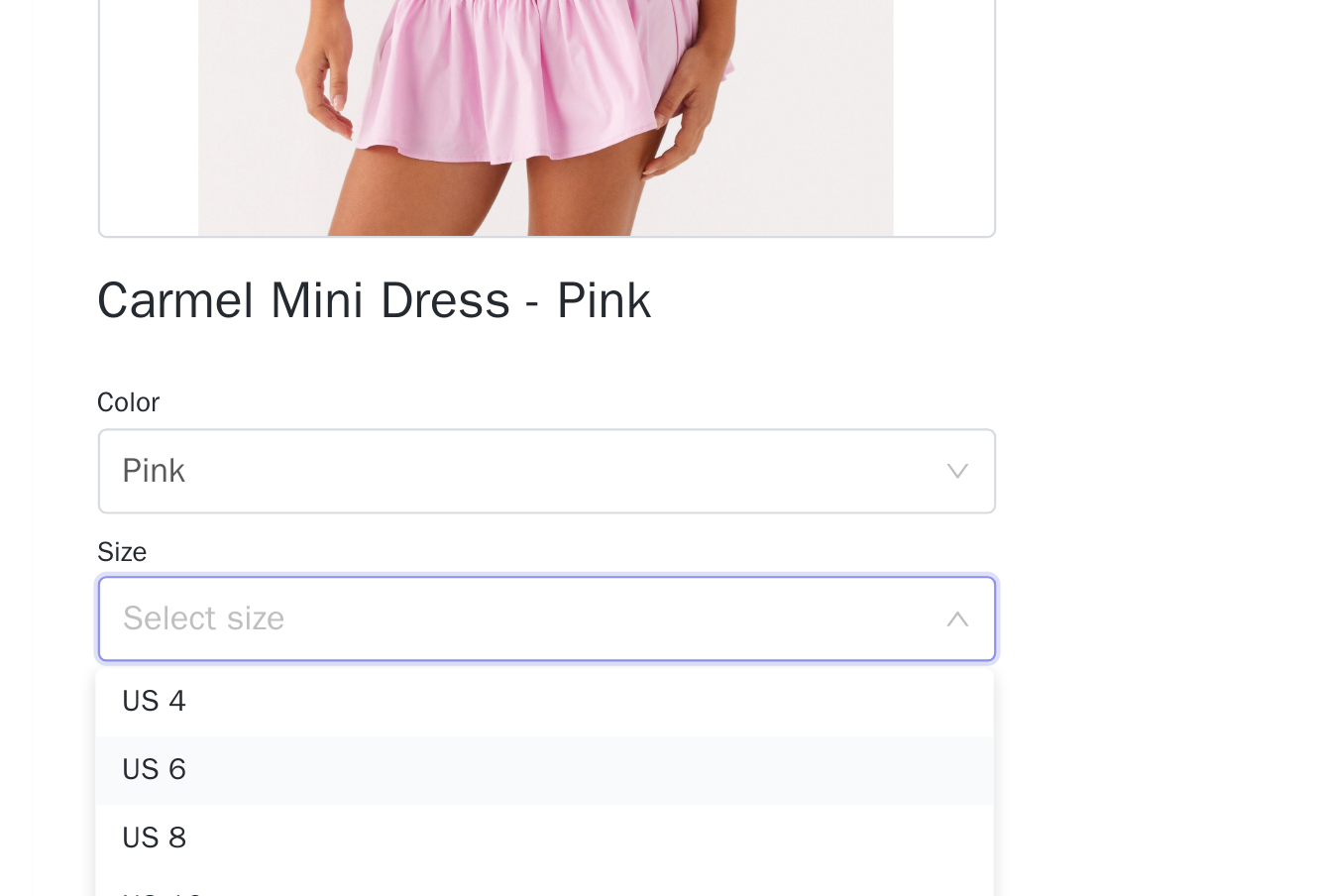 click on "US 6" at bounding box center [660, 792] 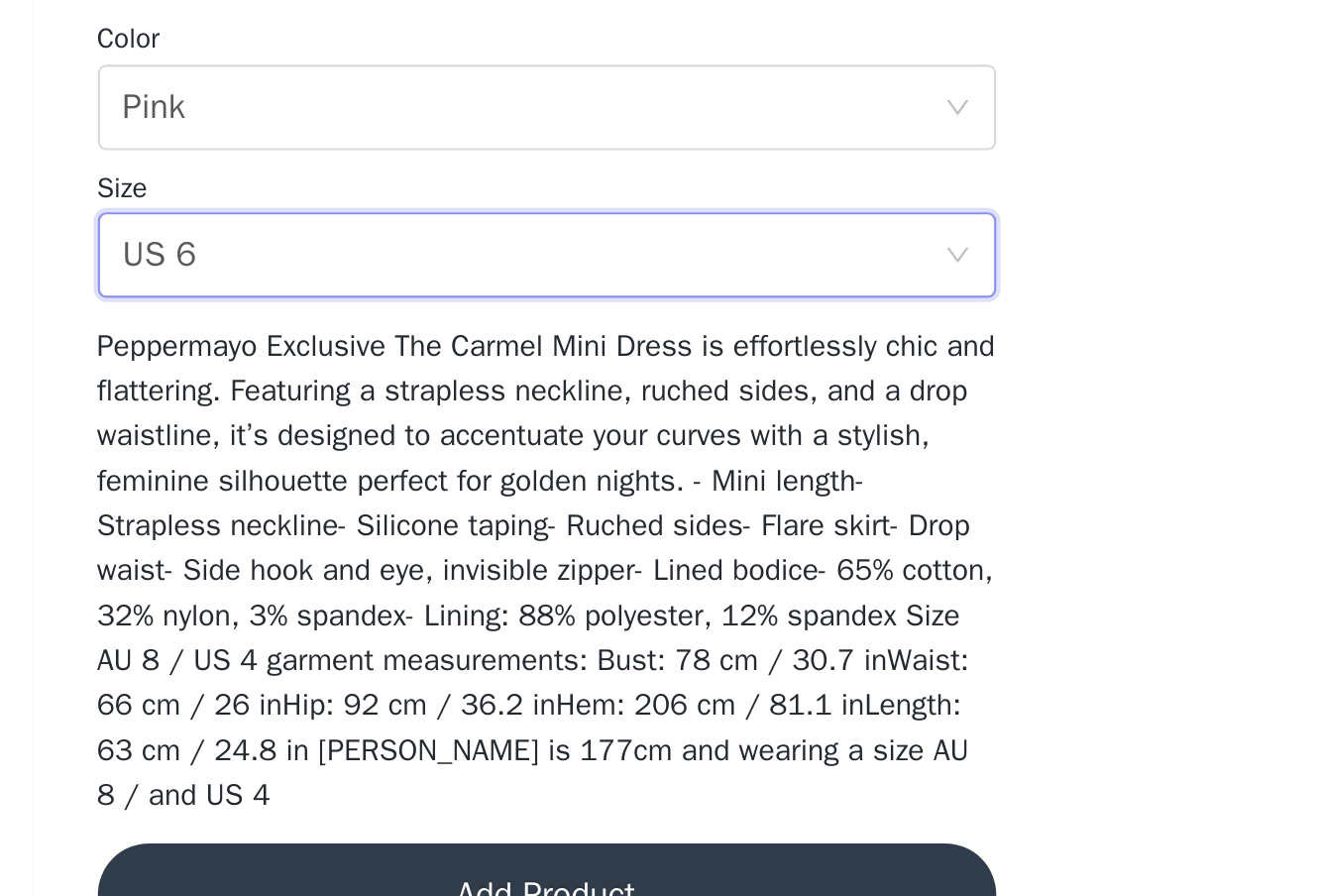 click on "Add Product" at bounding box center [661, 849] 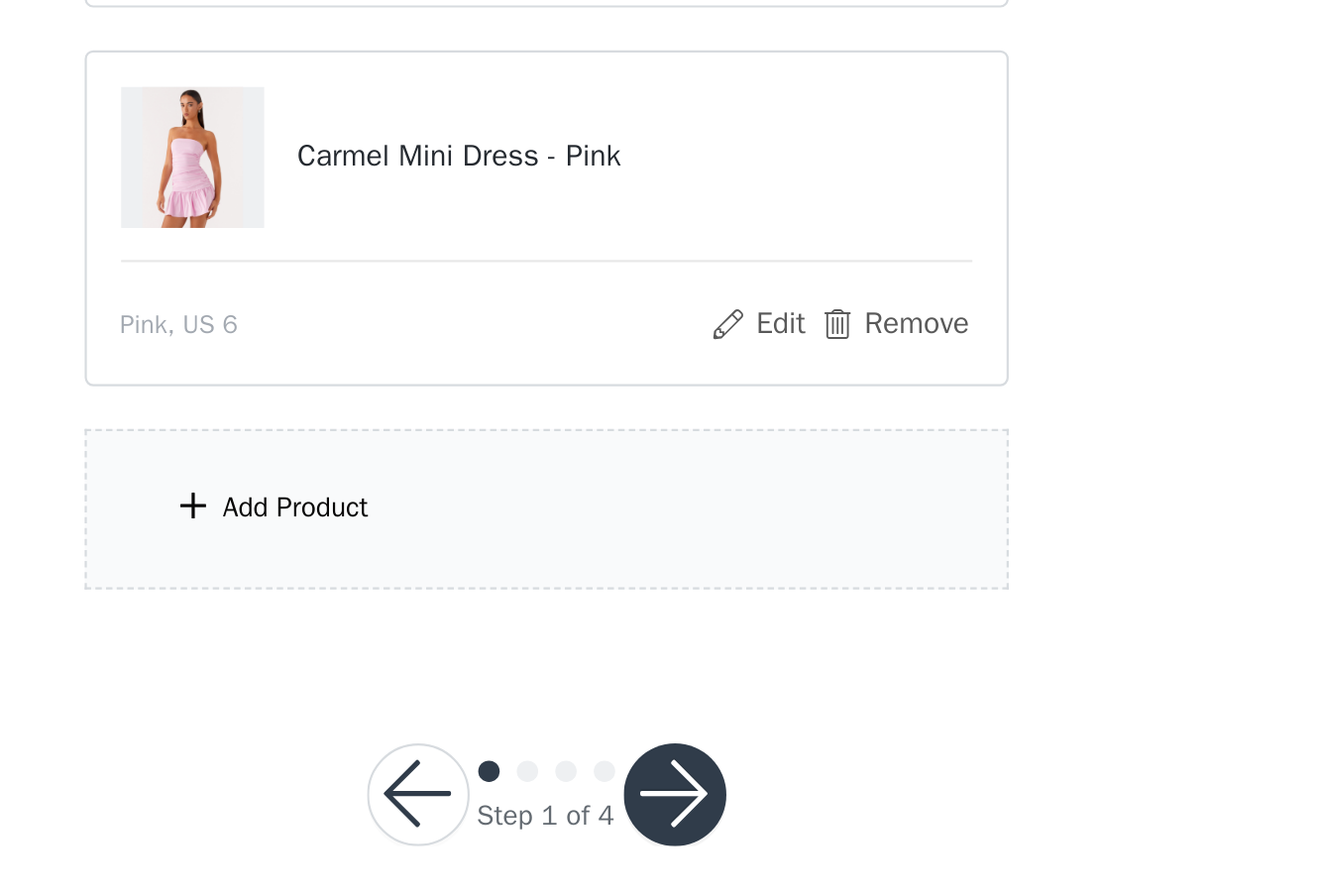 click on "Add Product" at bounding box center [661, 661] 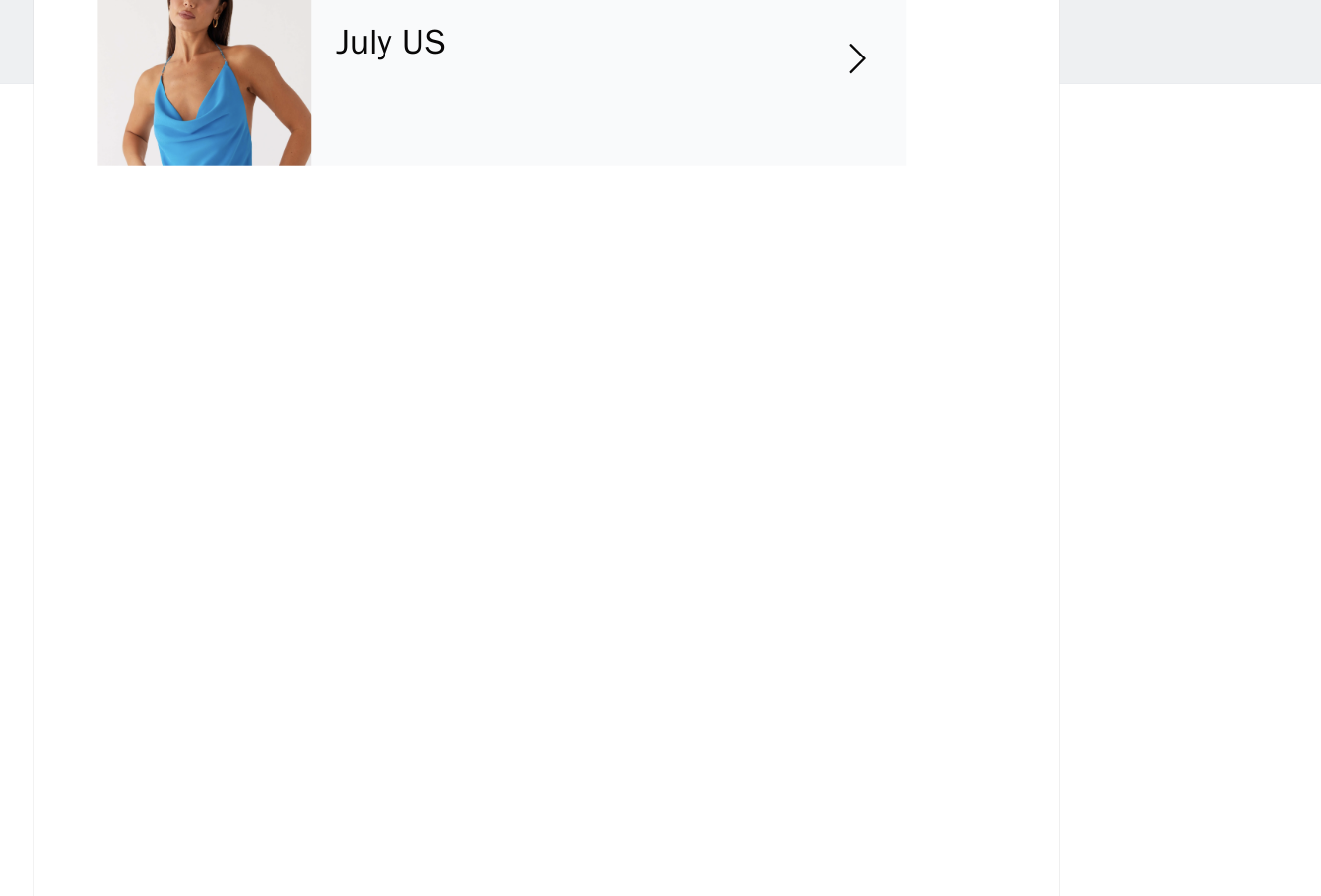click on "July US" at bounding box center [690, 149] 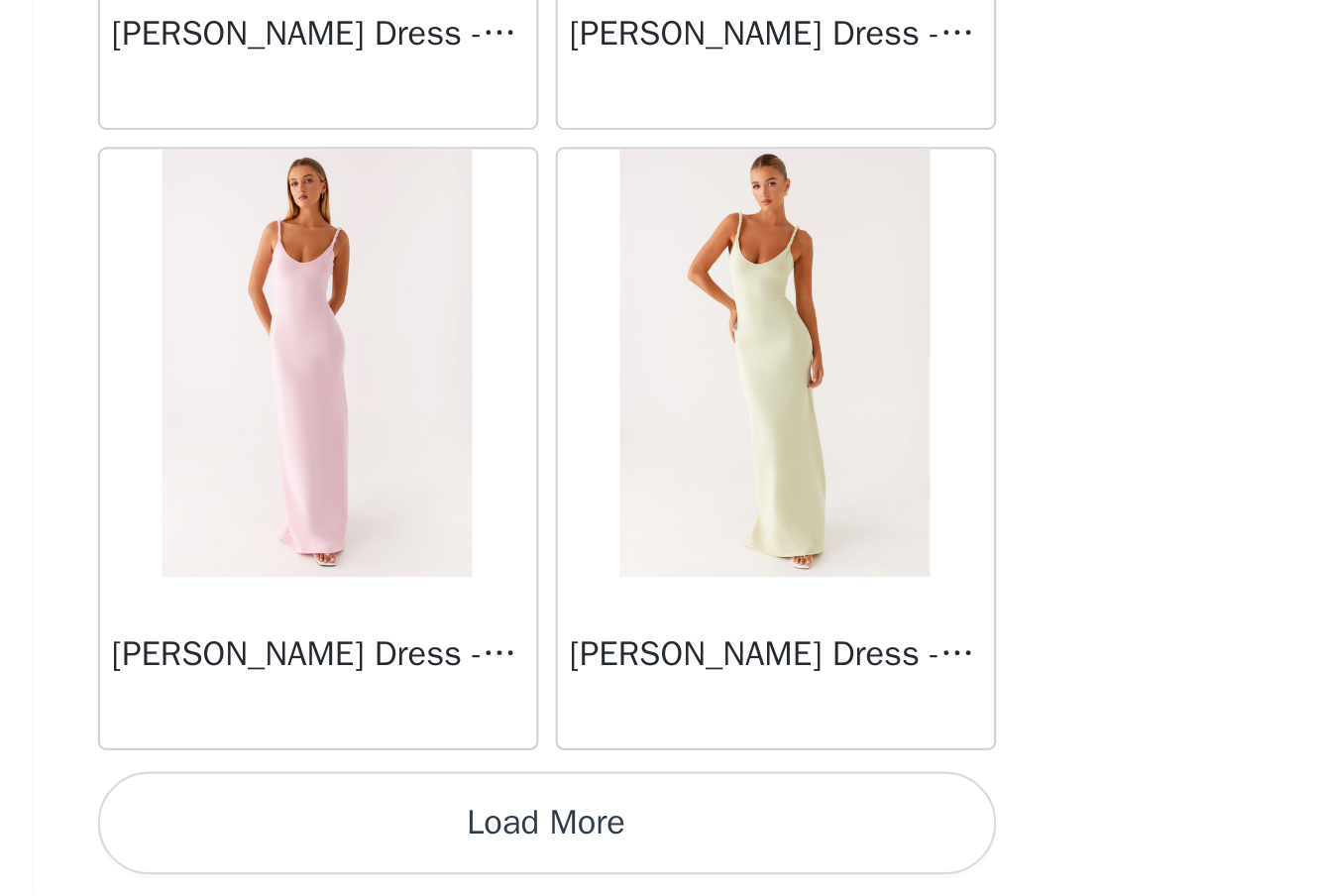 click on "Load More" at bounding box center [661, 862] 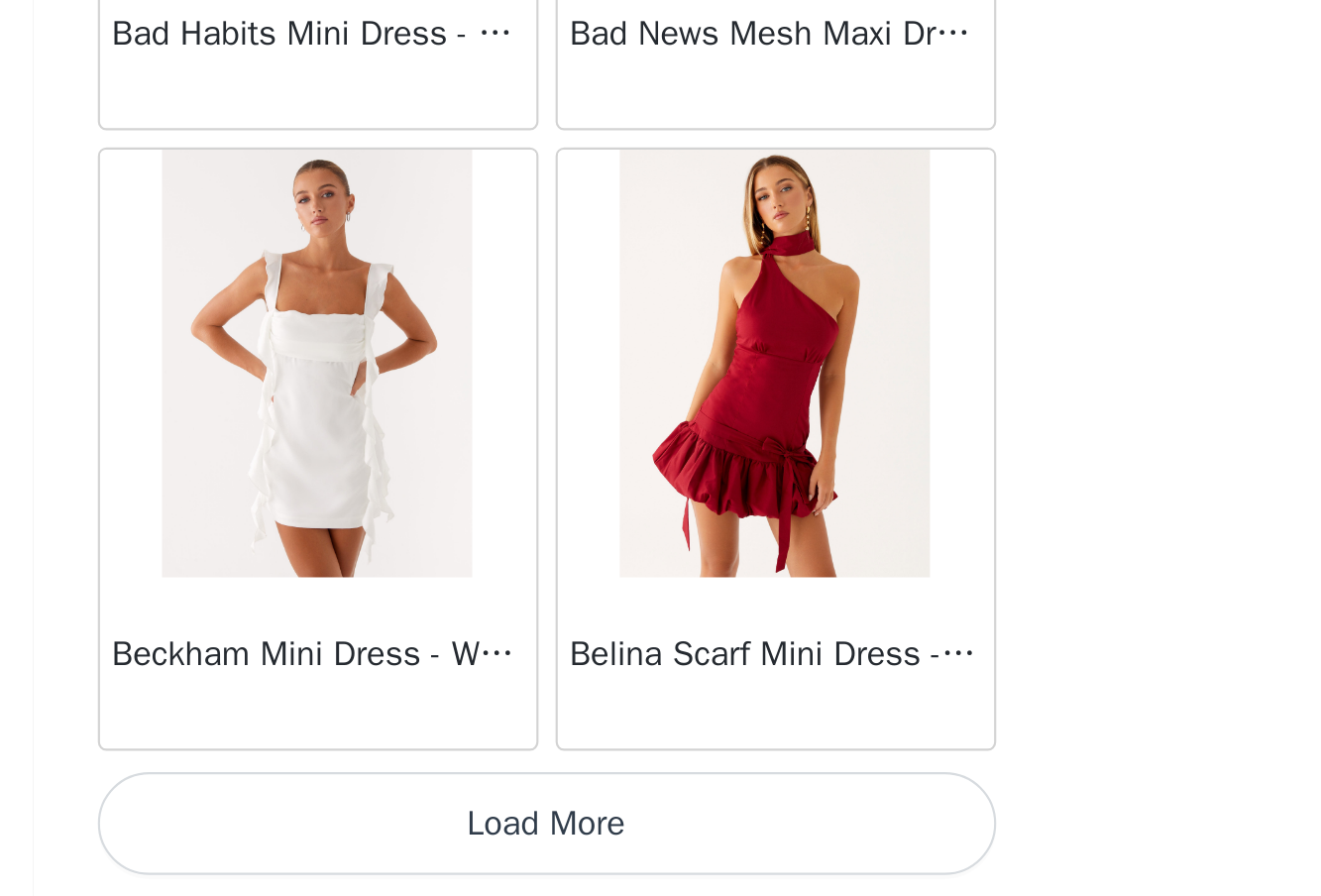 click on "Load More" at bounding box center (661, 862) 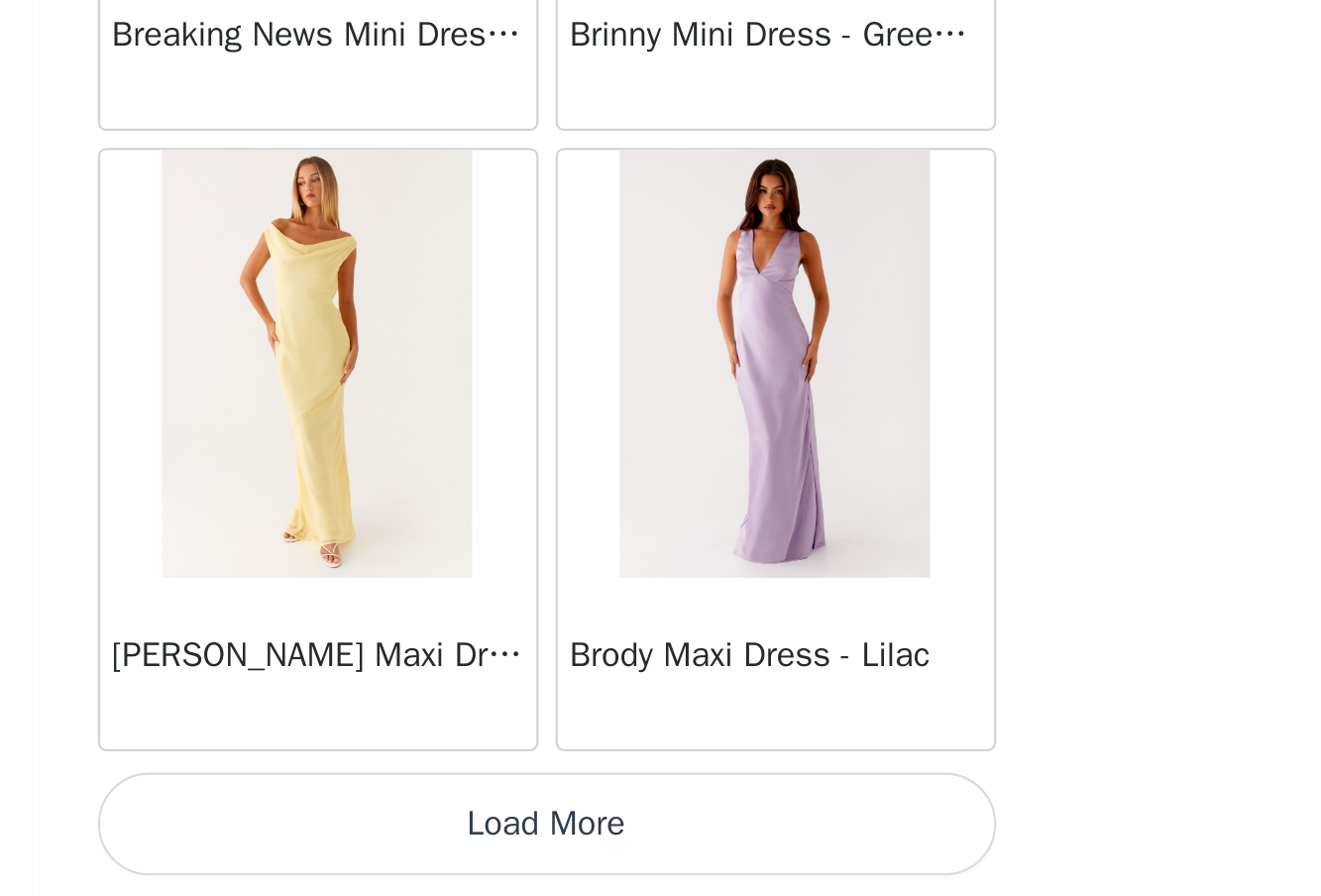 scroll, scrollTop: 7886, scrollLeft: 0, axis: vertical 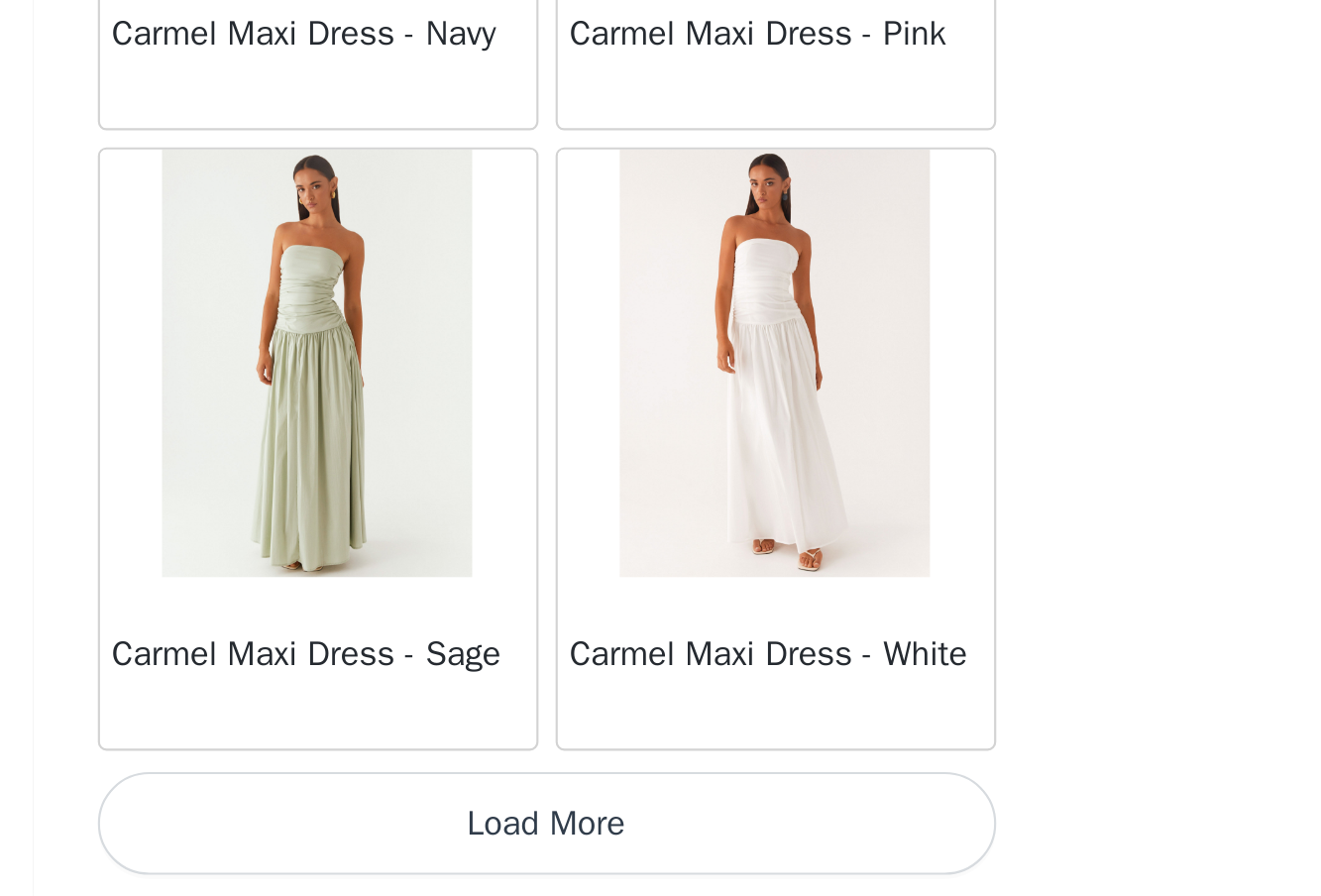 click on "Load More" at bounding box center (661, 862) 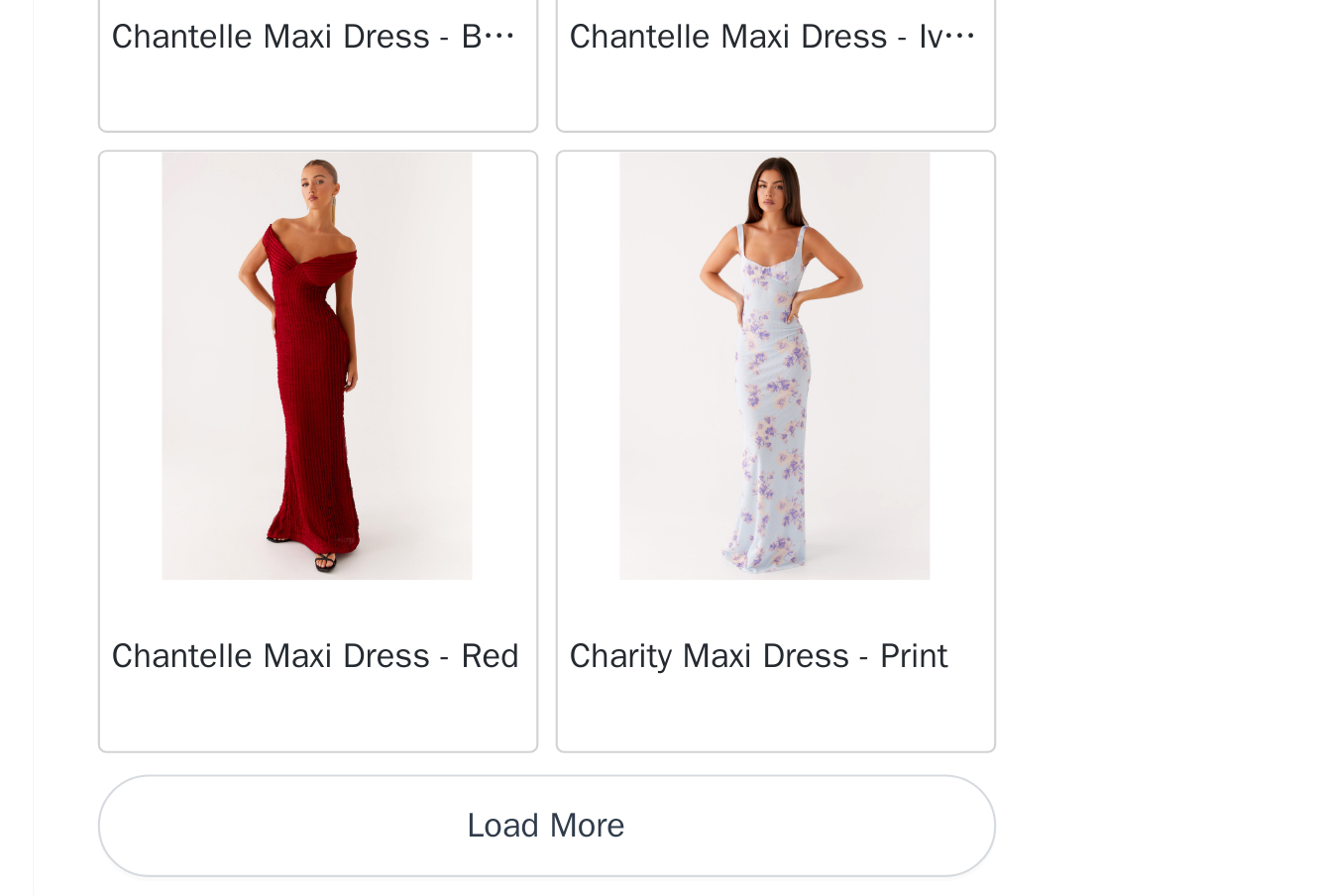 scroll, scrollTop: 13634, scrollLeft: 0, axis: vertical 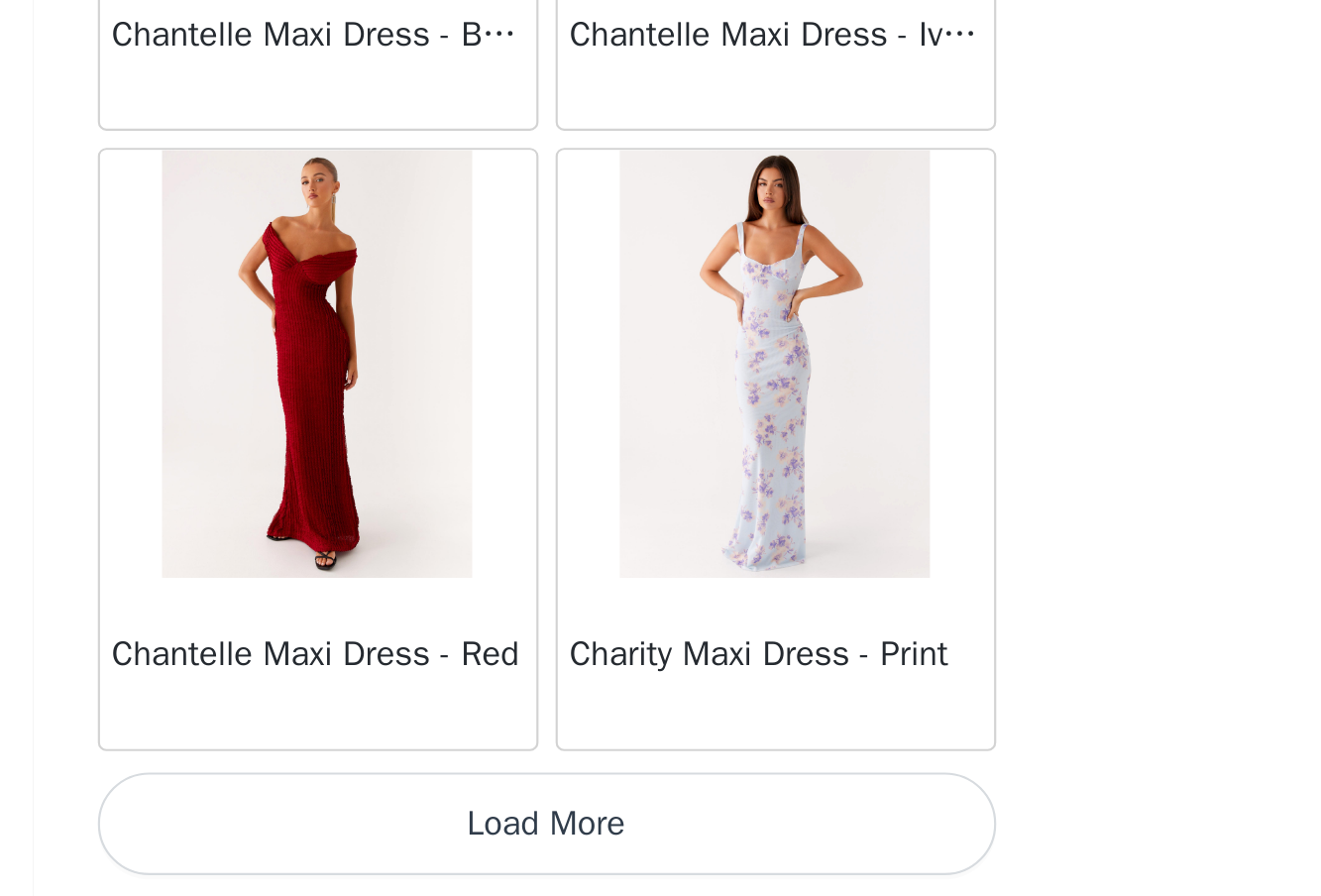 click on "Load More" at bounding box center (661, 862) 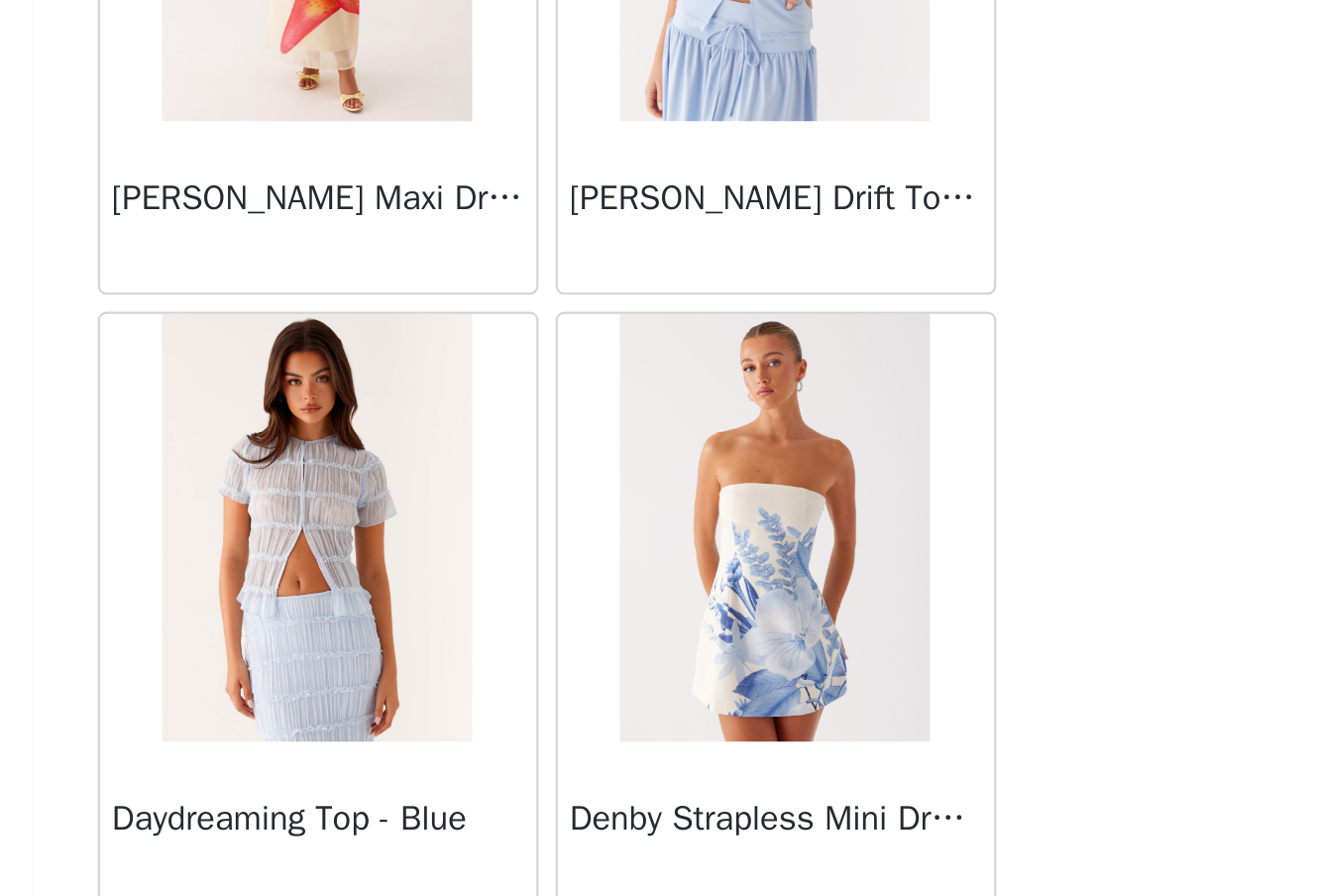 scroll, scrollTop: 16509, scrollLeft: 0, axis: vertical 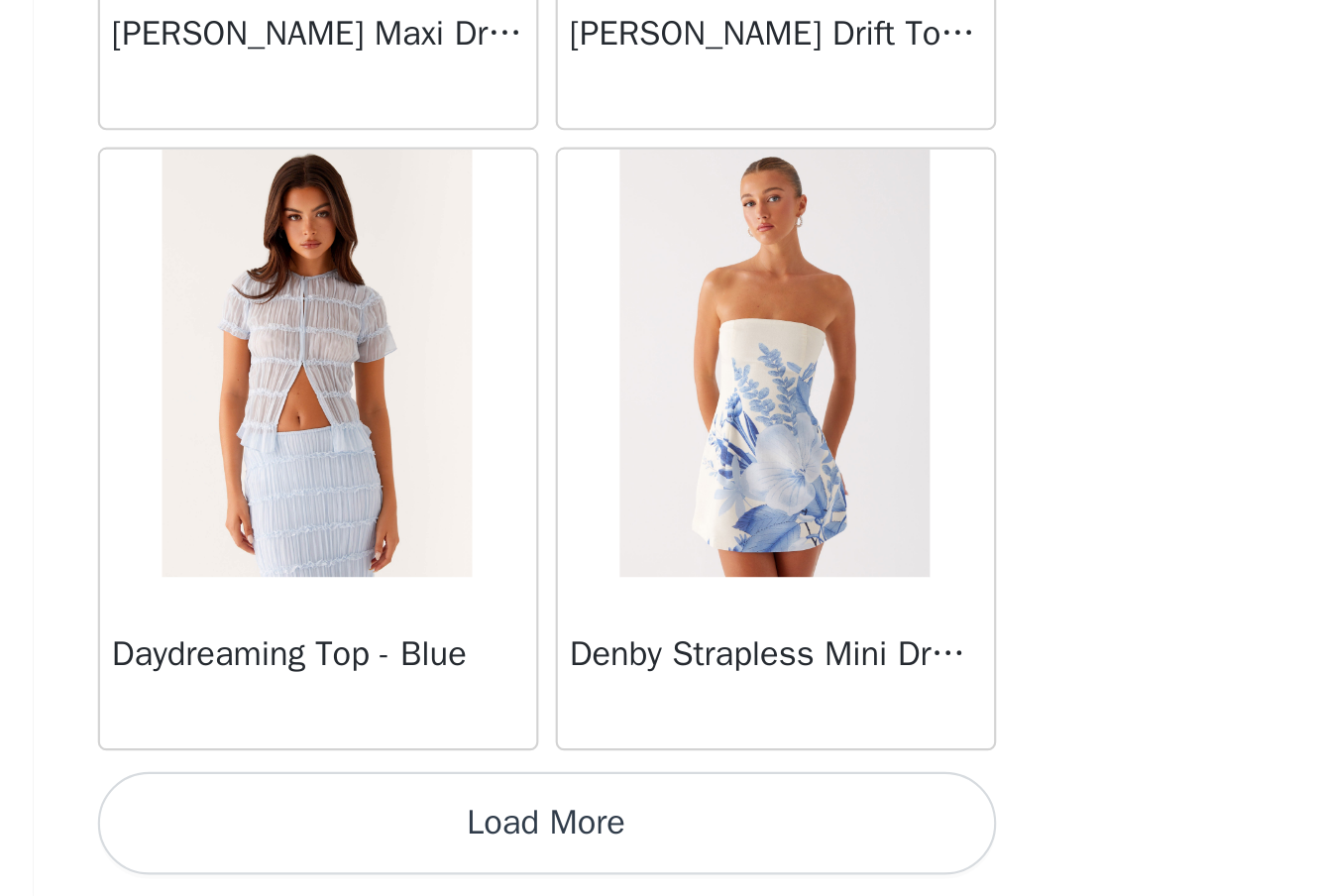 click on "Load More" at bounding box center [661, 862] 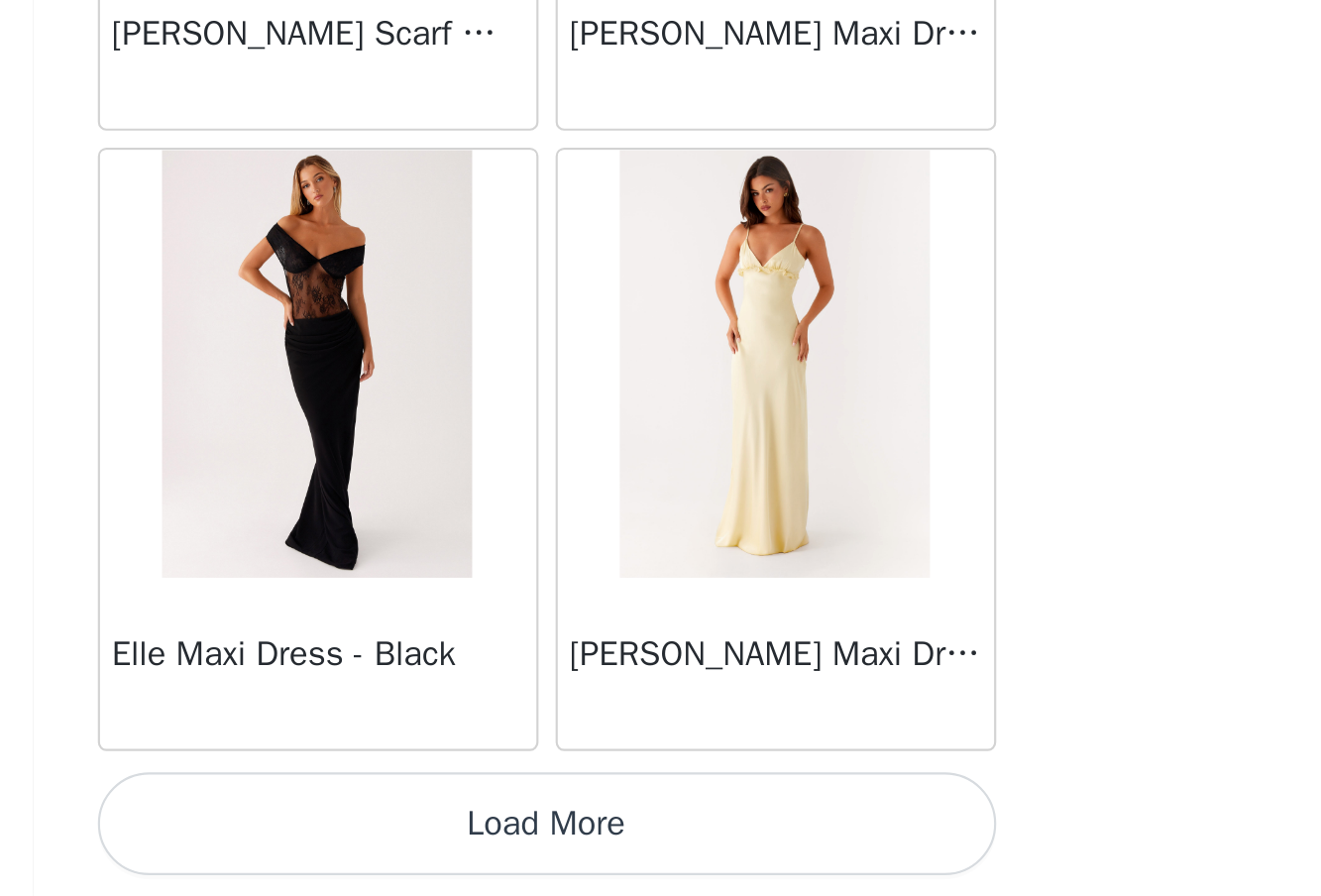 scroll, scrollTop: 19383, scrollLeft: 0, axis: vertical 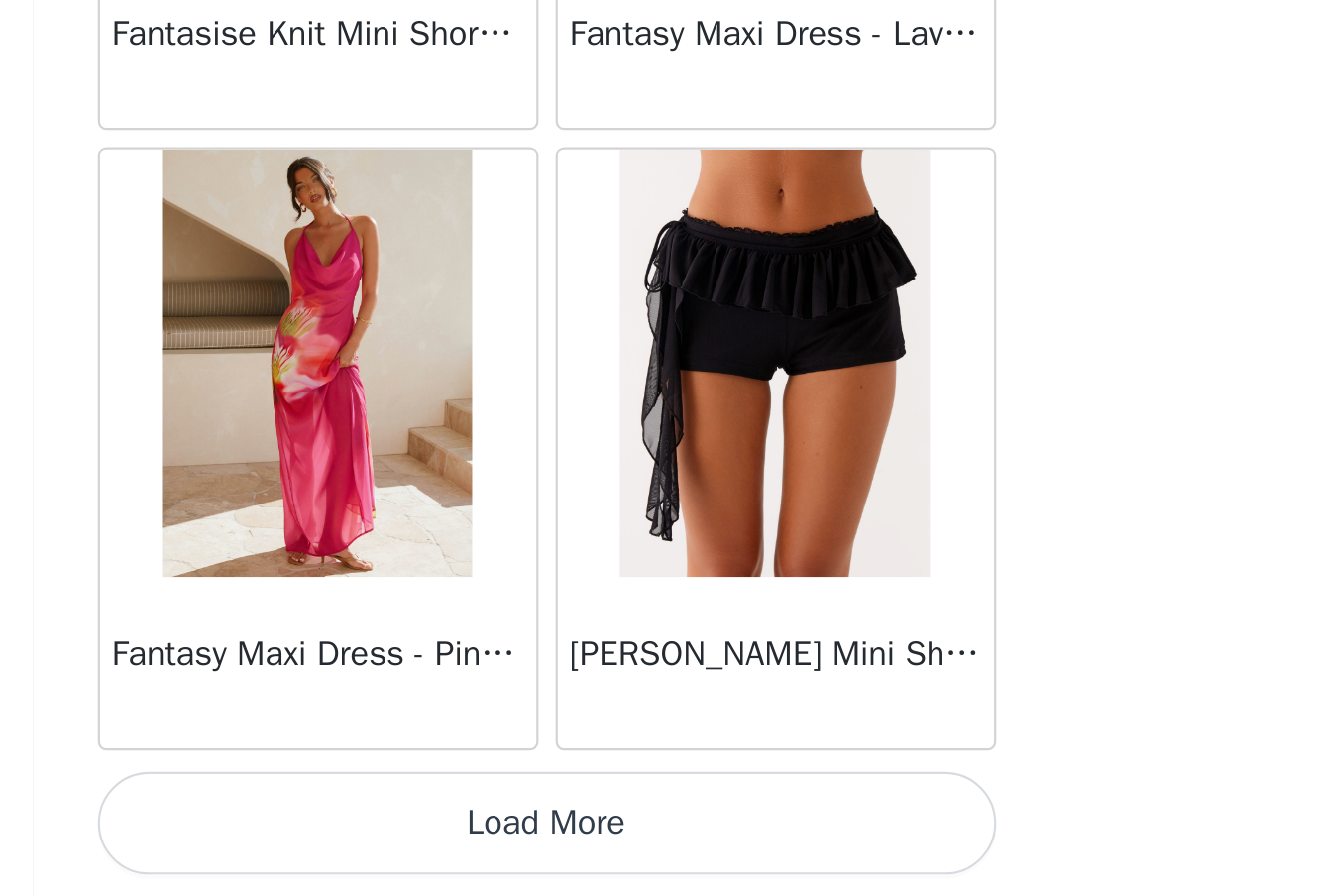 click on "Load More" at bounding box center [661, 862] 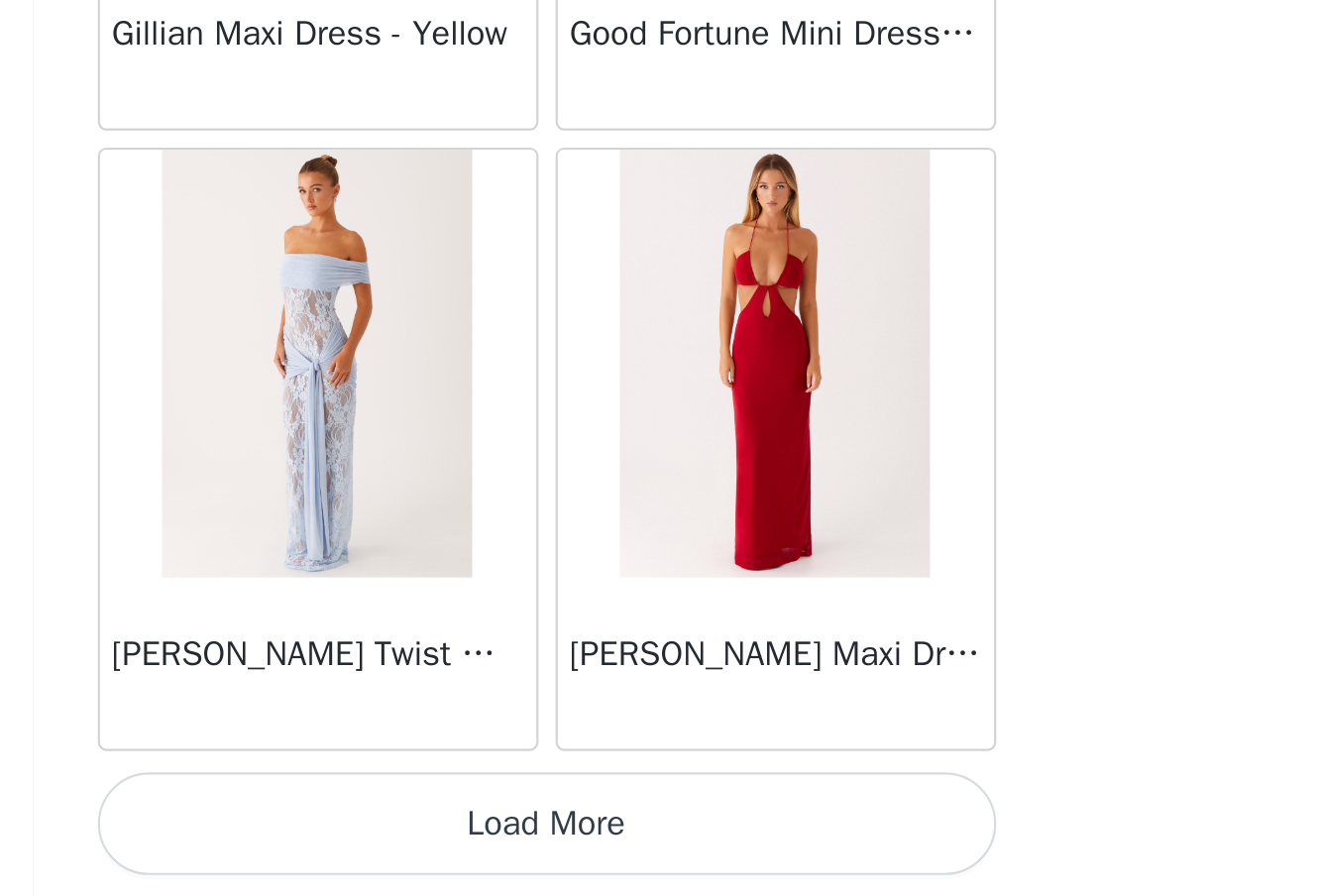 scroll, scrollTop: 25132, scrollLeft: 0, axis: vertical 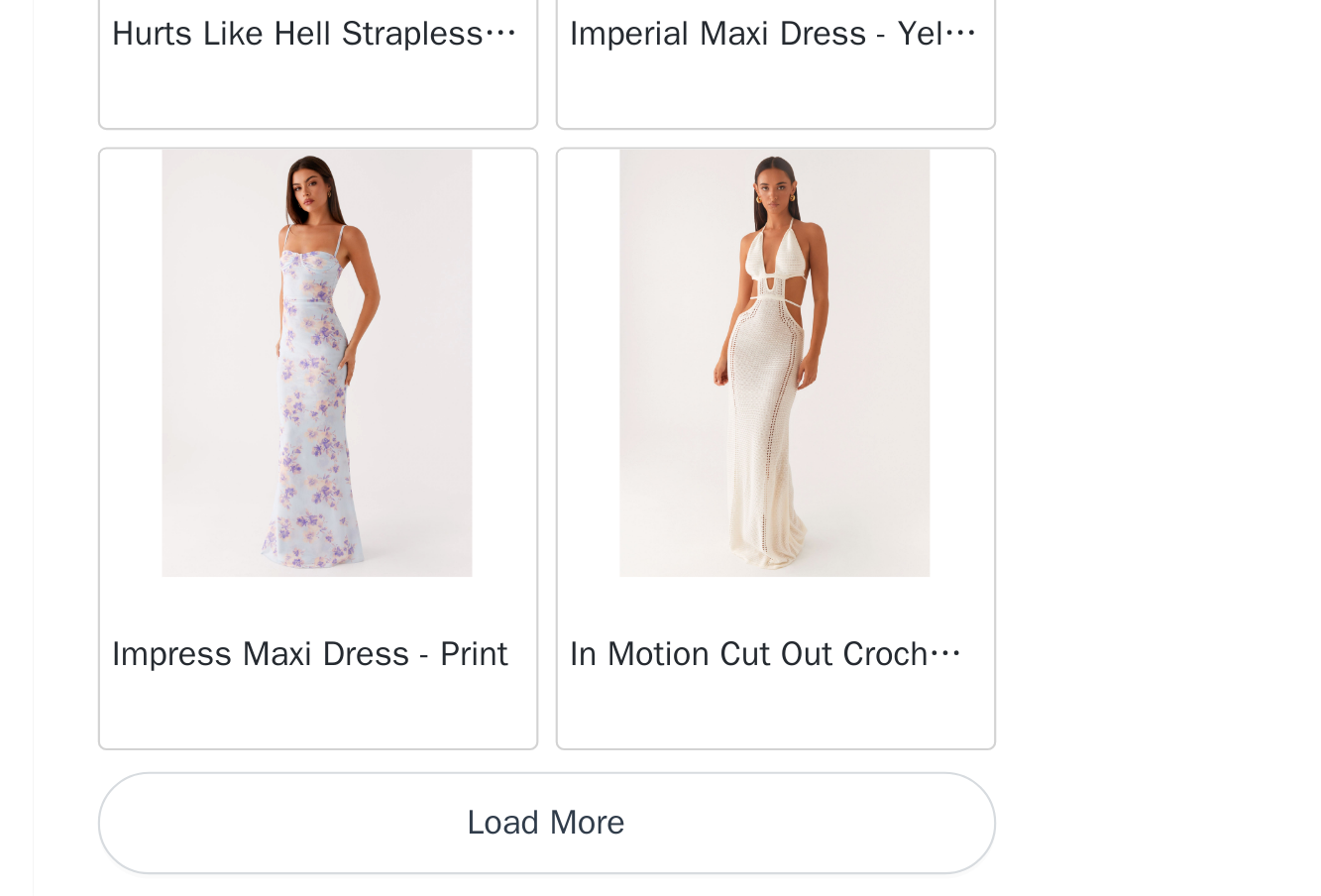 click on "Load More" at bounding box center [661, 862] 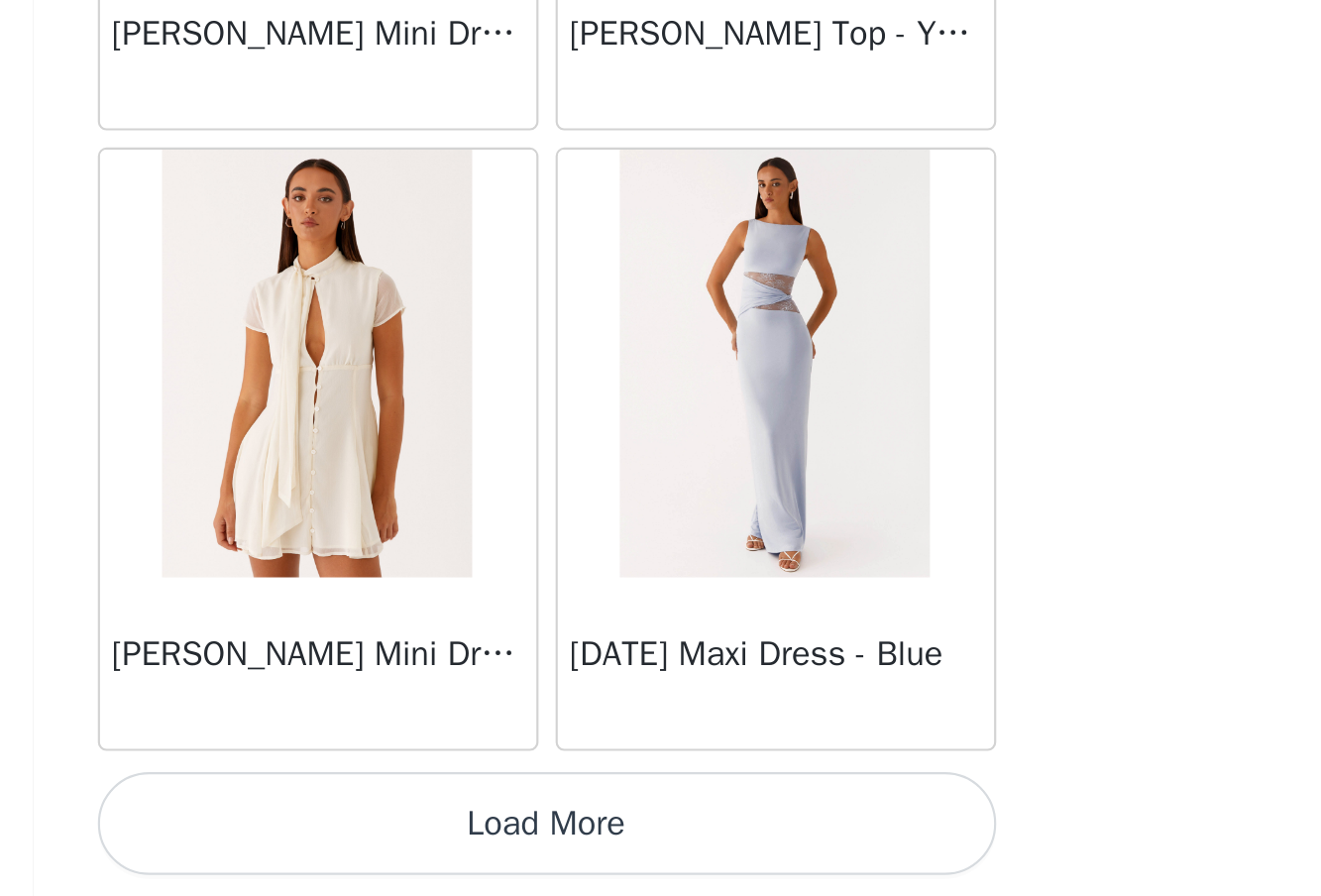 scroll, scrollTop: 30880, scrollLeft: 0, axis: vertical 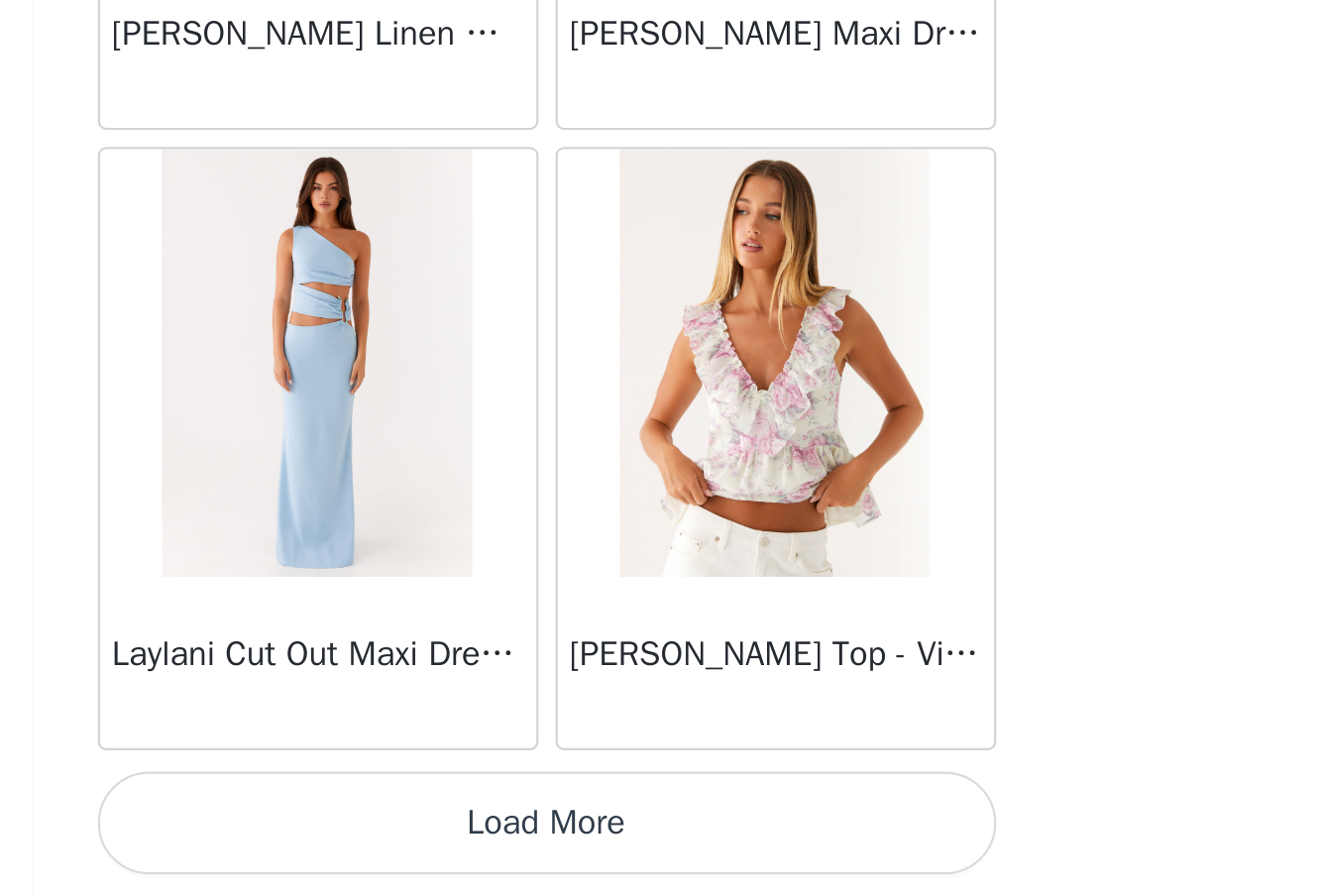 click on "Load More" at bounding box center (661, 862) 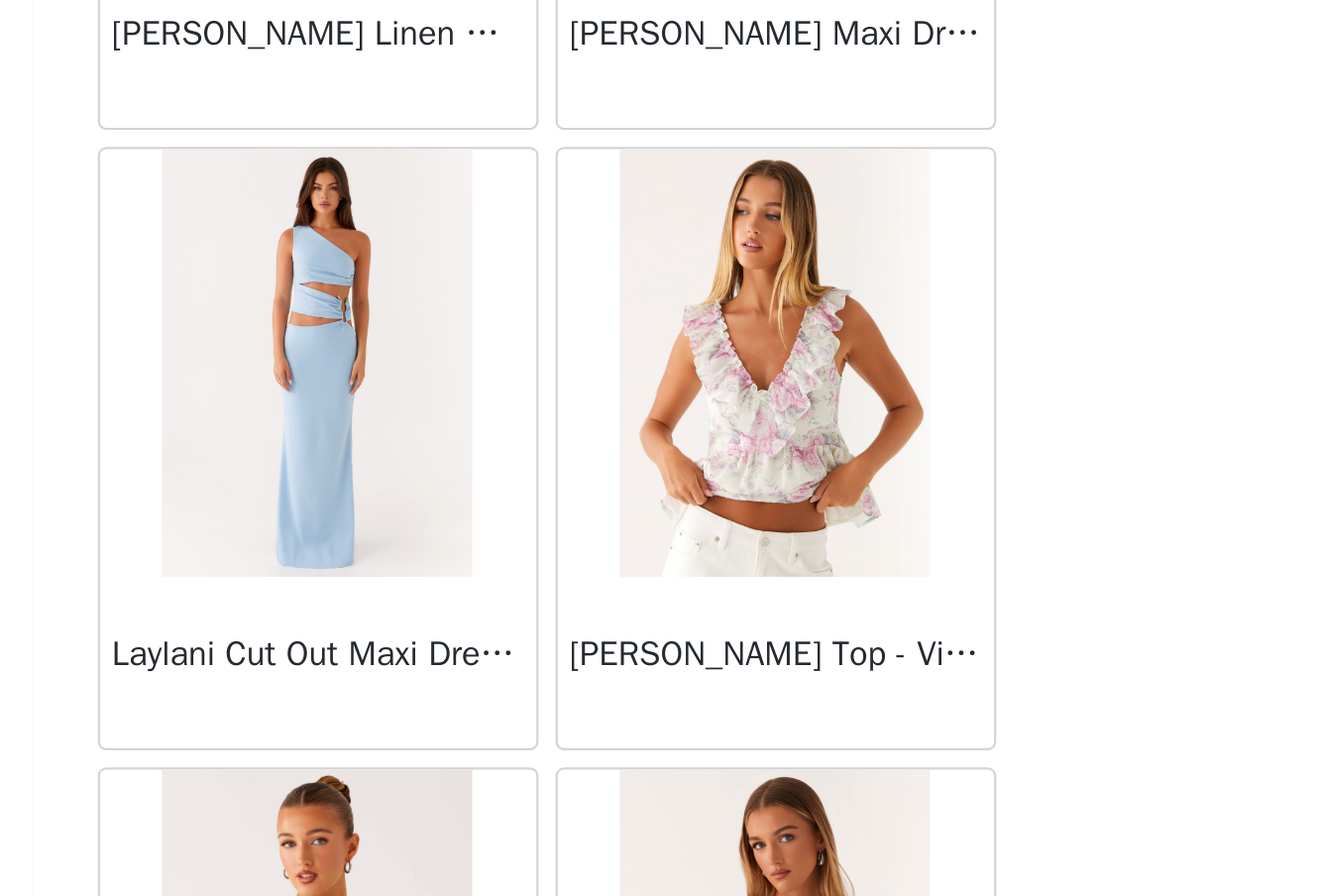 scroll, scrollTop: 2, scrollLeft: 0, axis: vertical 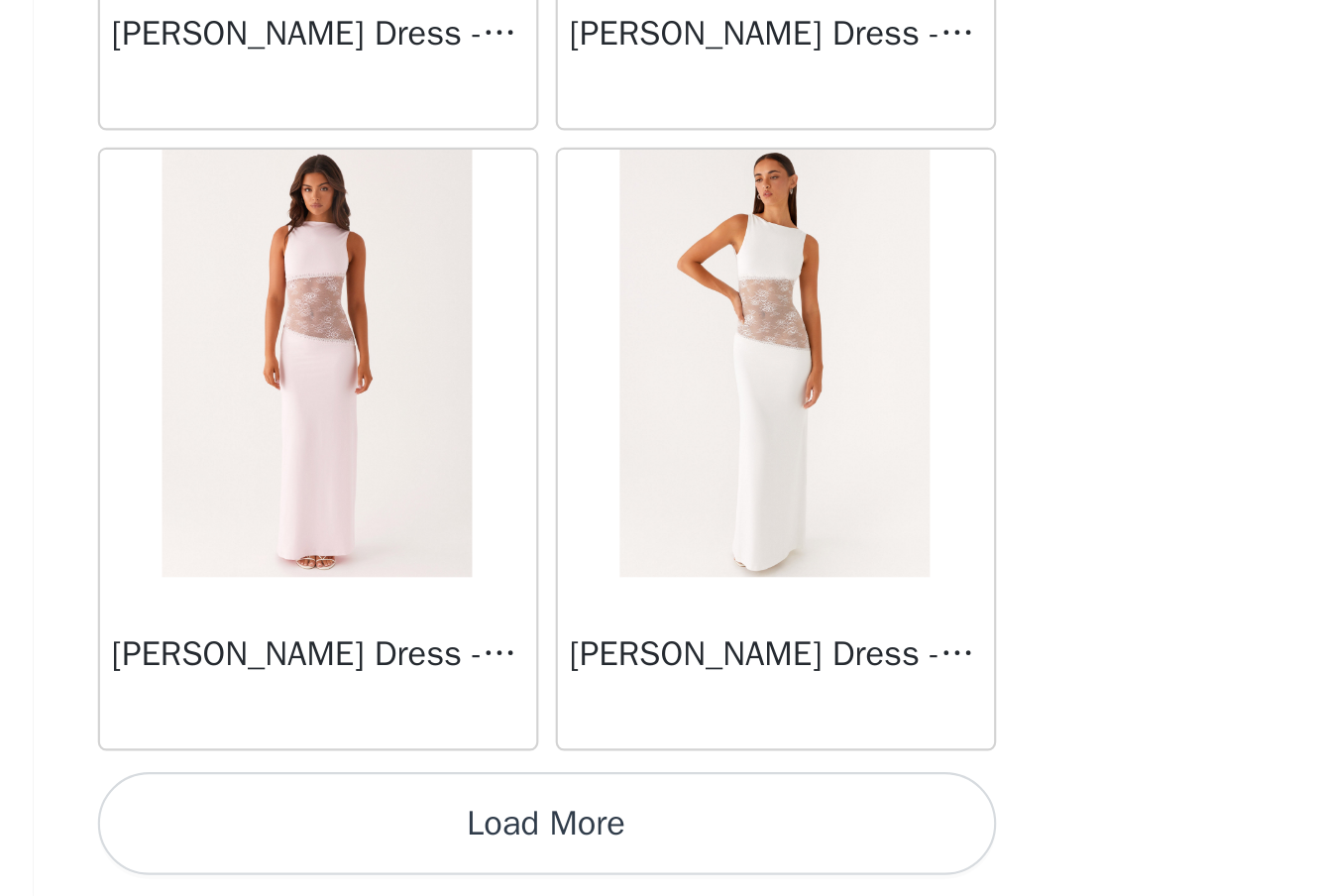 click on "Load More" at bounding box center [661, 862] 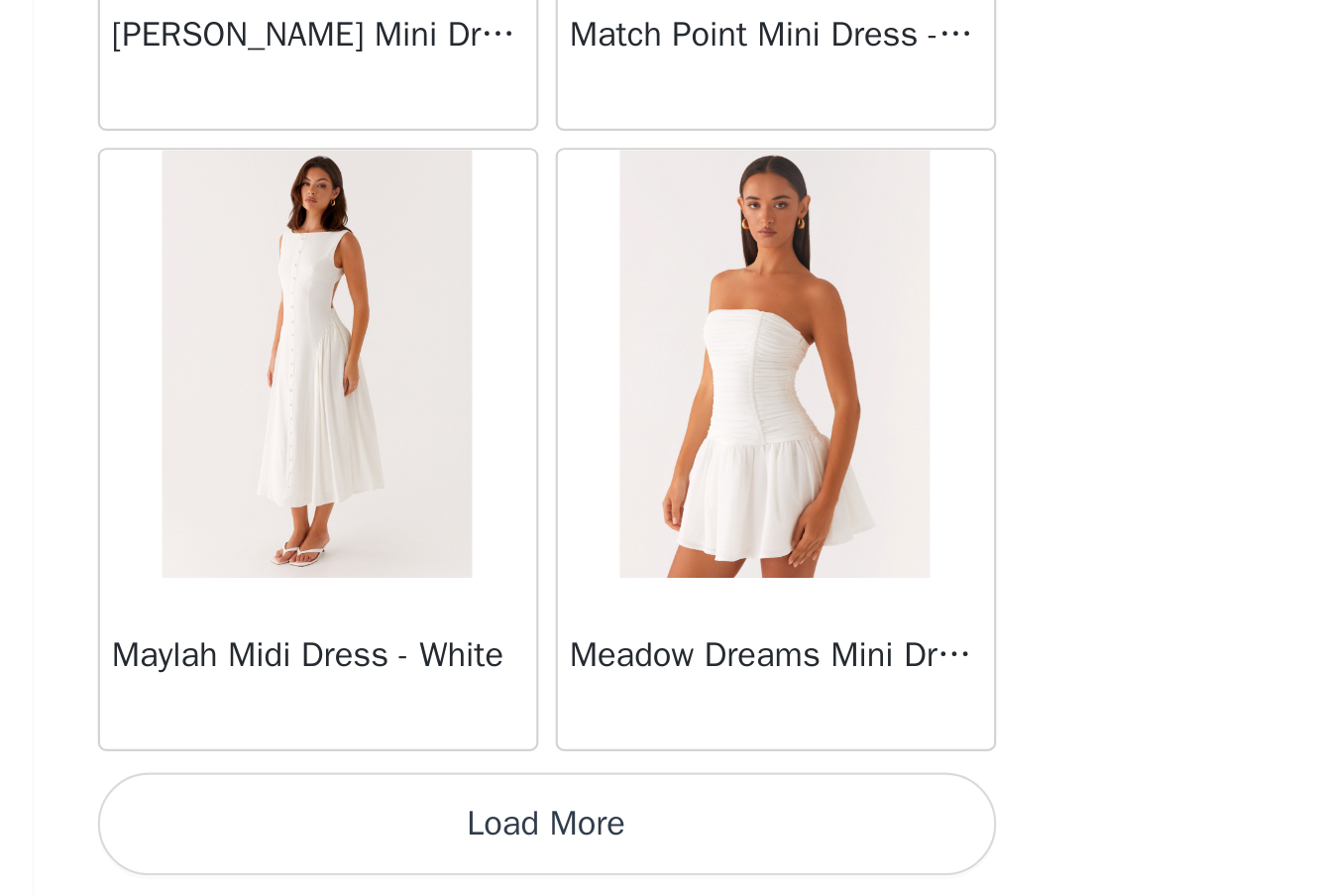 scroll, scrollTop: 39503, scrollLeft: 0, axis: vertical 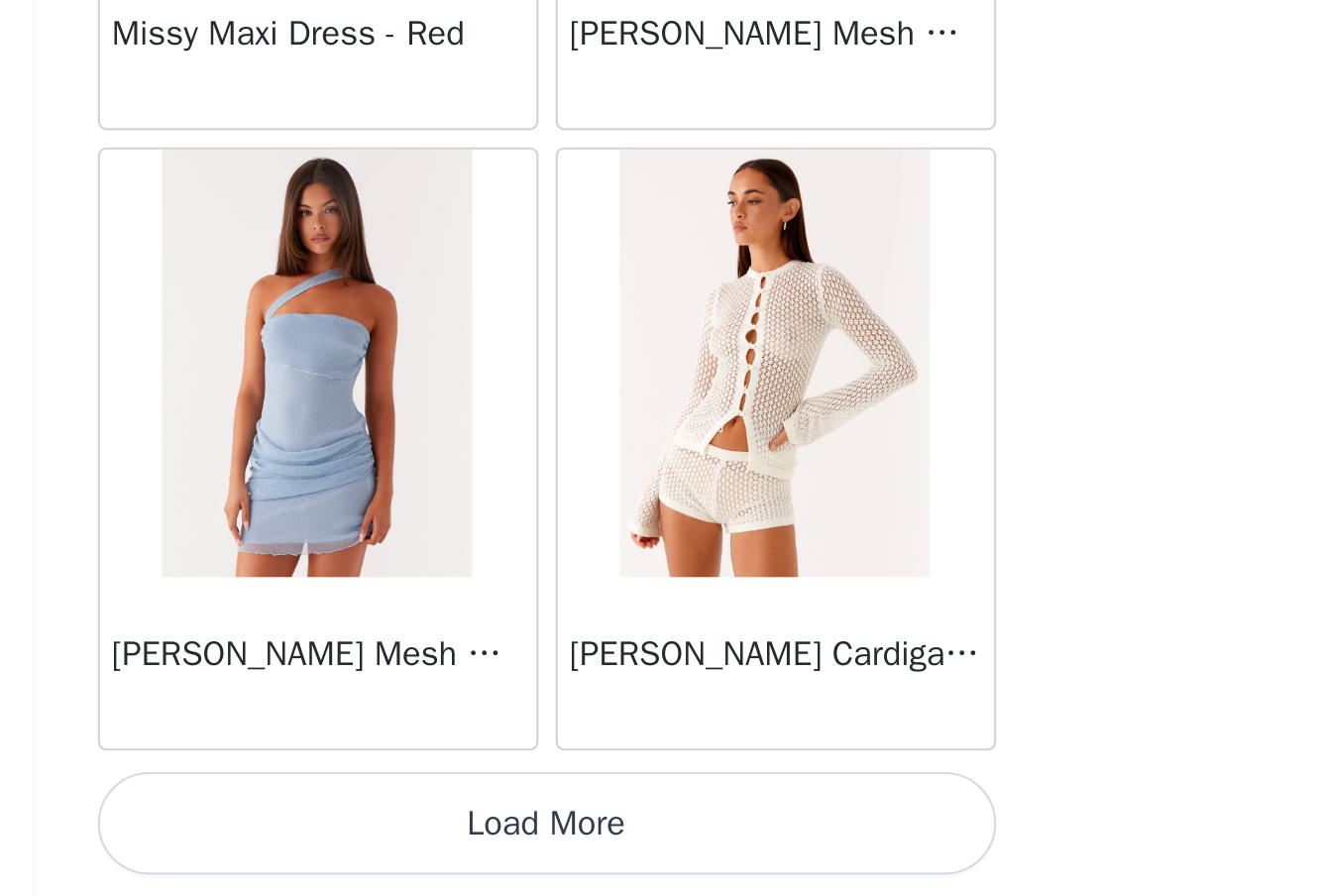 click on "Load More" at bounding box center [661, 862] 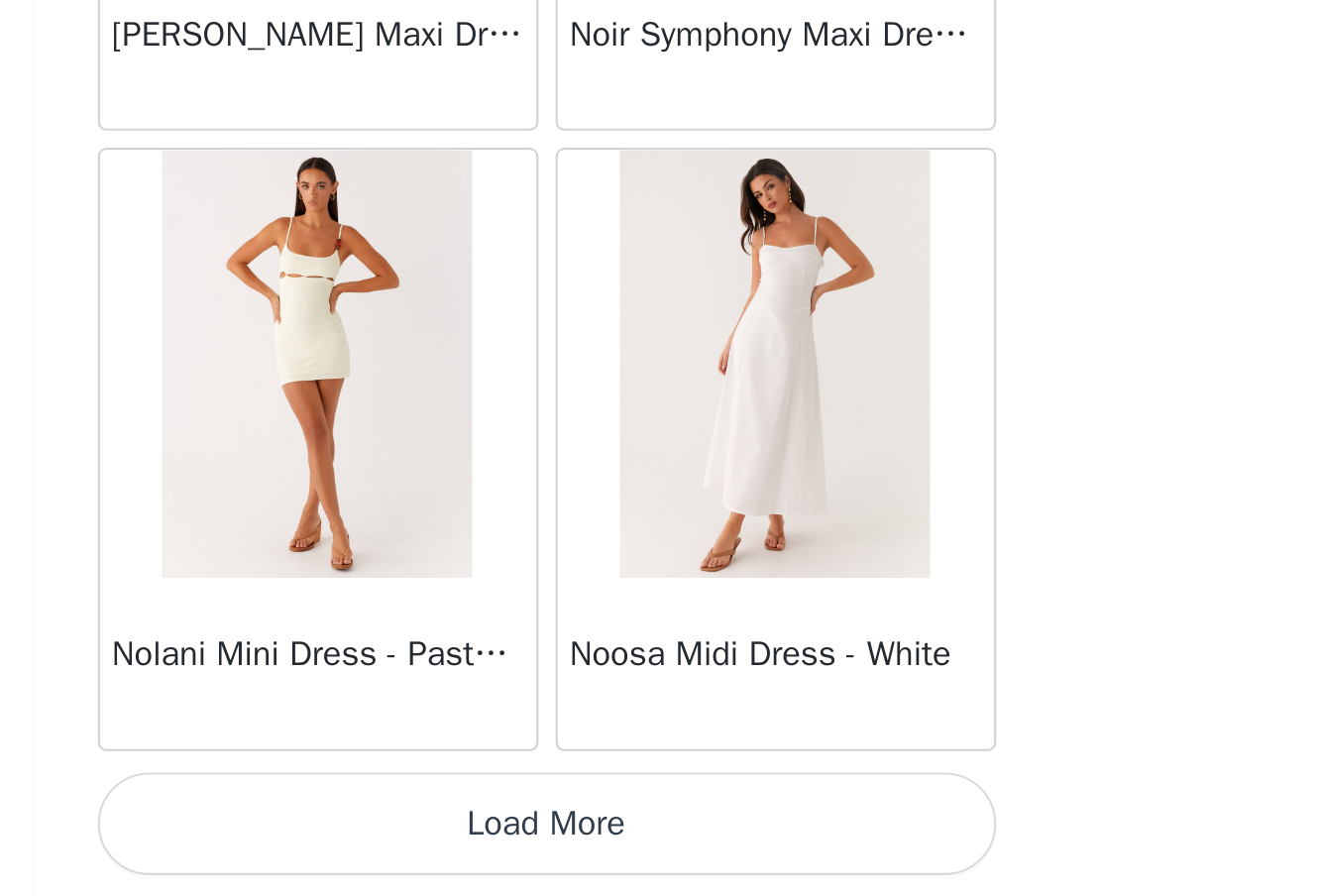 scroll, scrollTop: 45252, scrollLeft: 0, axis: vertical 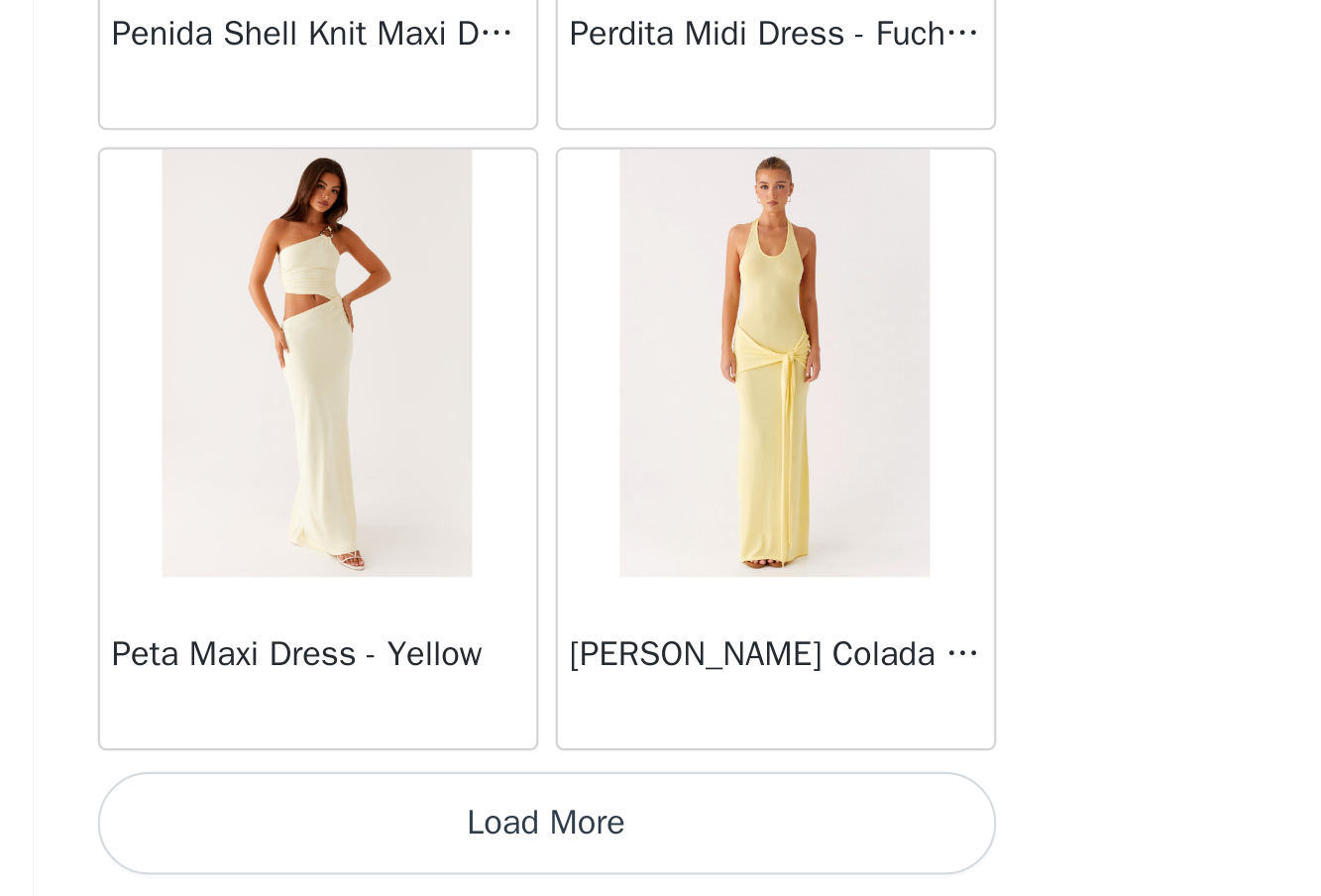 click on "Load More" at bounding box center [661, 862] 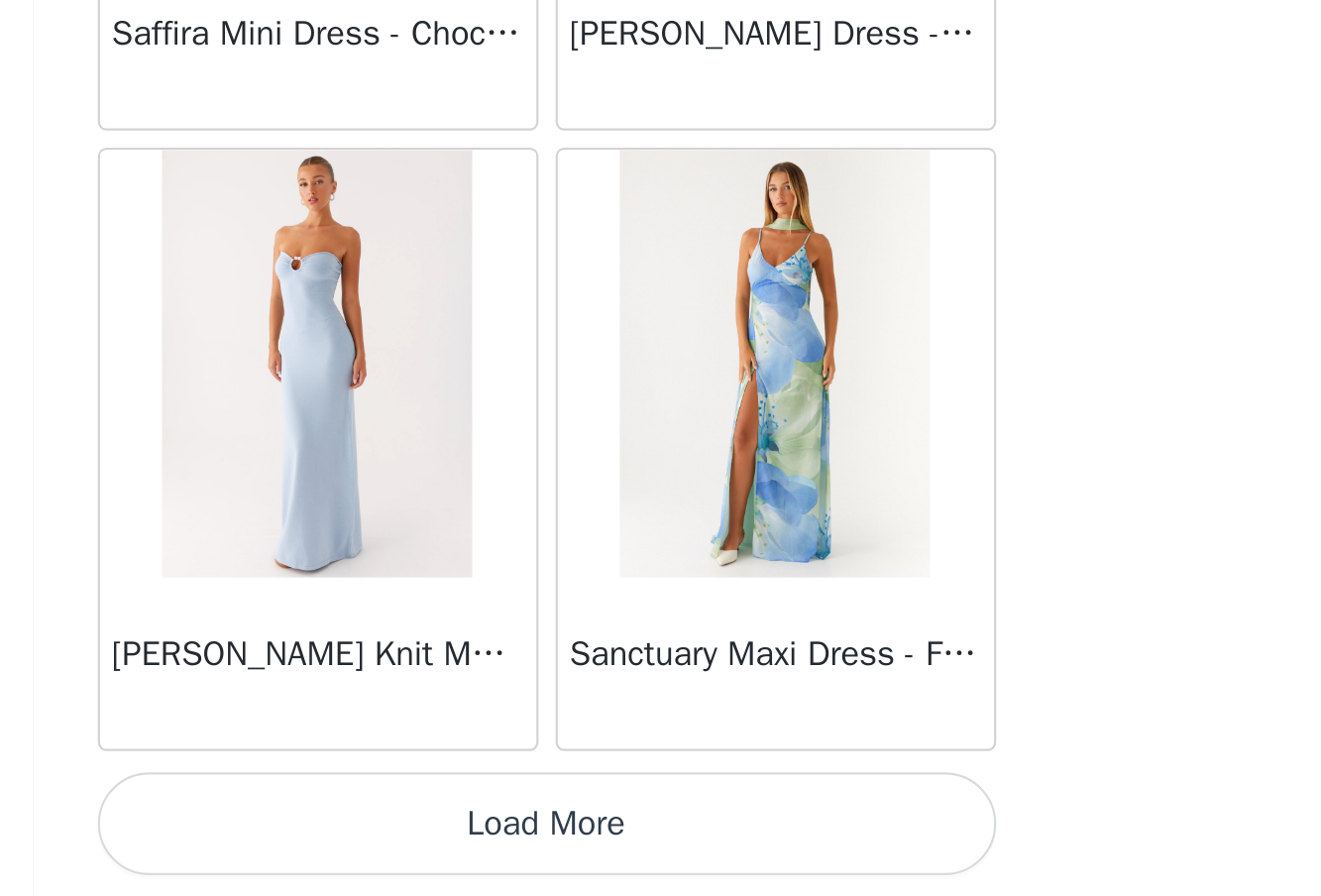 scroll, scrollTop: 51001, scrollLeft: 0, axis: vertical 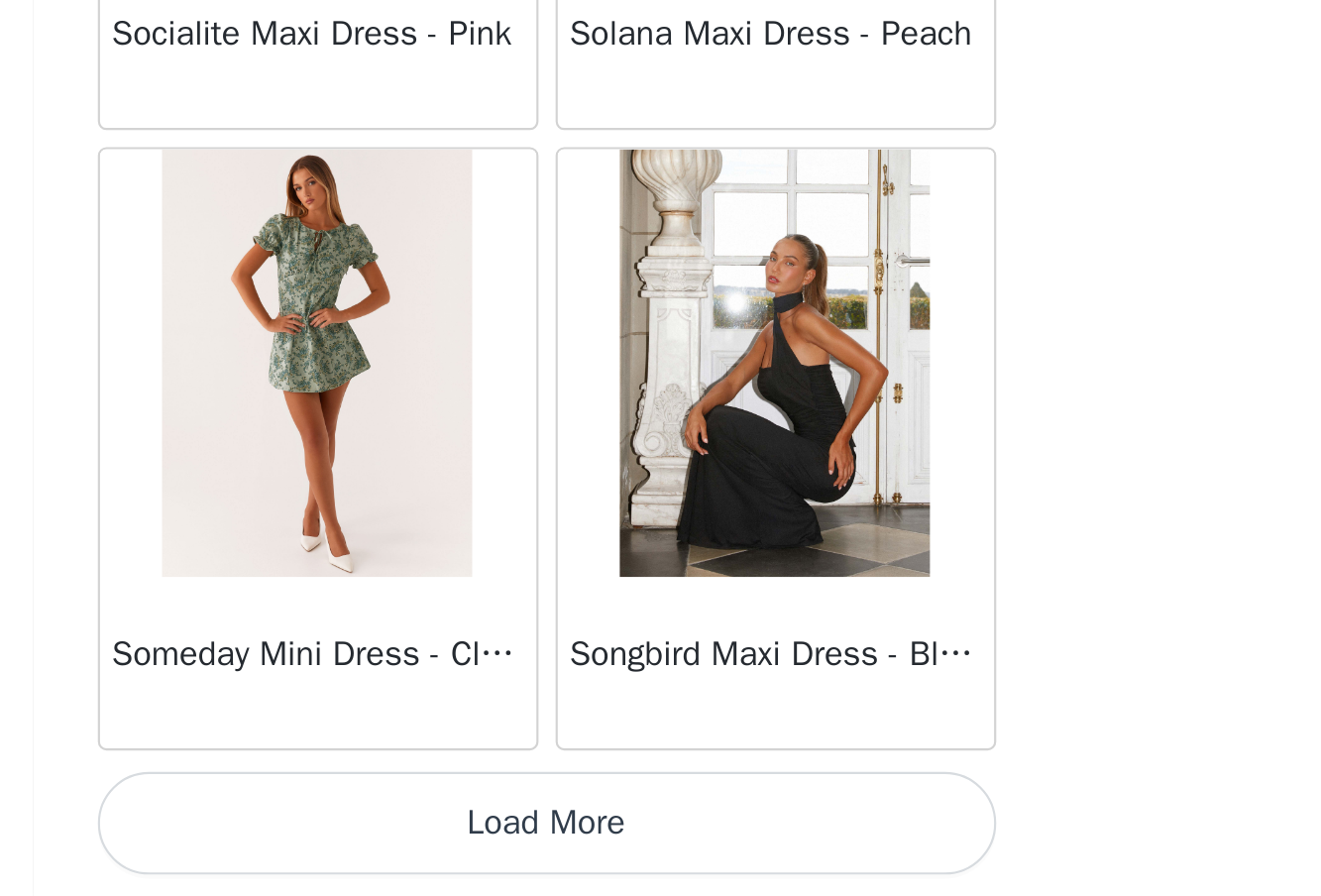 click on "Load More" at bounding box center [661, 862] 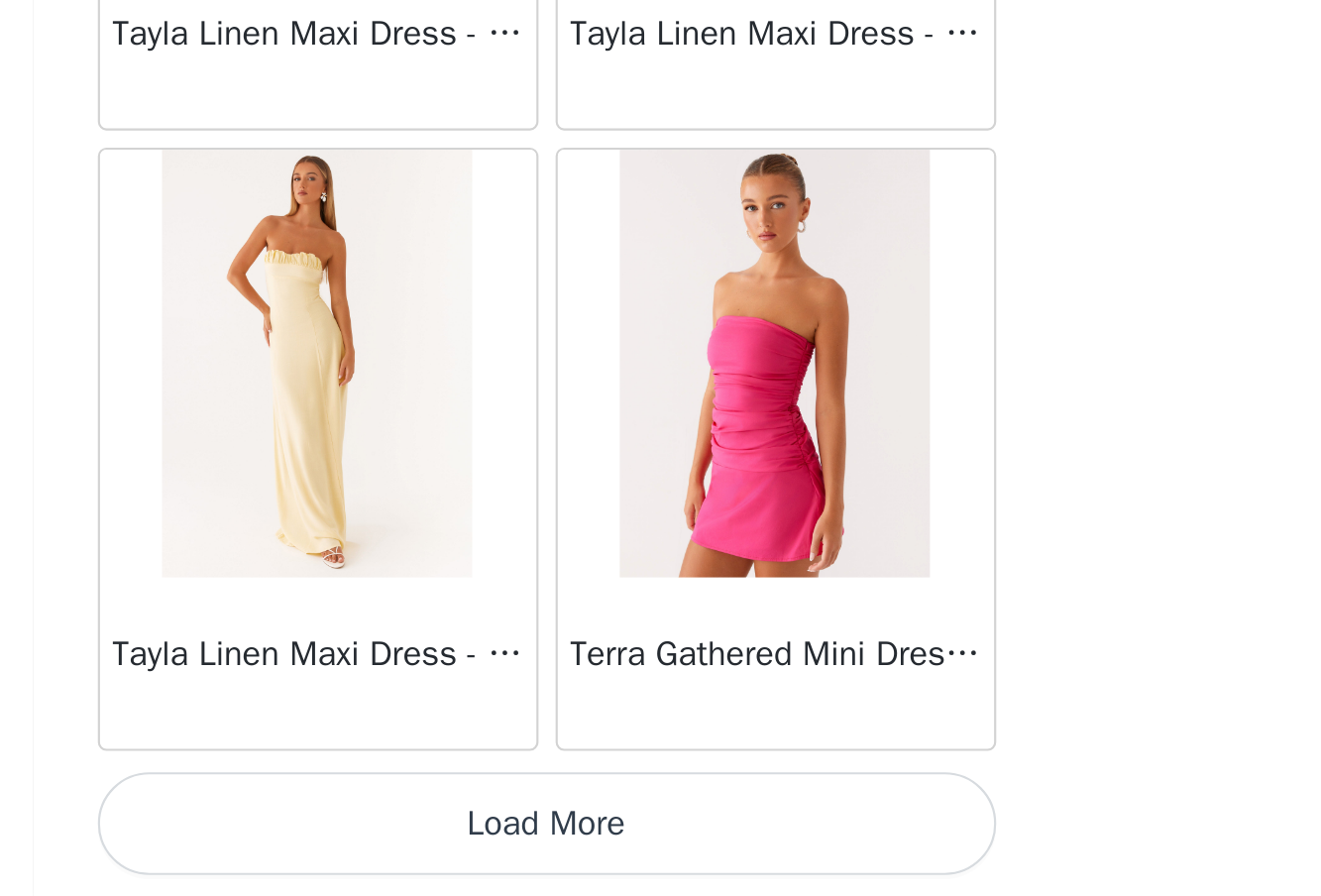 click on "Load More" at bounding box center [661, 862] 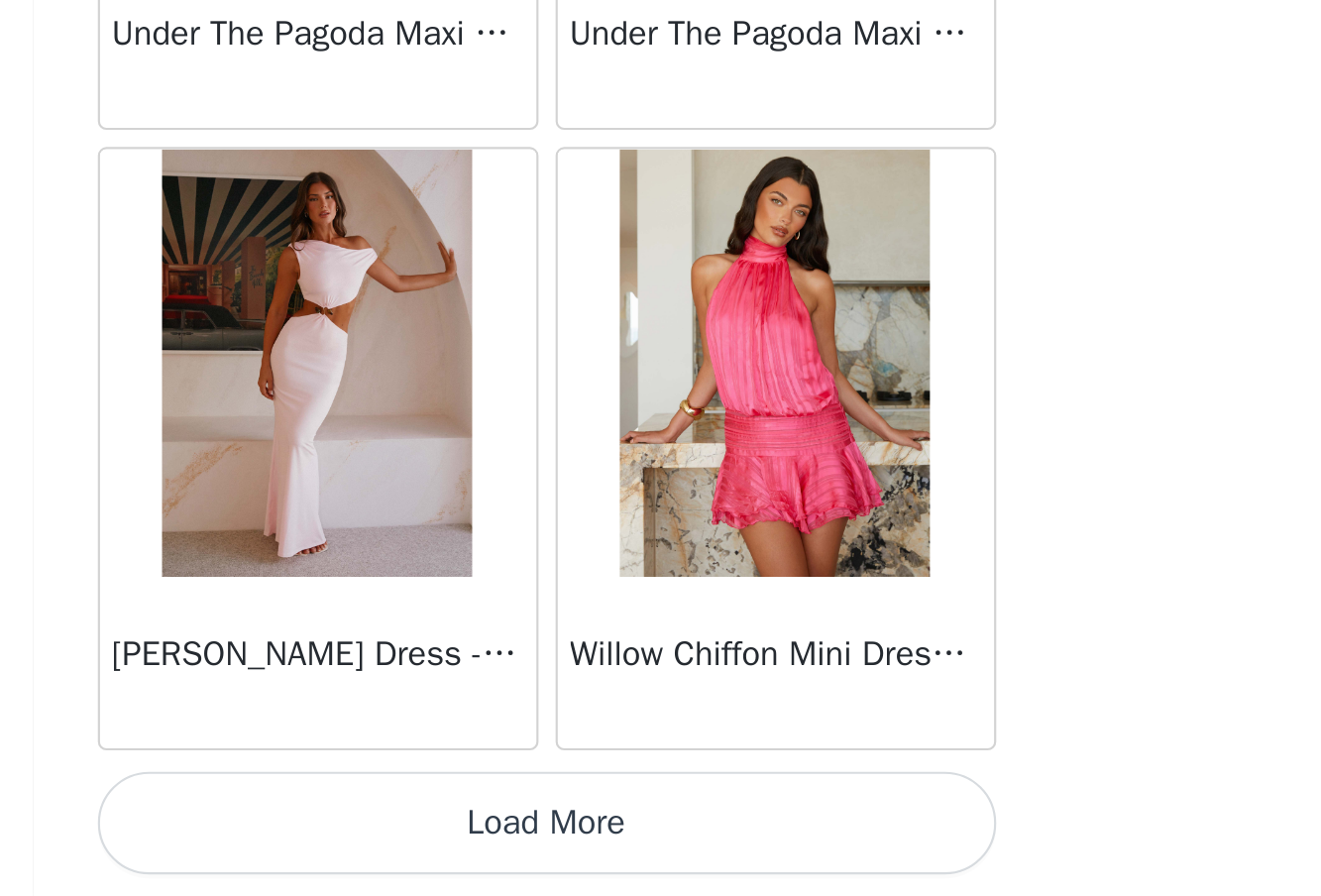 scroll, scrollTop: 59624, scrollLeft: 0, axis: vertical 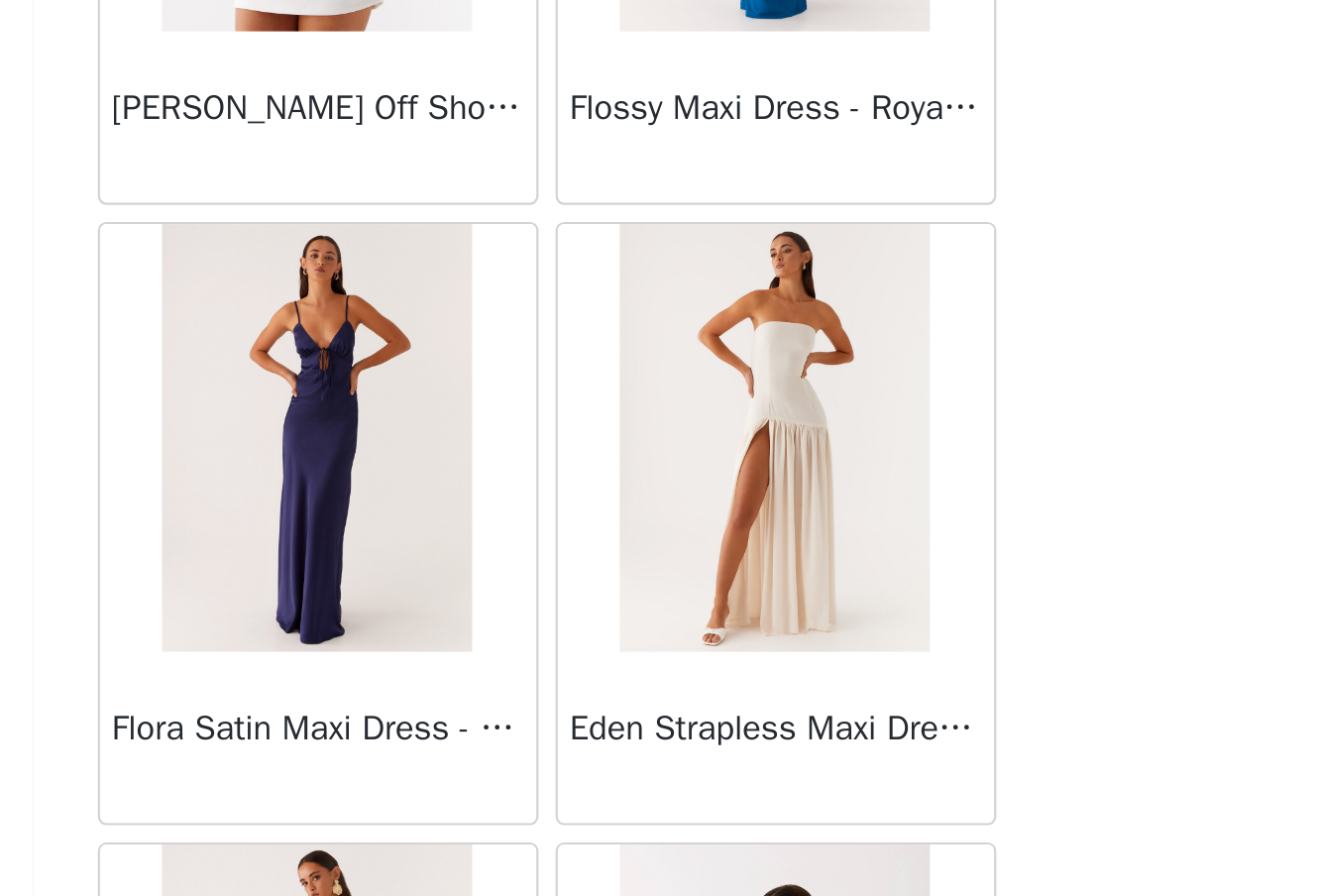 click at bounding box center (554, 684) 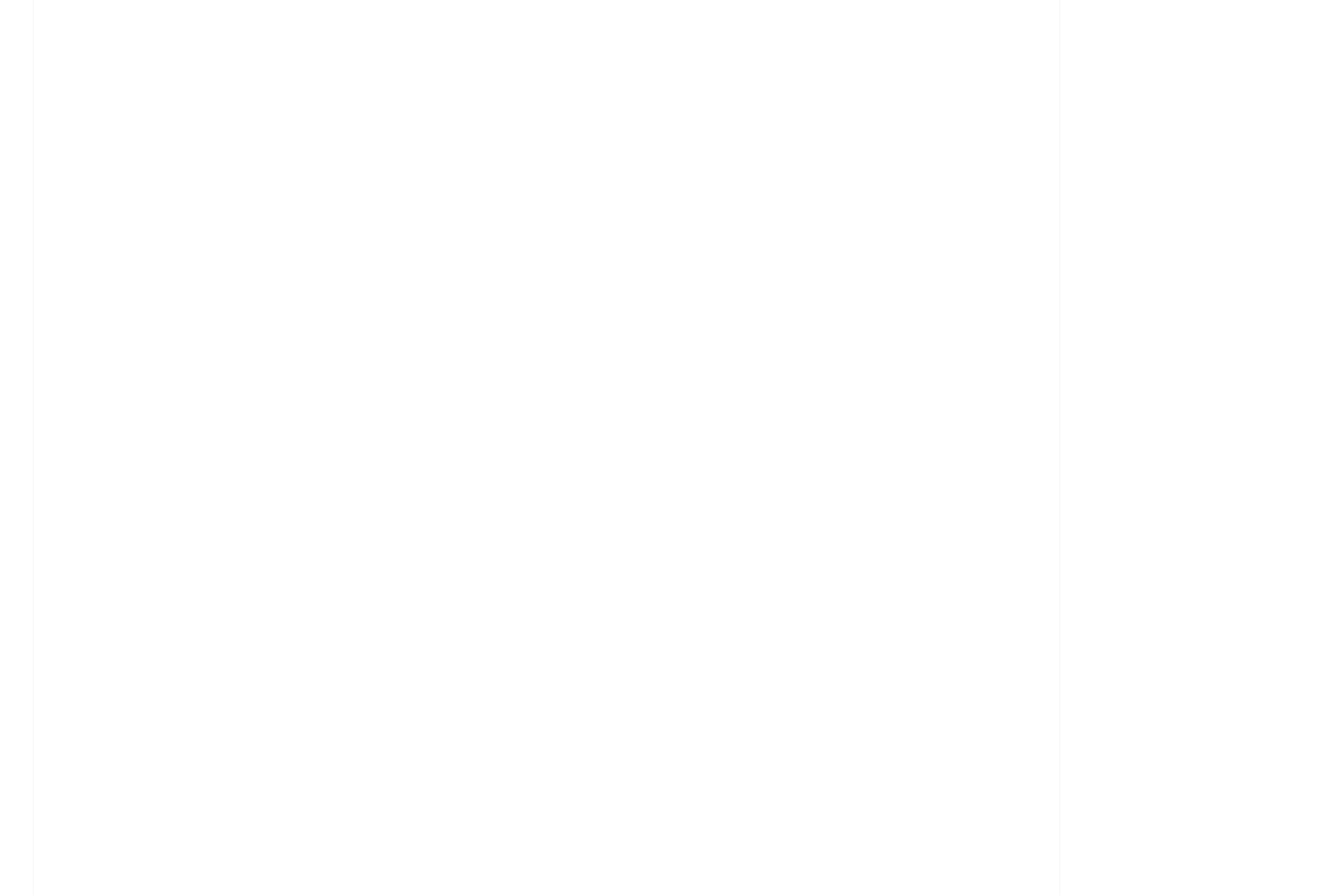 scroll, scrollTop: 0, scrollLeft: 0, axis: both 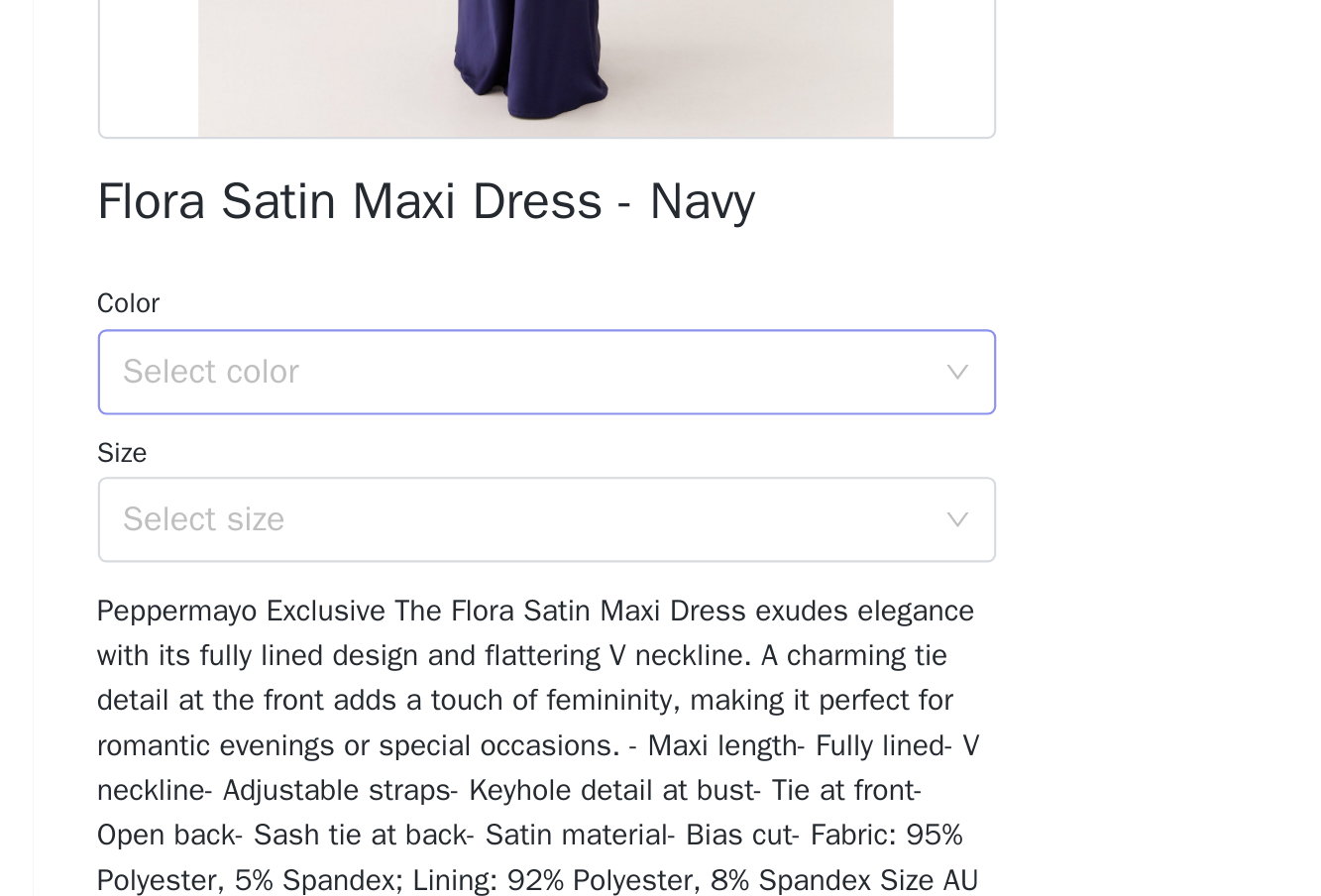 click on "Select color" at bounding box center [650, 653] 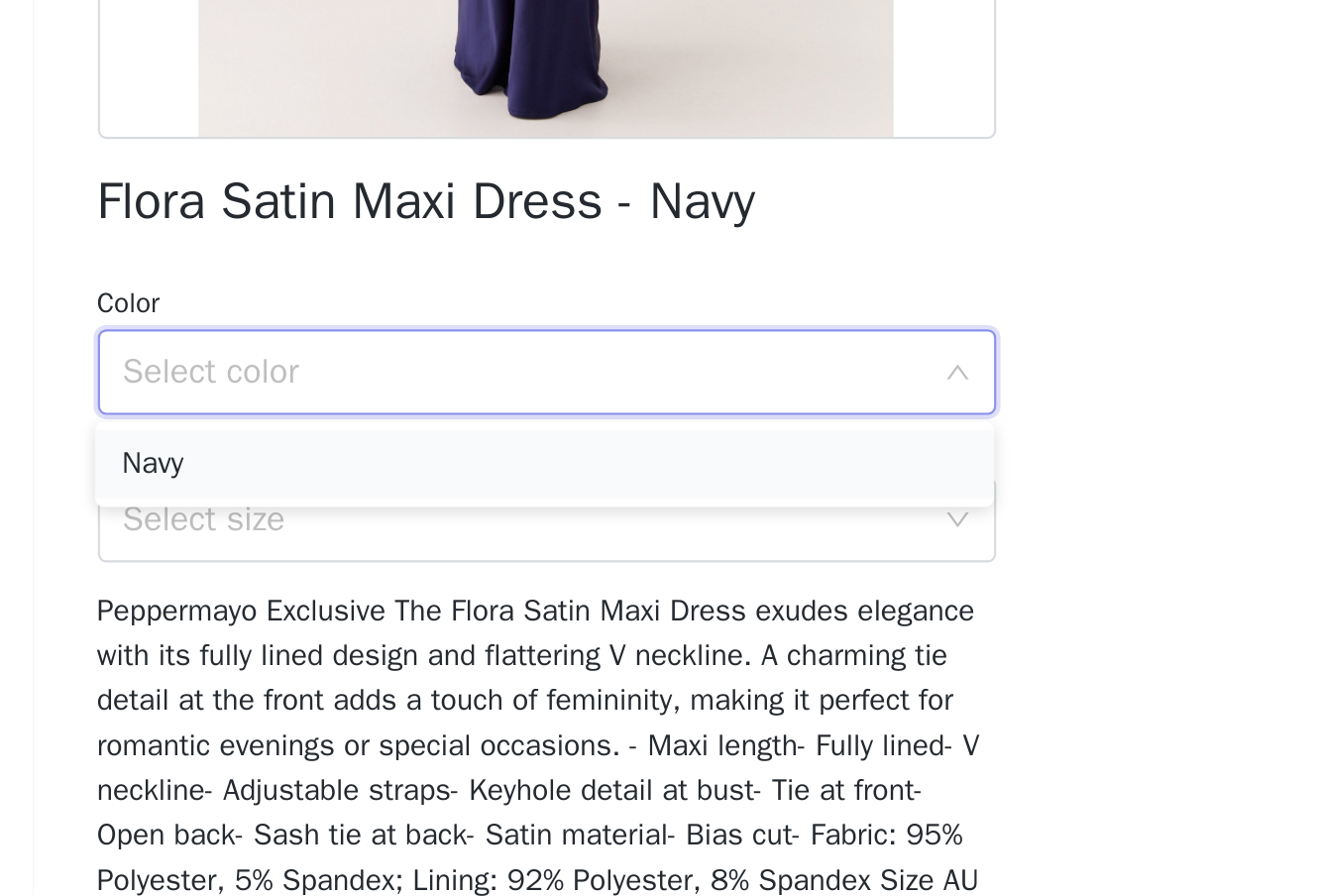 click on "Navy" at bounding box center [660, 696] 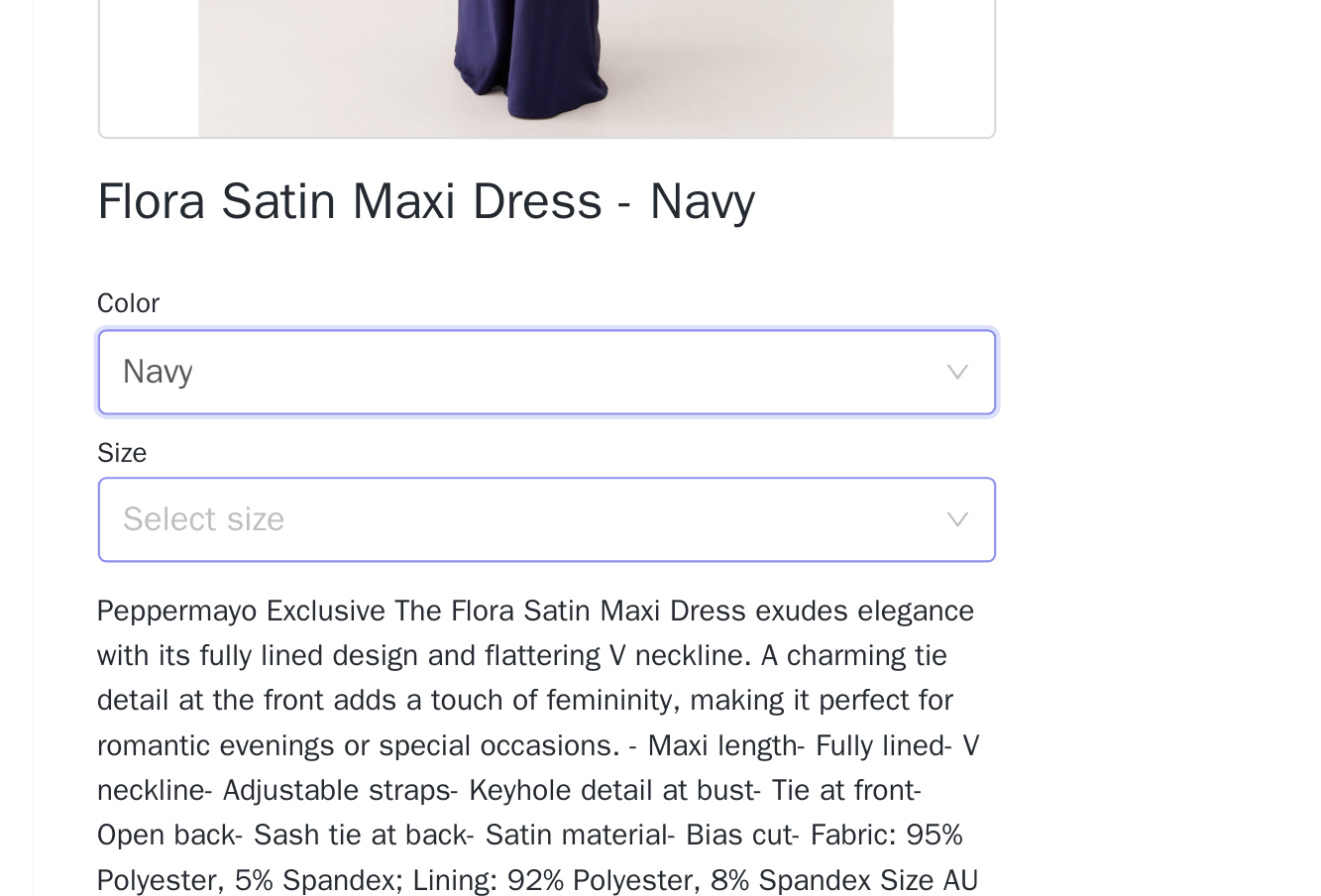 click on "Select size" at bounding box center [650, 722] 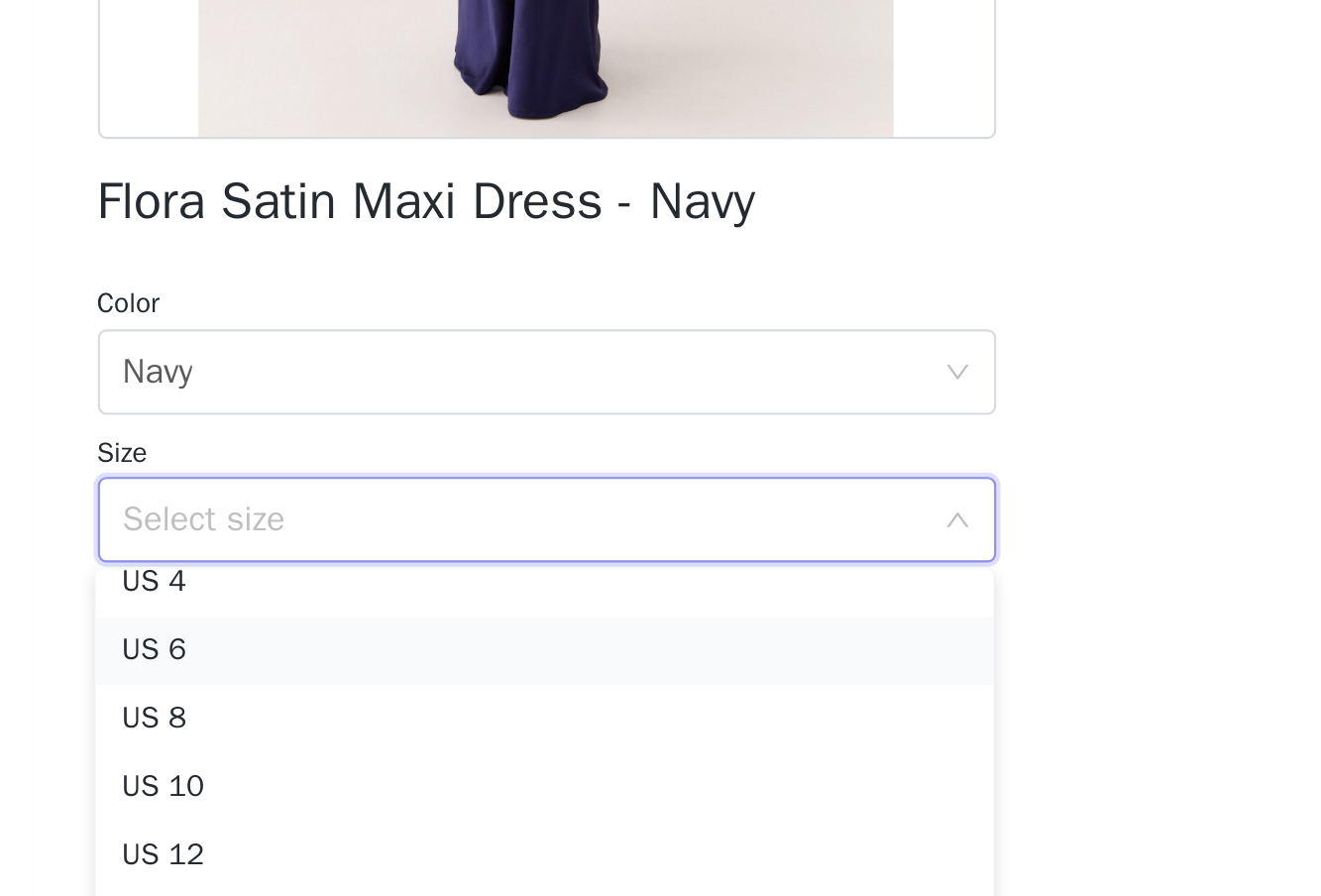 scroll, scrollTop: 77, scrollLeft: 0, axis: vertical 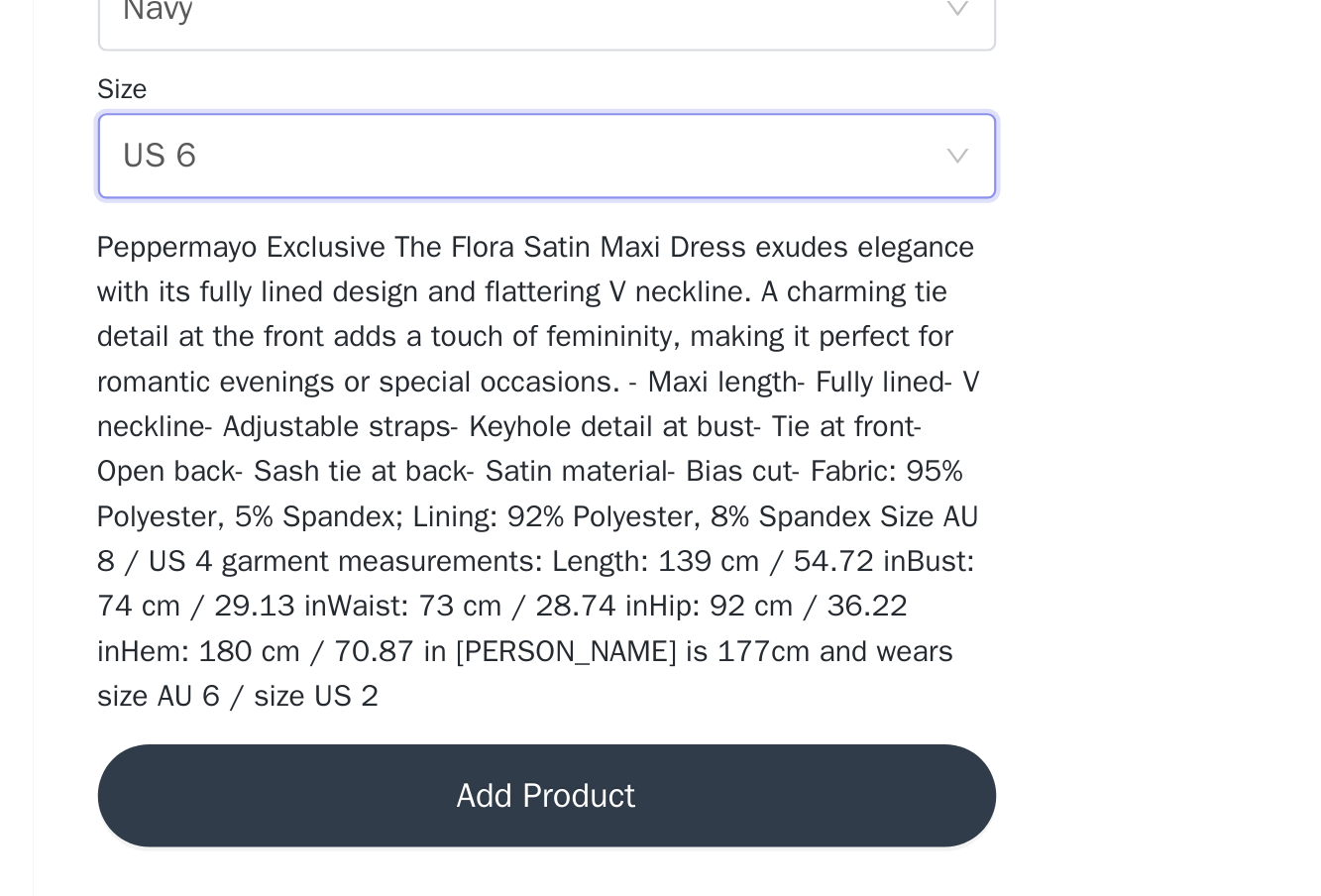 click on "Add Product" at bounding box center [661, 849] 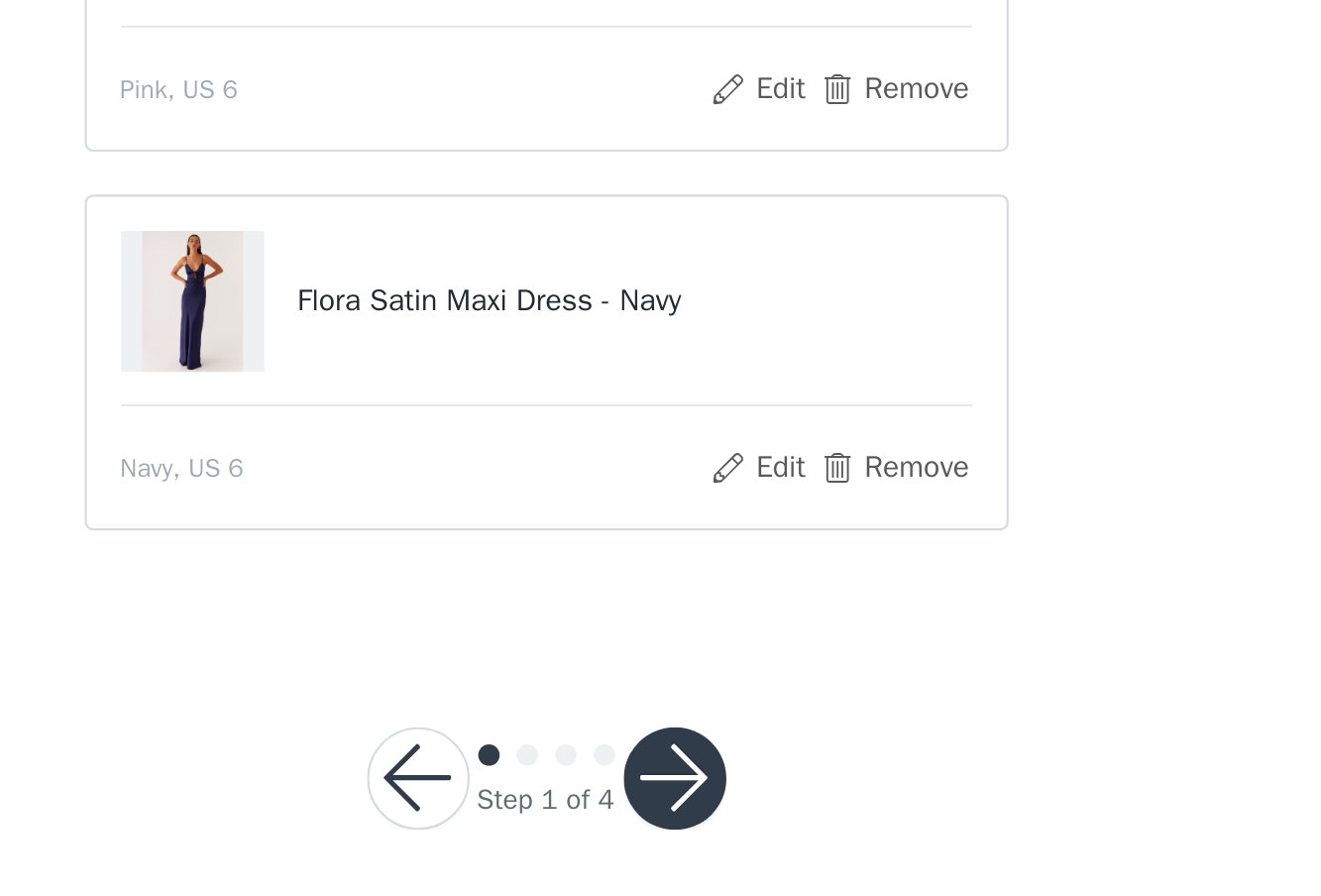 scroll, scrollTop: 16, scrollLeft: 0, axis: vertical 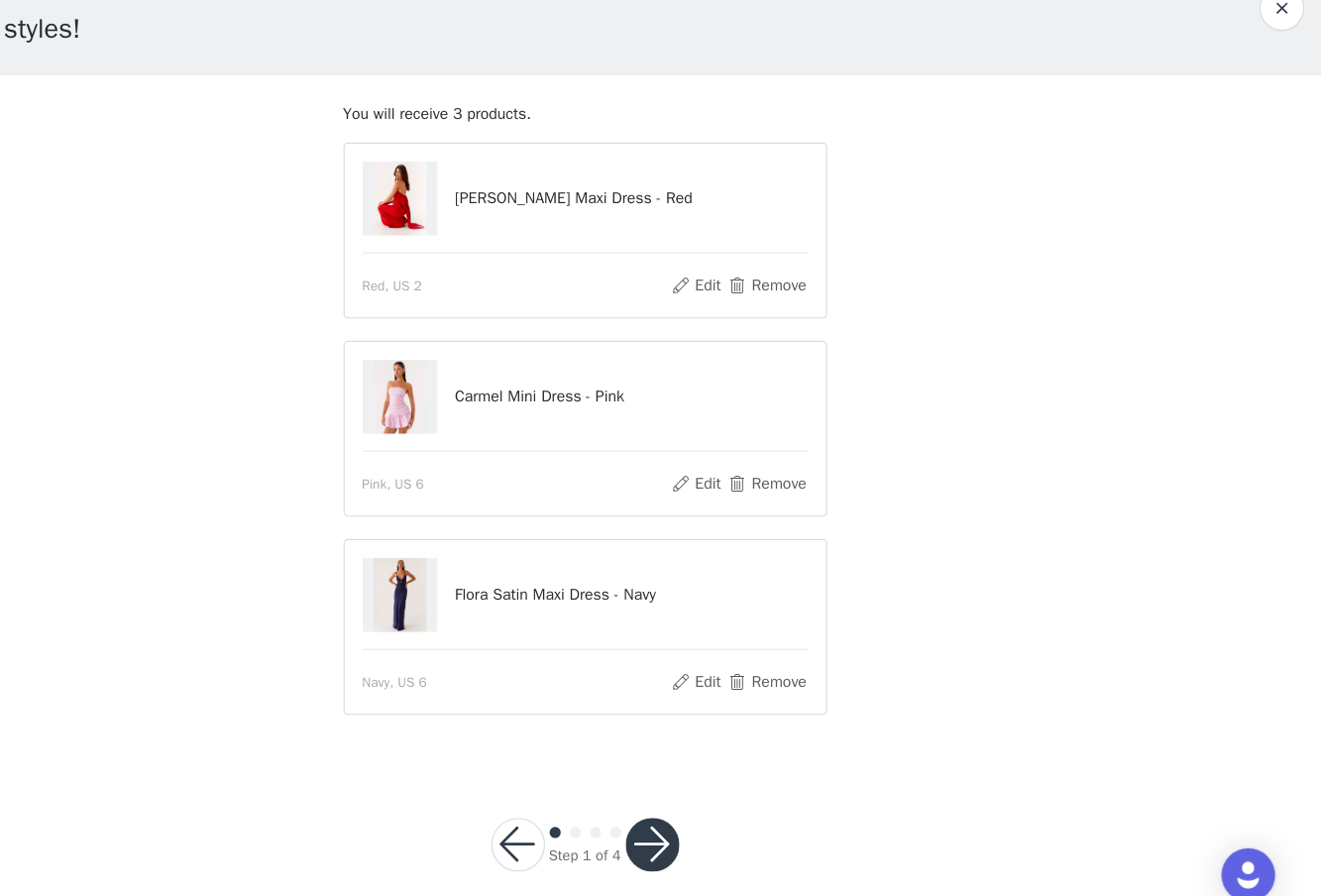 click at bounding box center (720, 826) 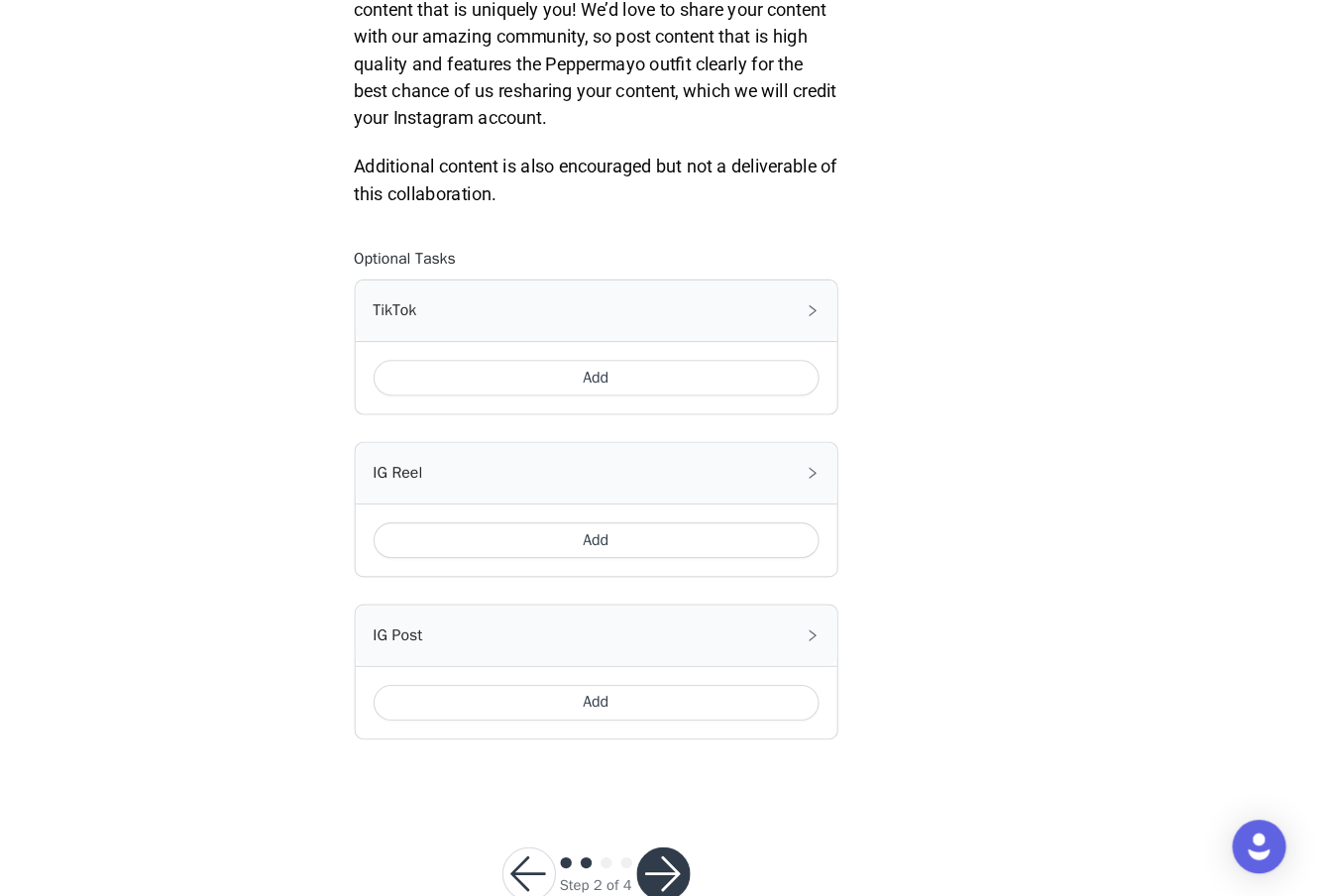scroll, scrollTop: 886, scrollLeft: 0, axis: vertical 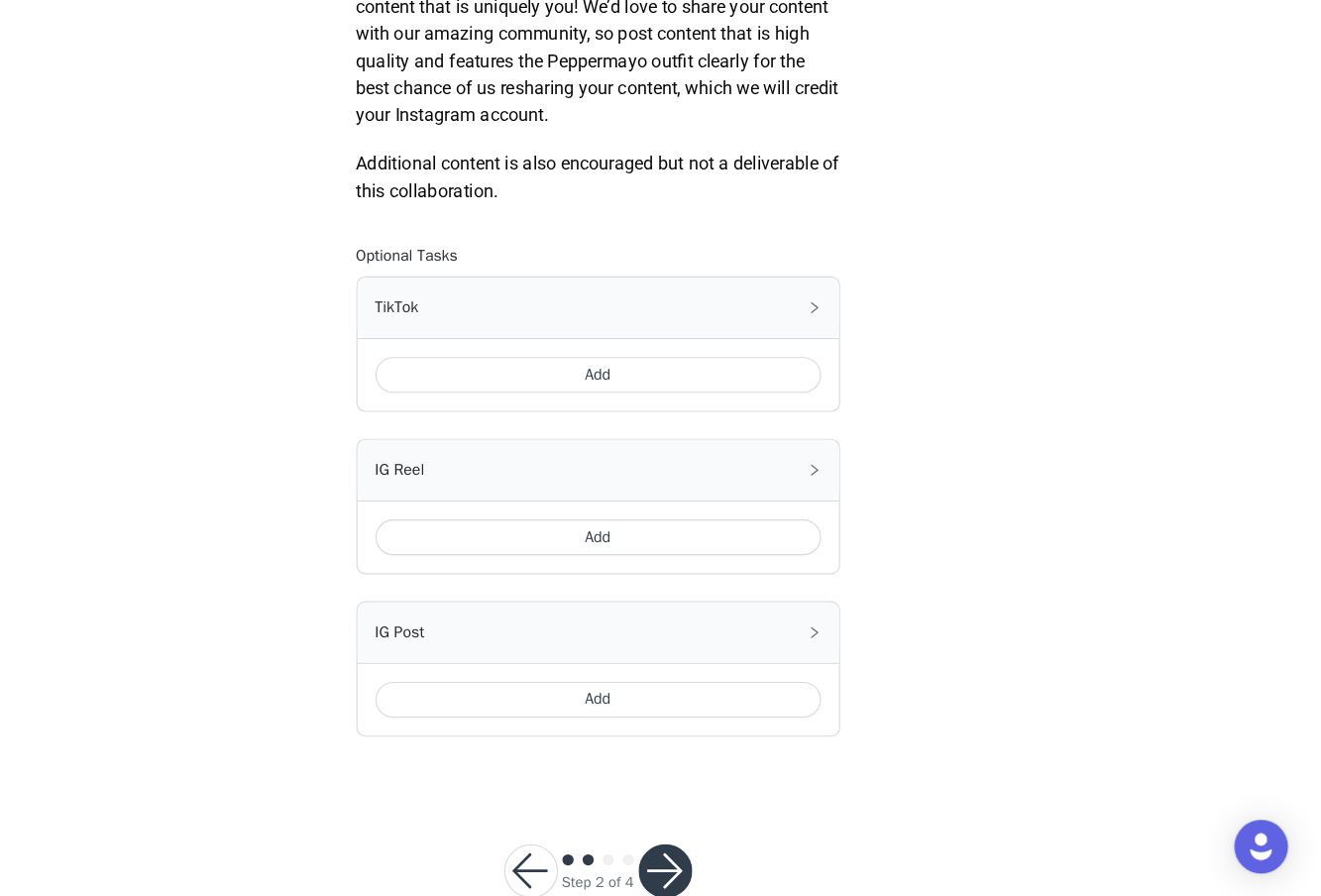 click on "Add" at bounding box center (661, 435) 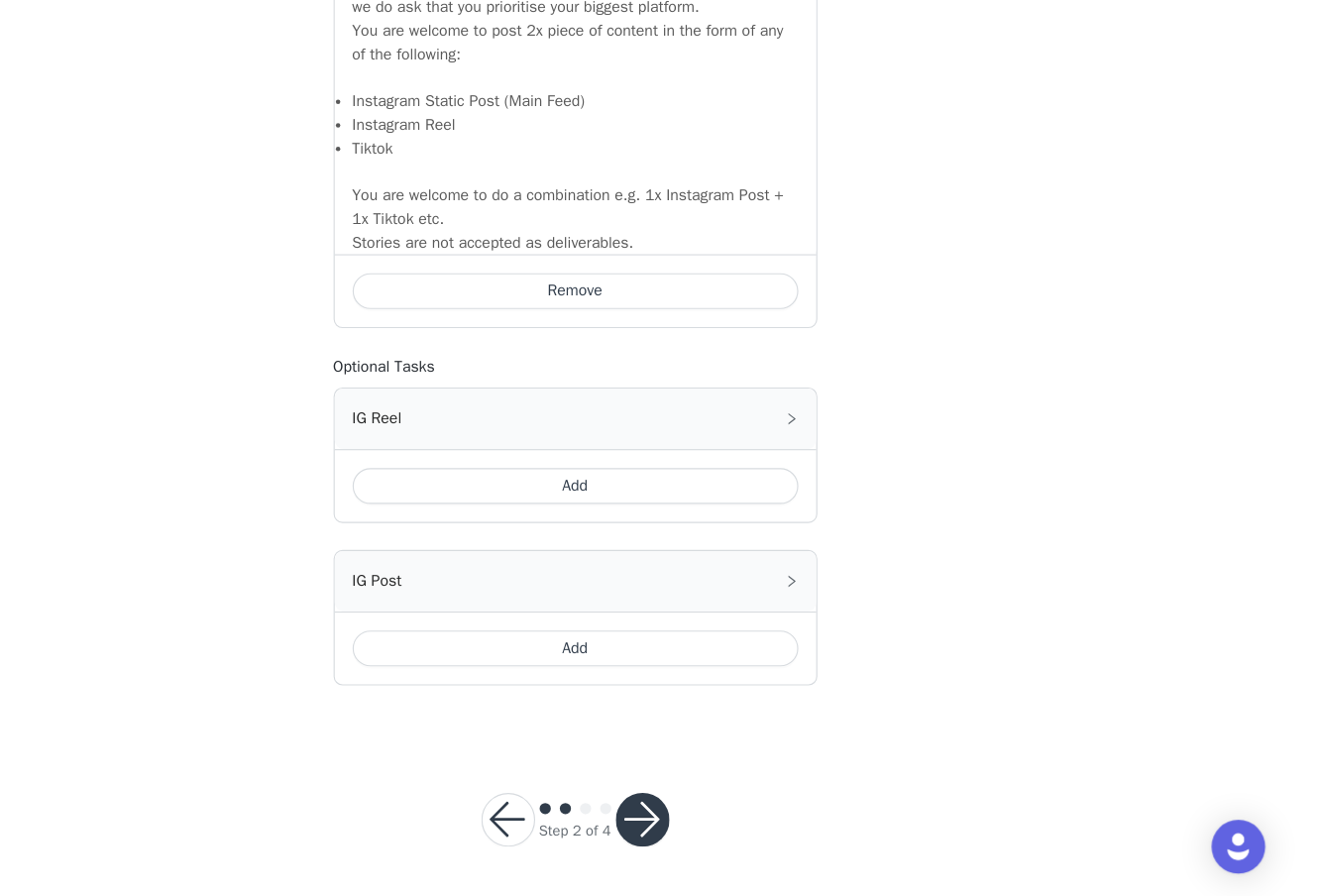 scroll, scrollTop: 1285, scrollLeft: 0, axis: vertical 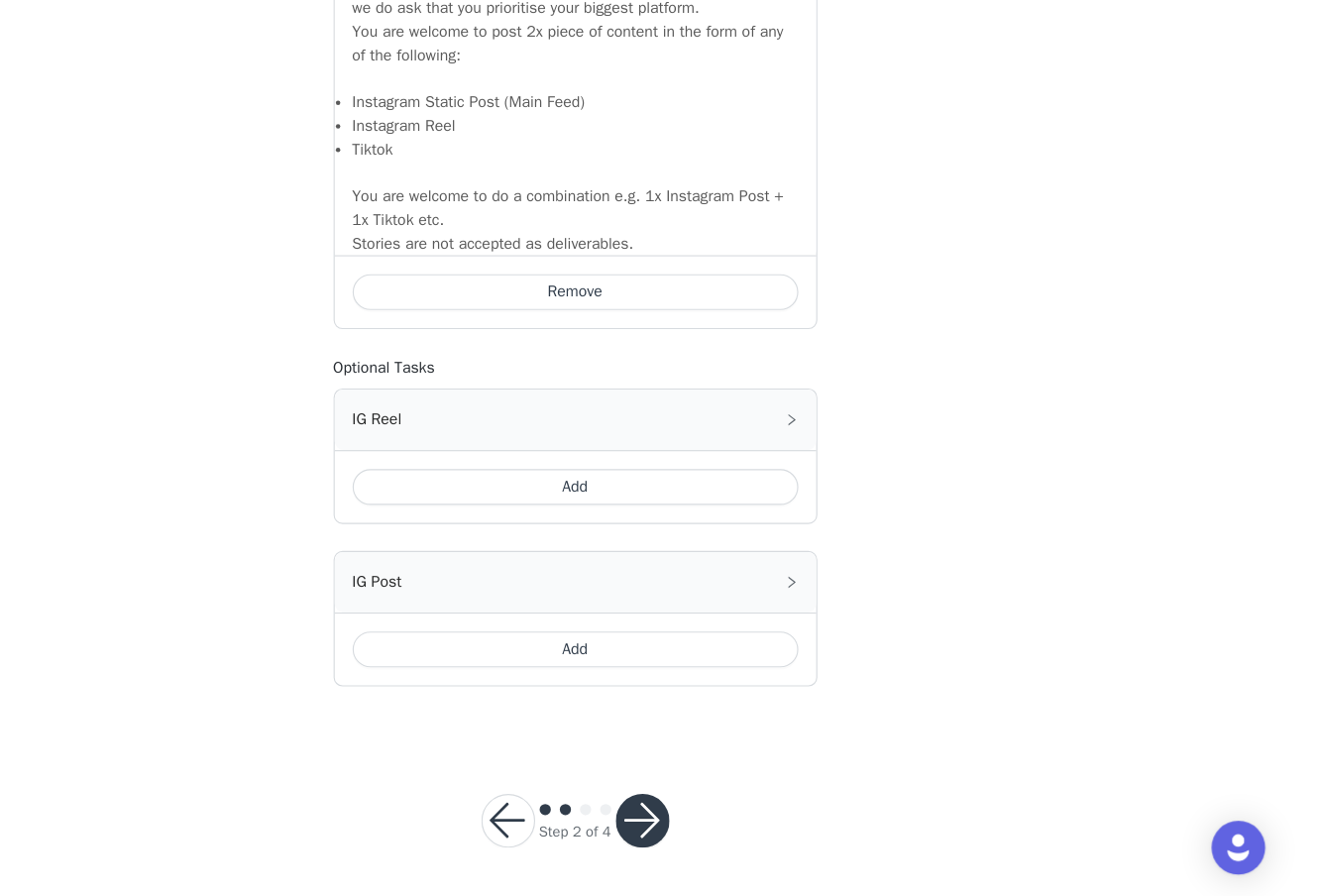 click at bounding box center (720, 829) 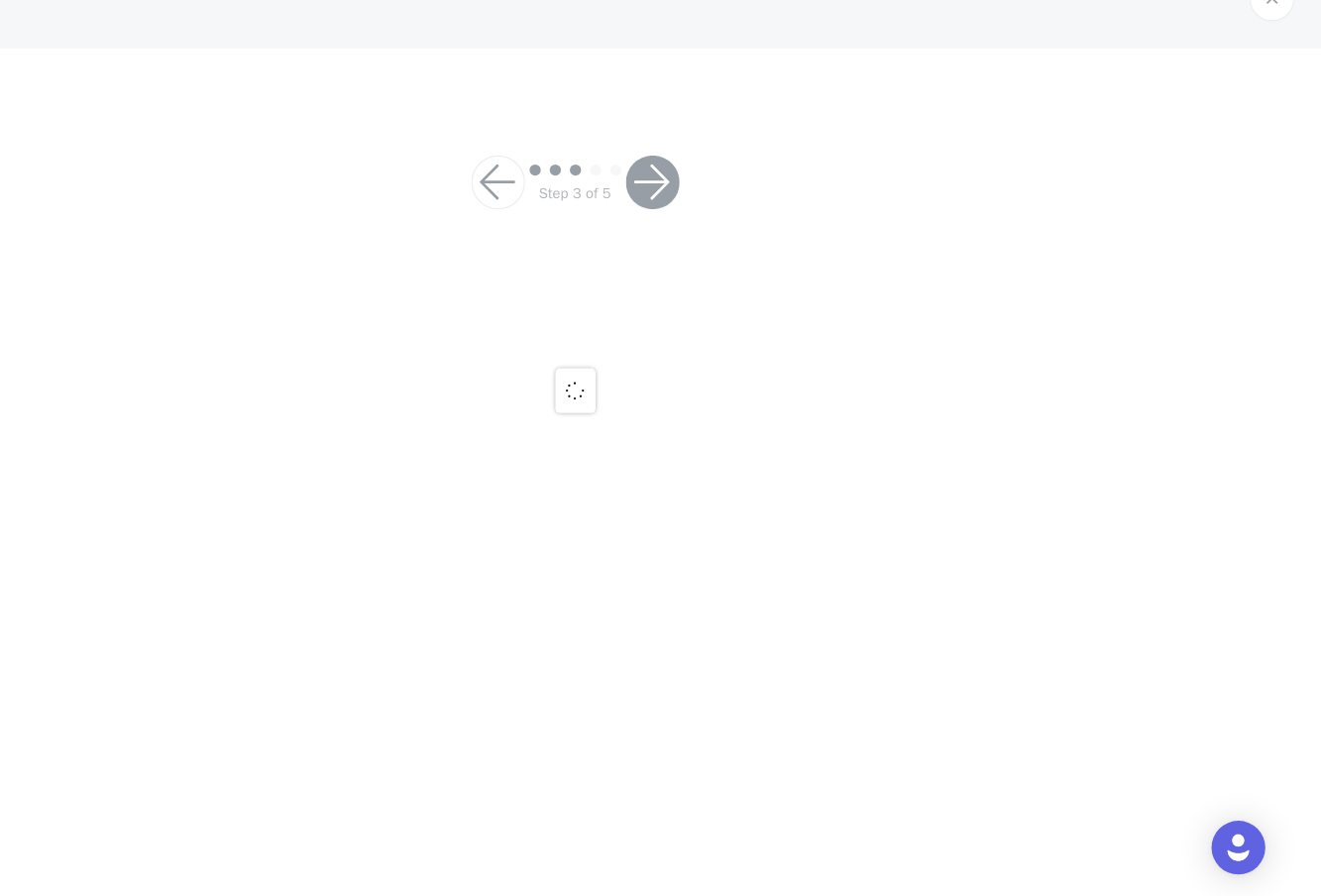 scroll, scrollTop: 0, scrollLeft: 0, axis: both 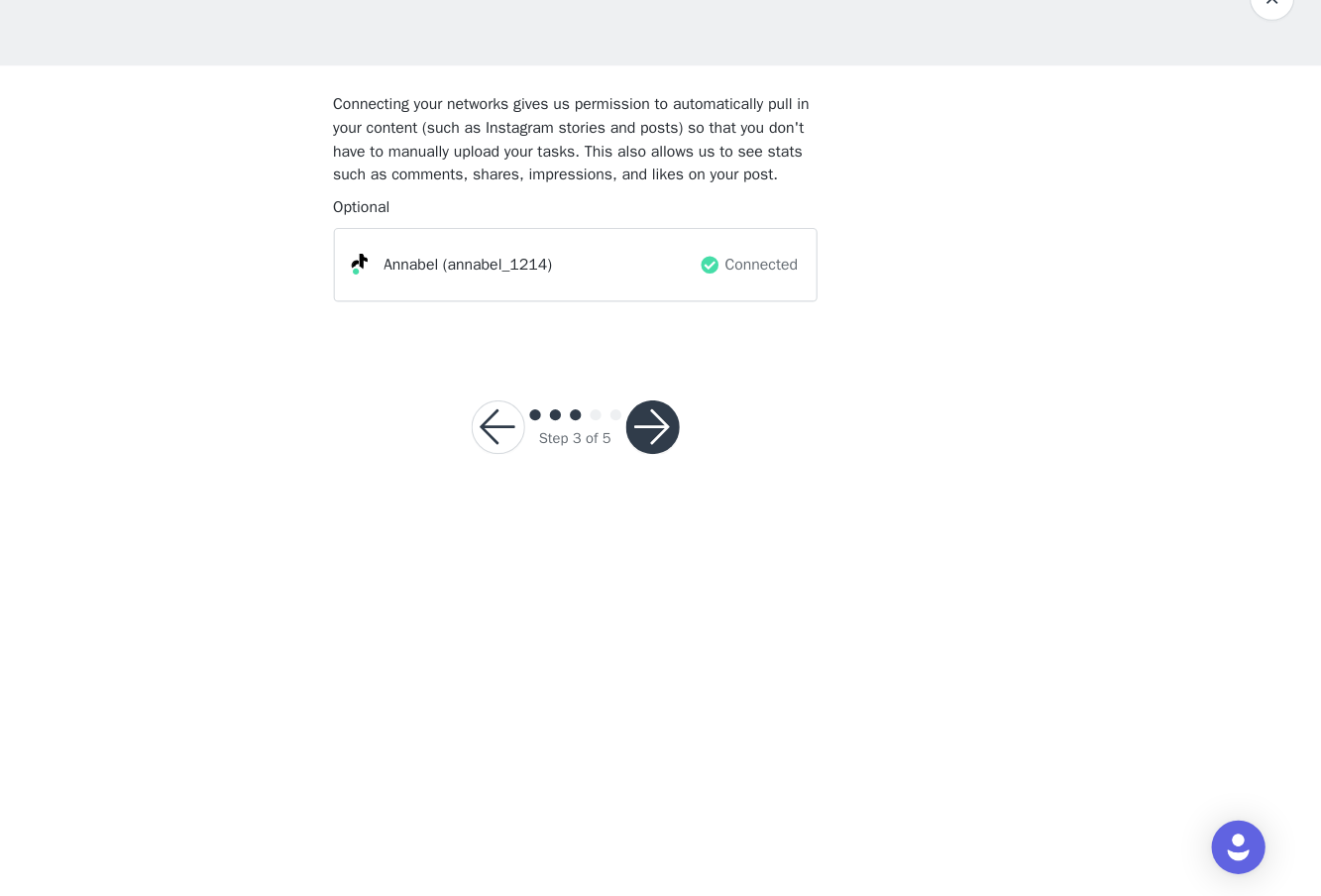 click at bounding box center [729, 481] 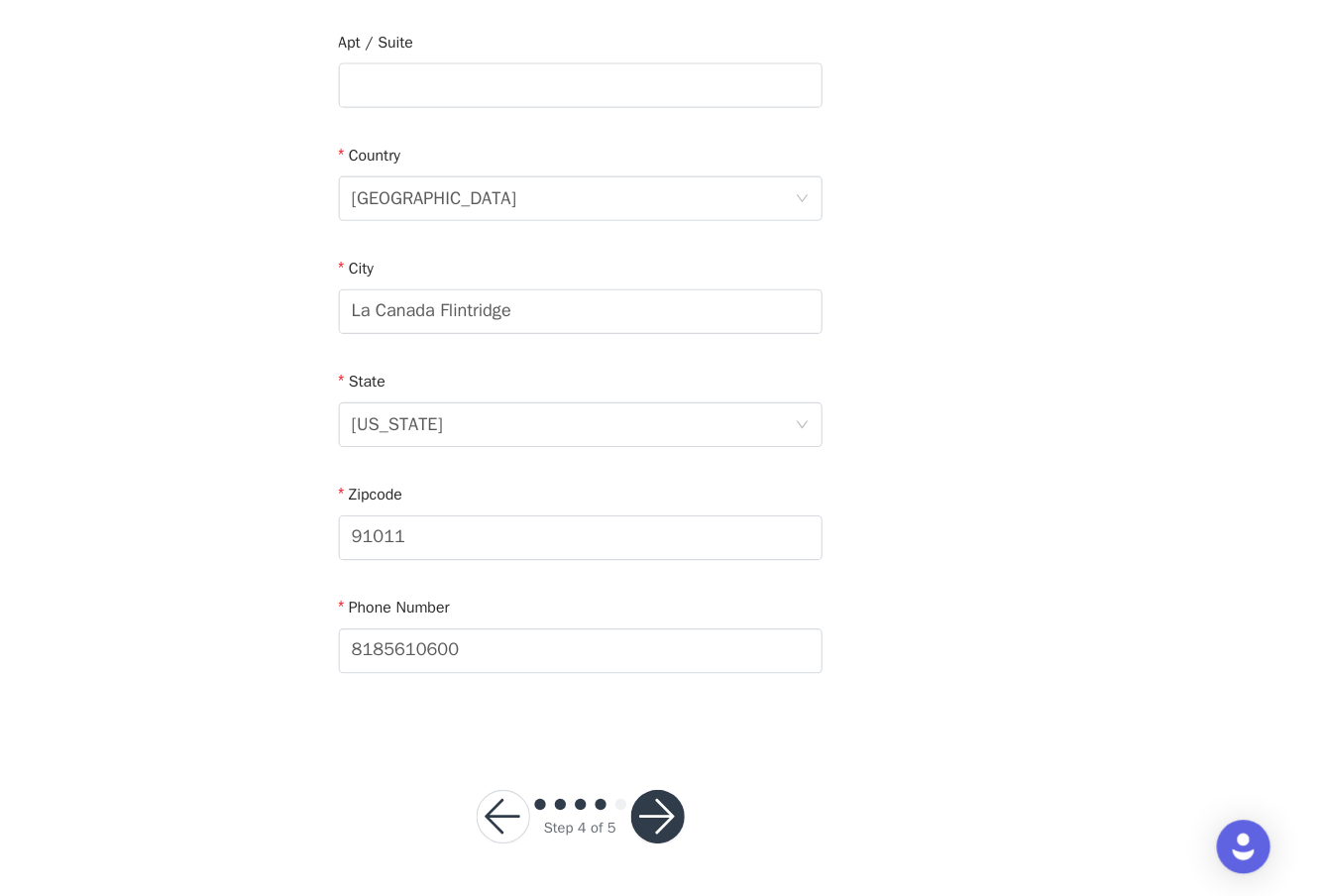 scroll, scrollTop: 455, scrollLeft: 0, axis: vertical 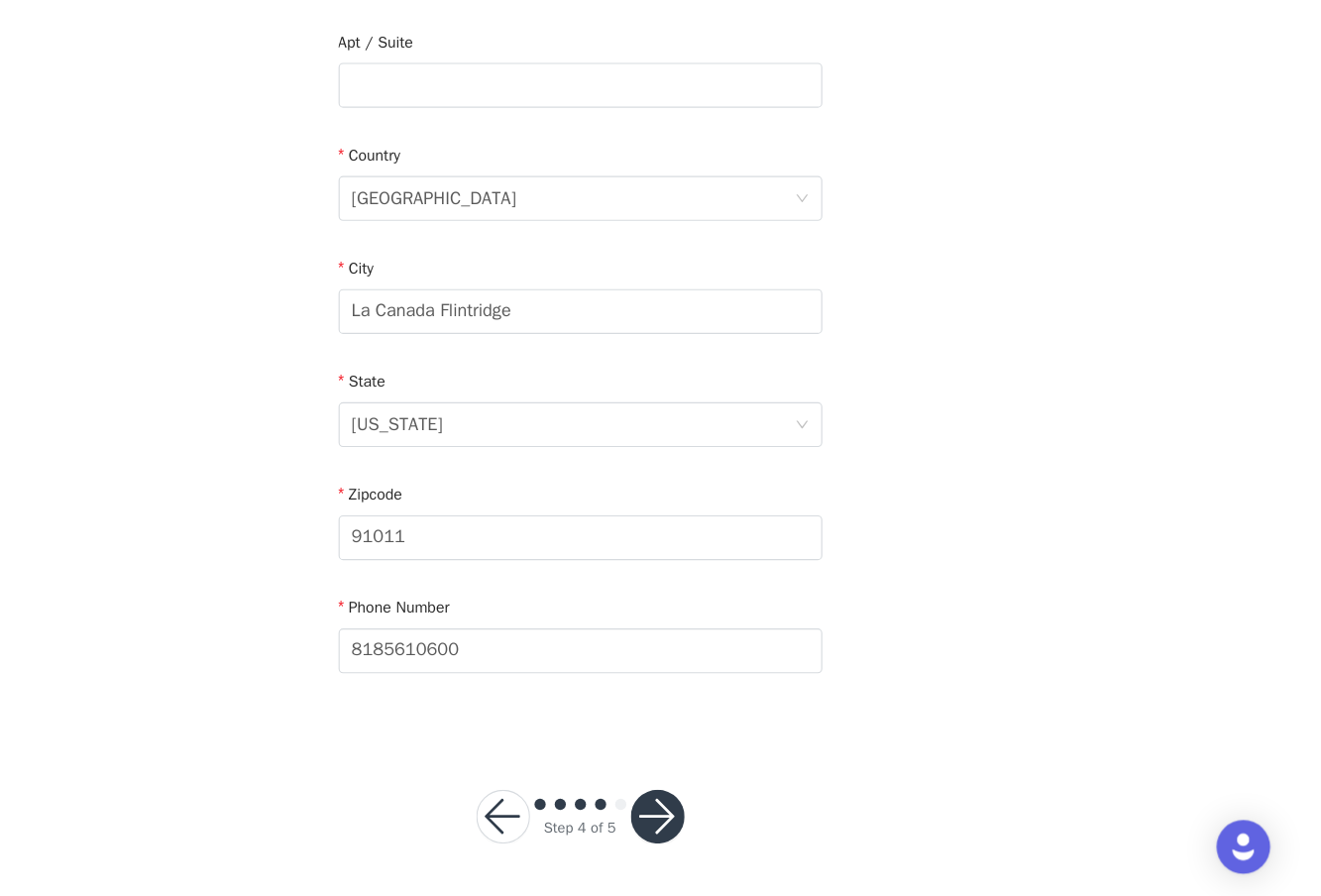 click at bounding box center (729, 826) 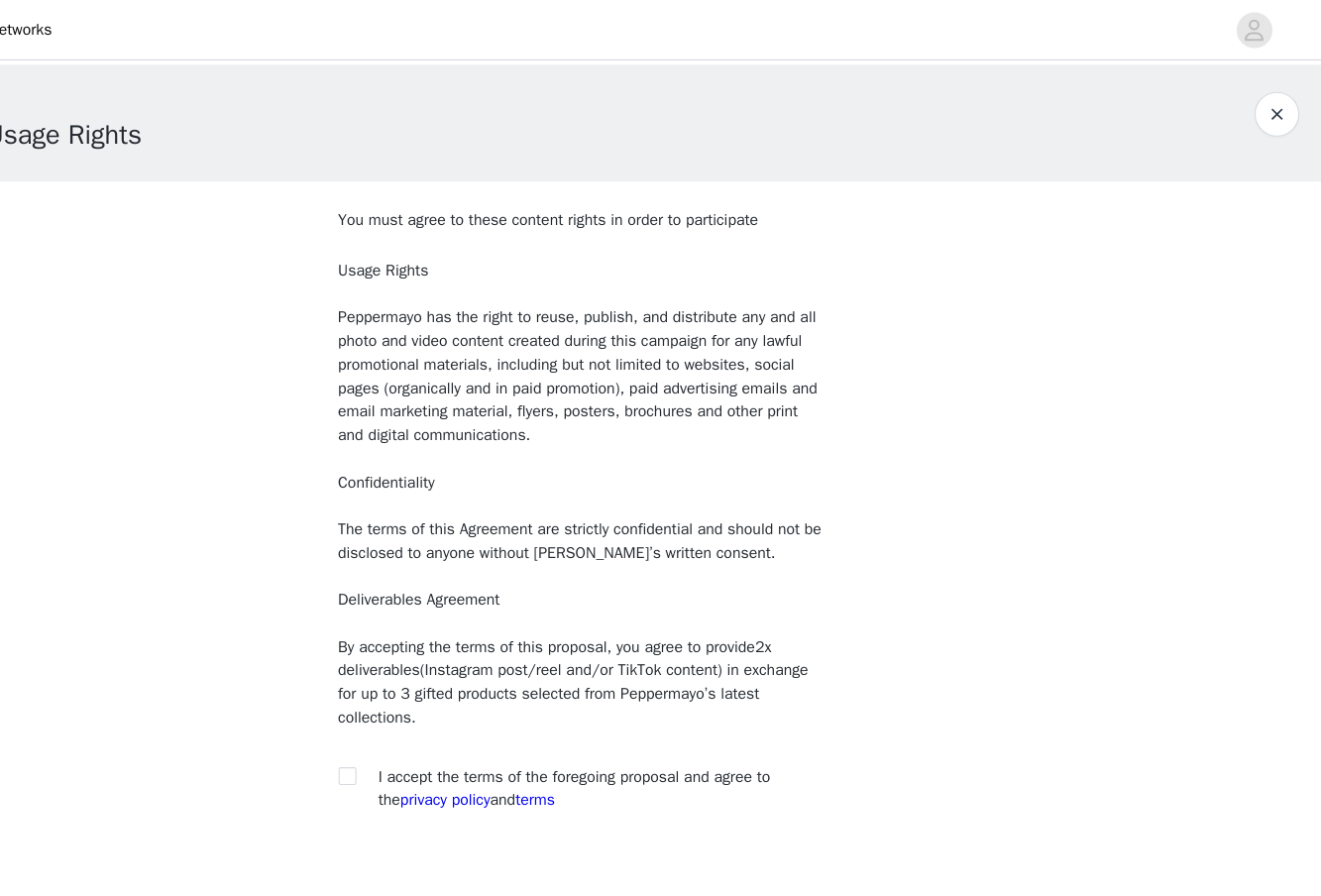 scroll, scrollTop: 0, scrollLeft: 0, axis: both 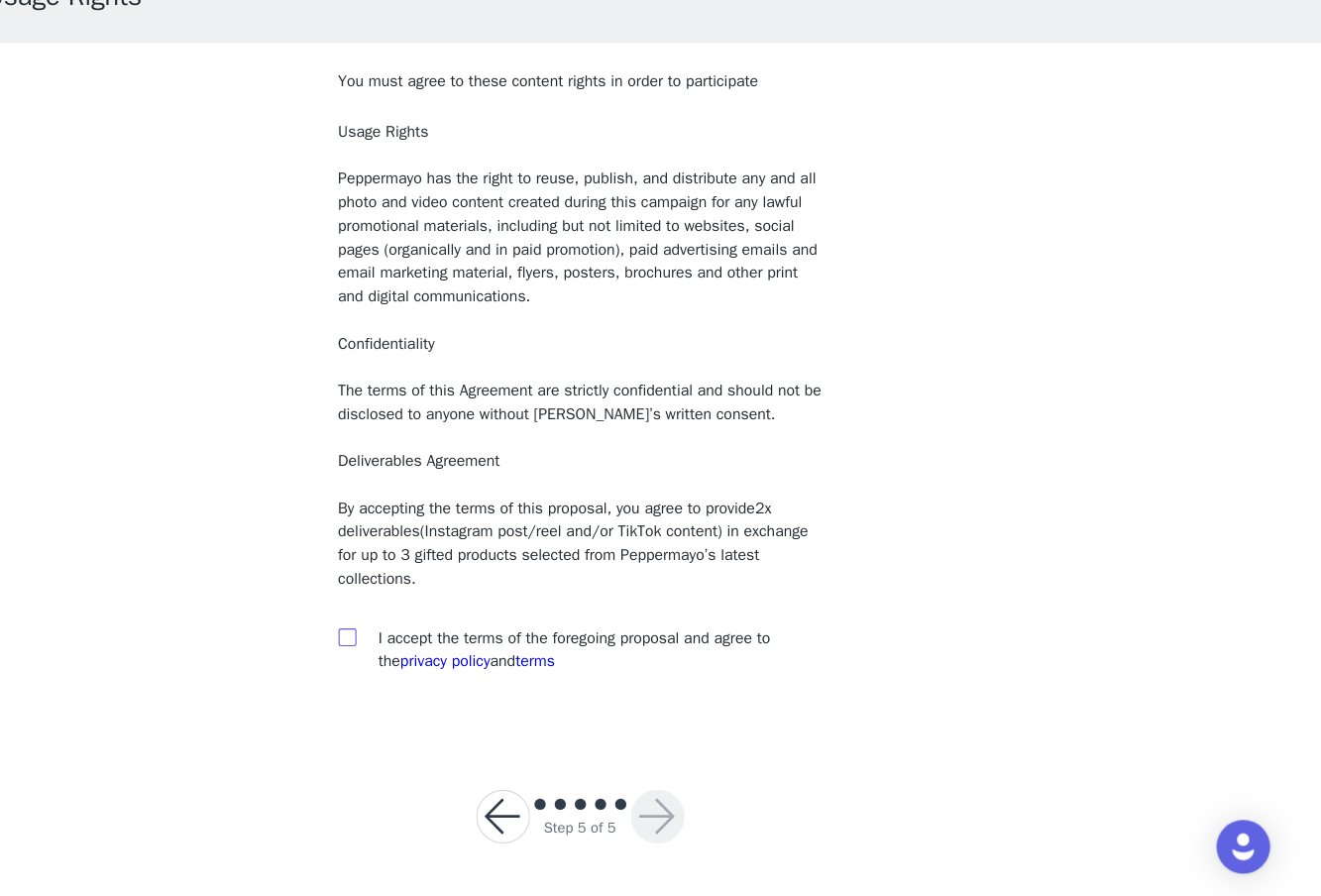 click at bounding box center (455, 667) 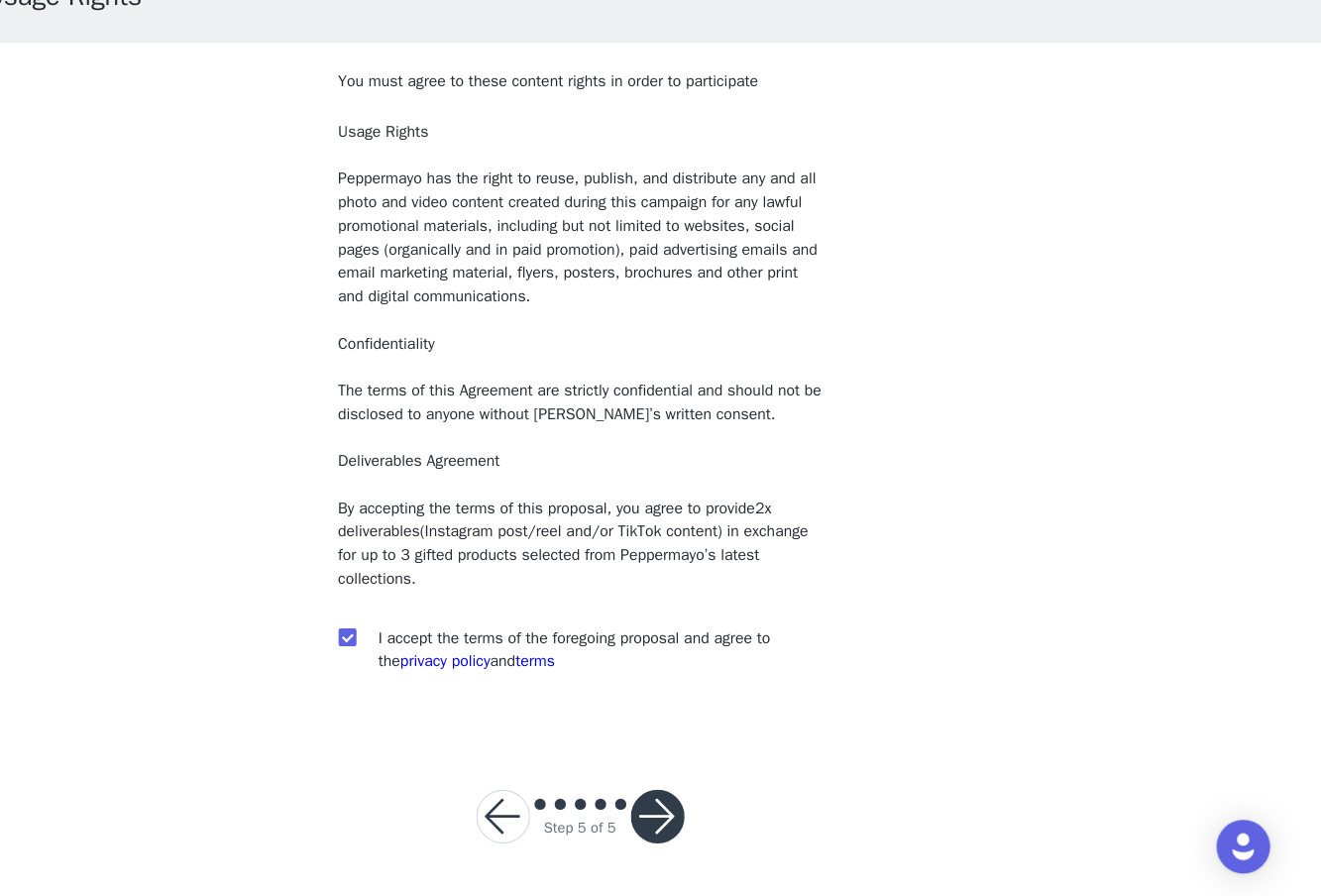 scroll, scrollTop: 20, scrollLeft: 0, axis: vertical 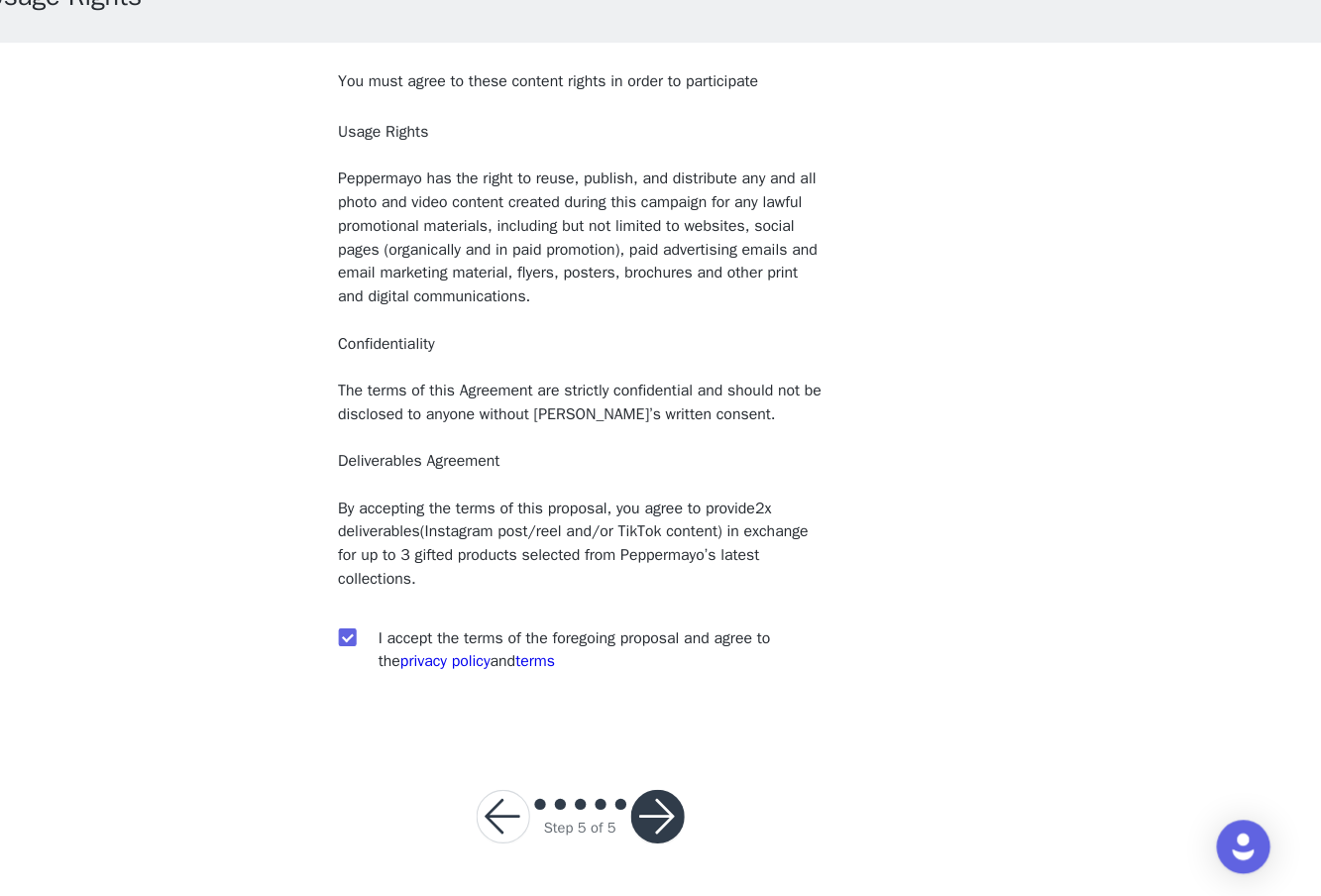 click at bounding box center (729, 826) 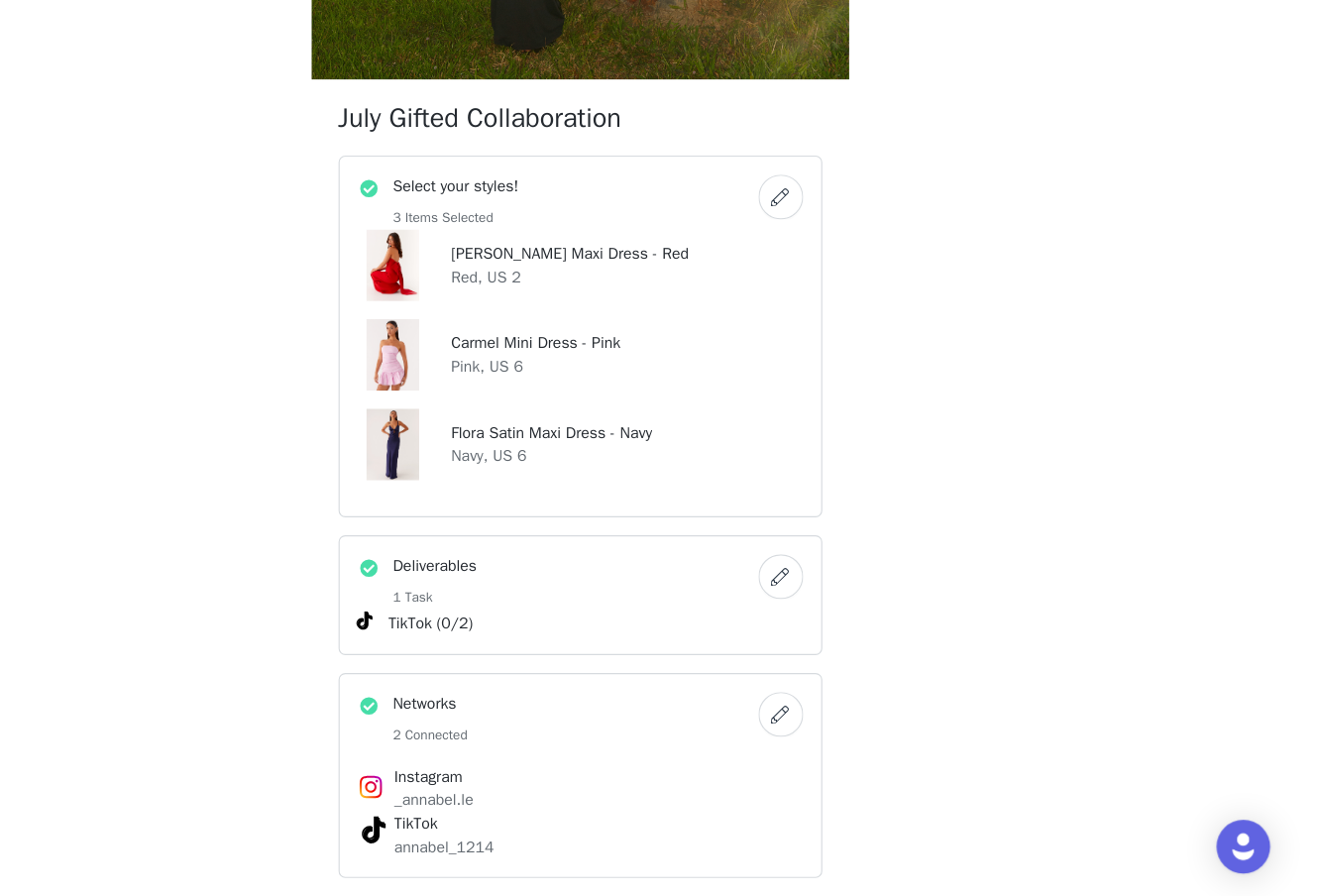 scroll, scrollTop: 601, scrollLeft: 0, axis: vertical 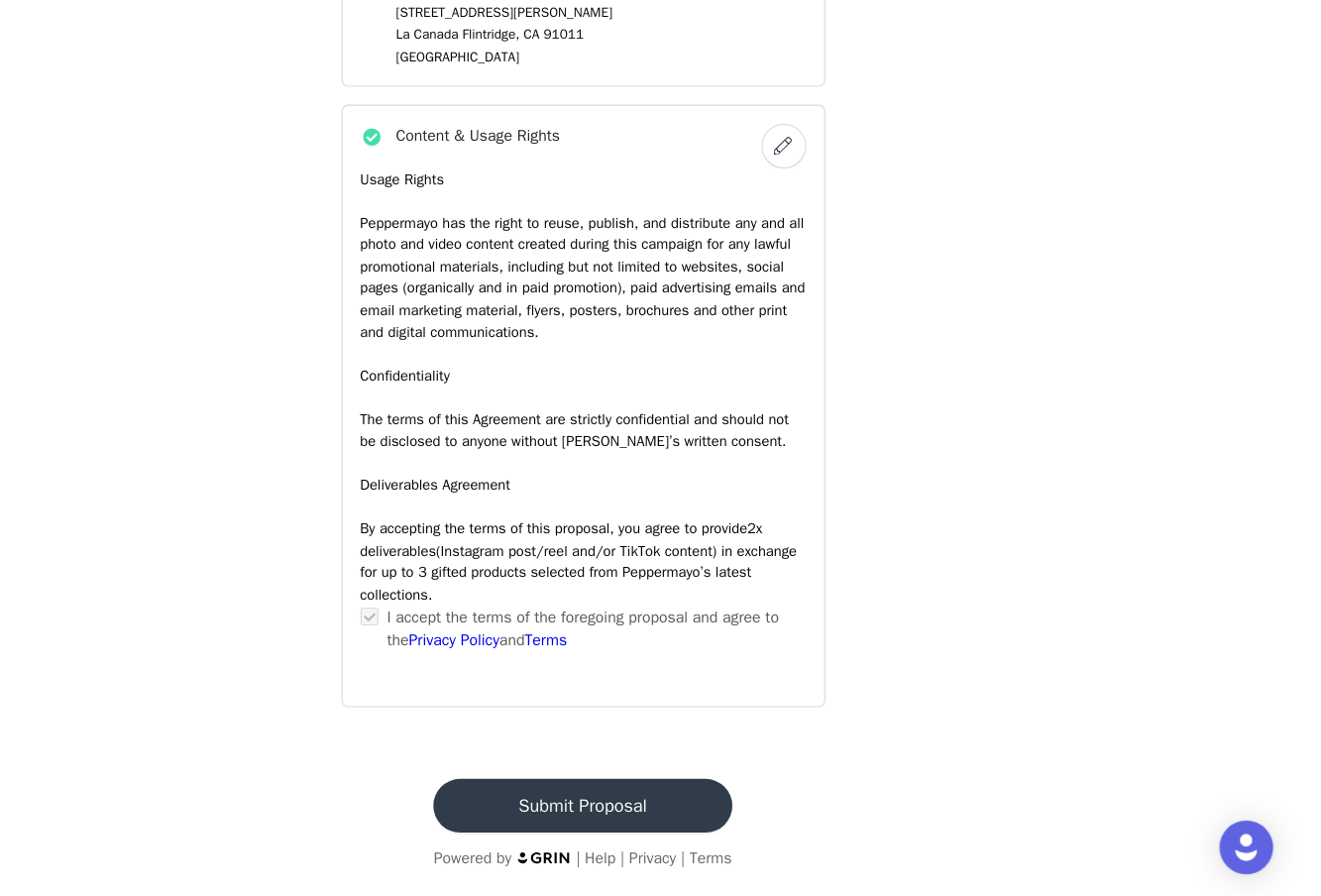 click on "Submit Proposal" at bounding box center [660, 816] 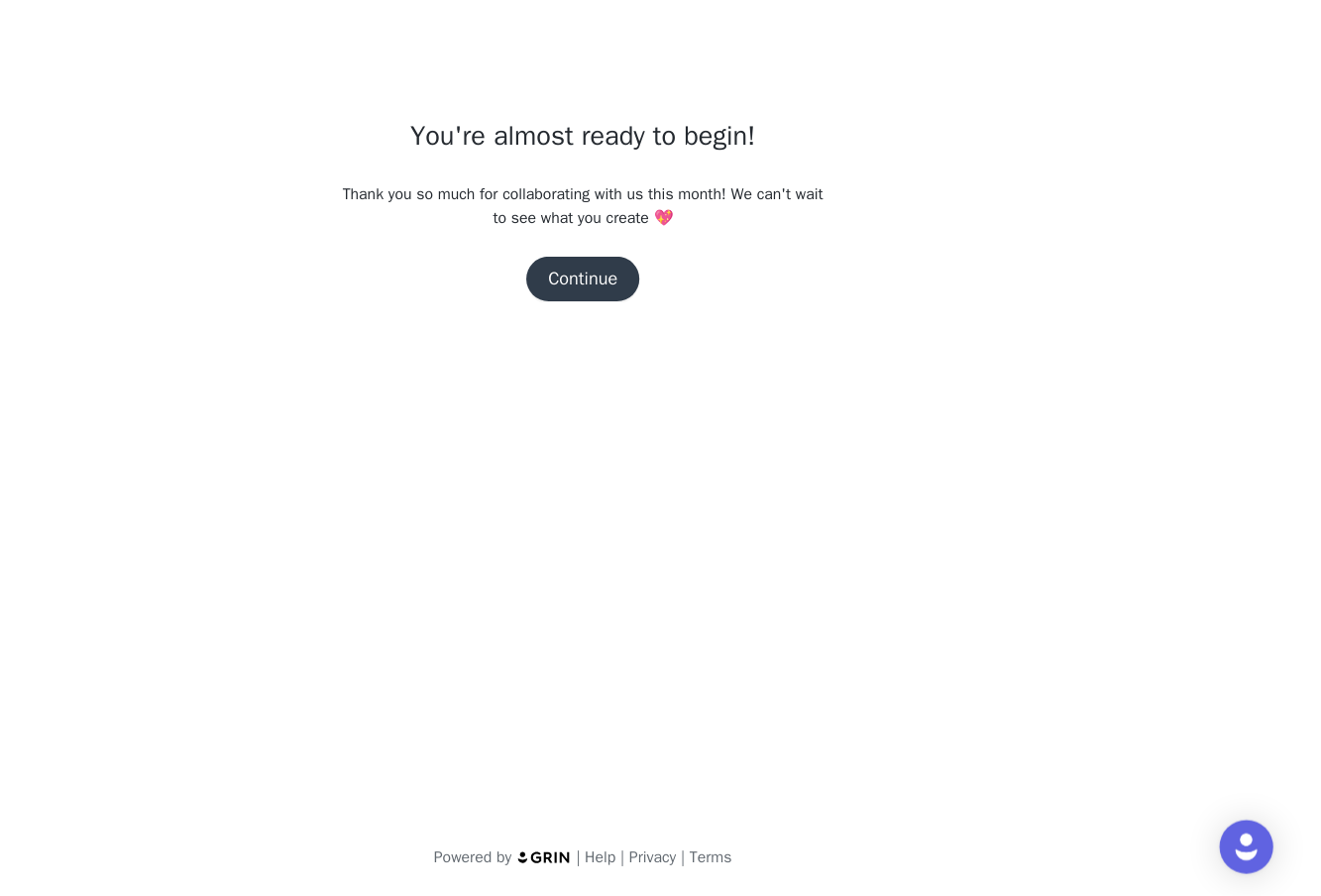 scroll, scrollTop: 0, scrollLeft: 0, axis: both 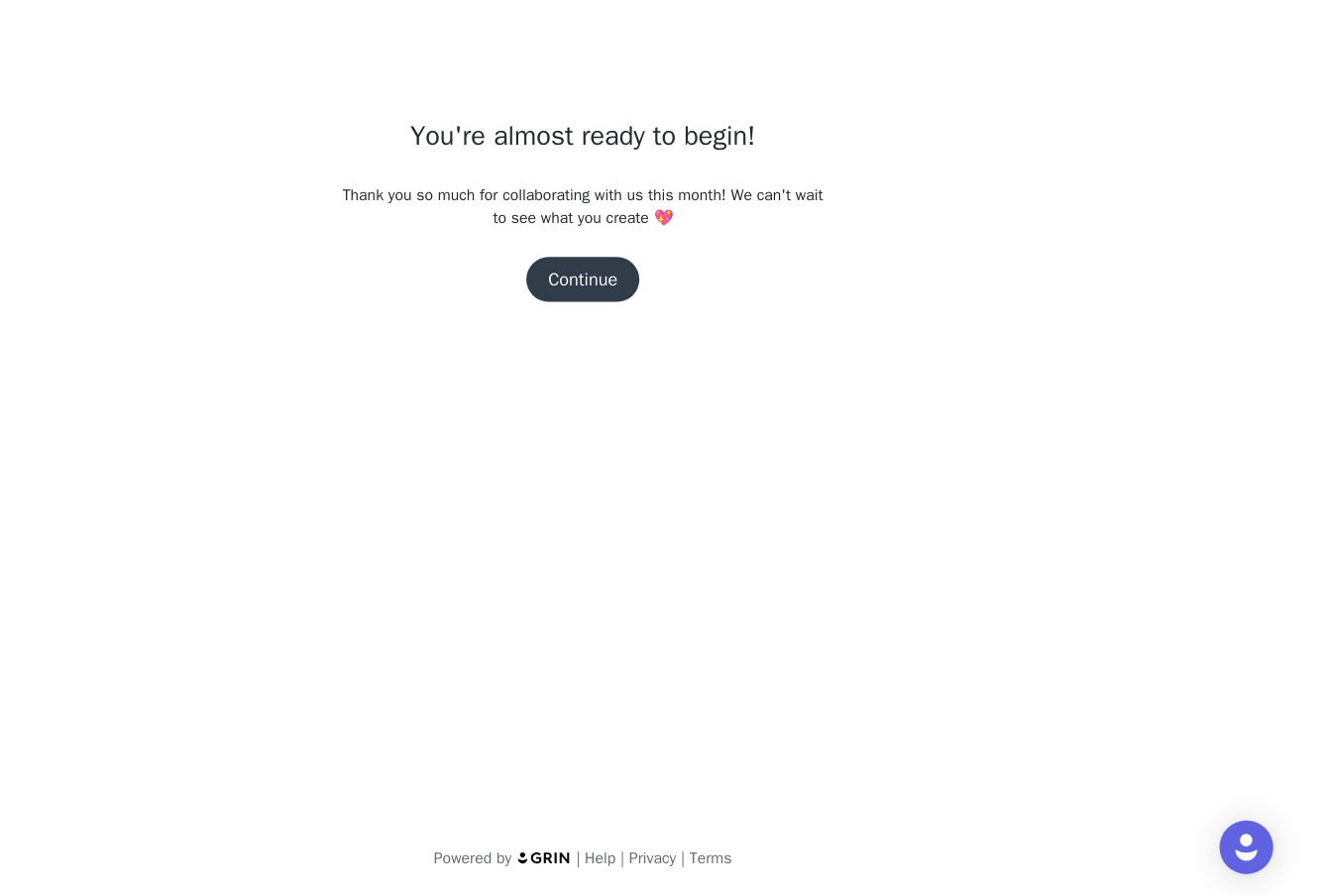 click on "Continue" at bounding box center (661, 350) 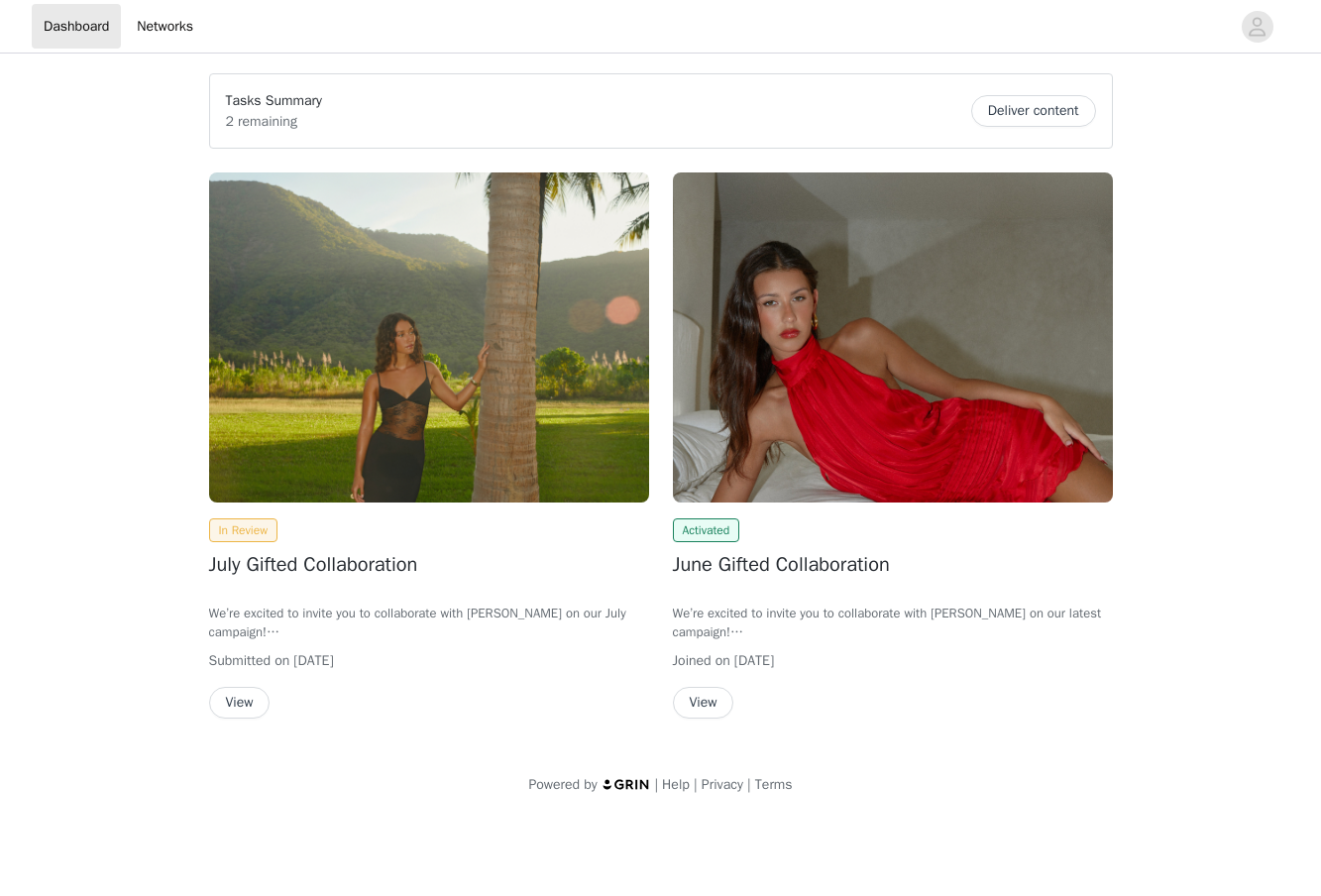 scroll, scrollTop: 0, scrollLeft: 0, axis: both 